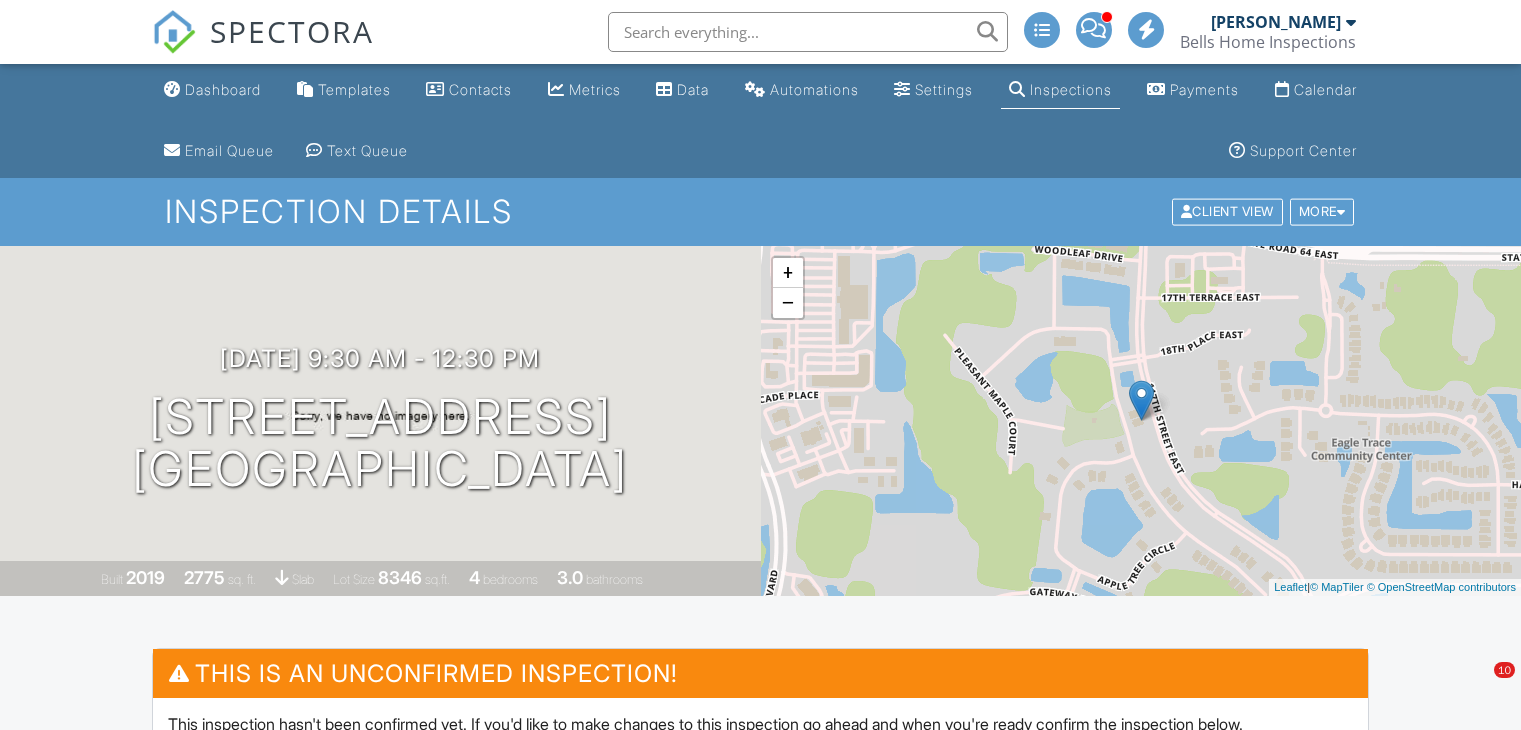 scroll, scrollTop: 0, scrollLeft: 0, axis: both 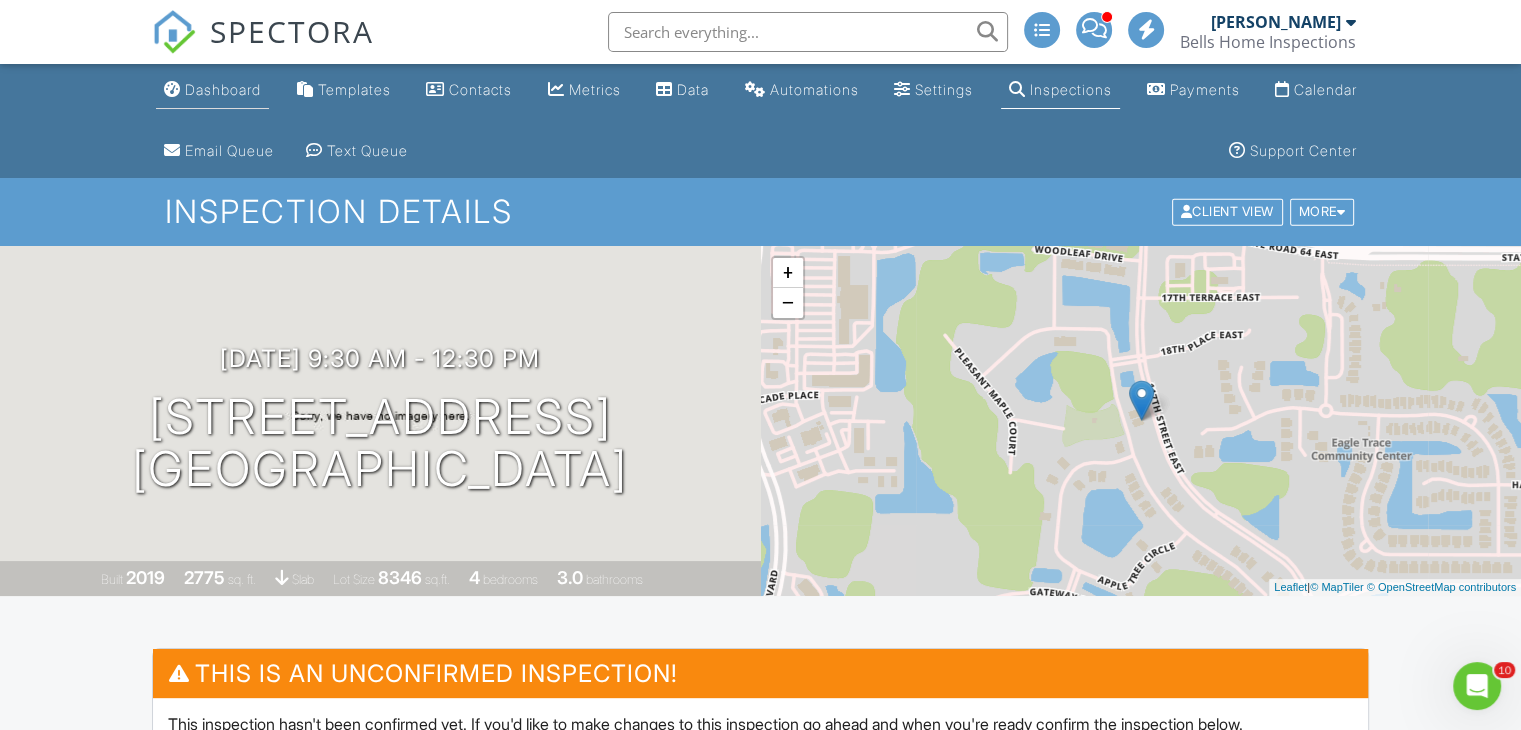 click on "Dashboard" at bounding box center [223, 89] 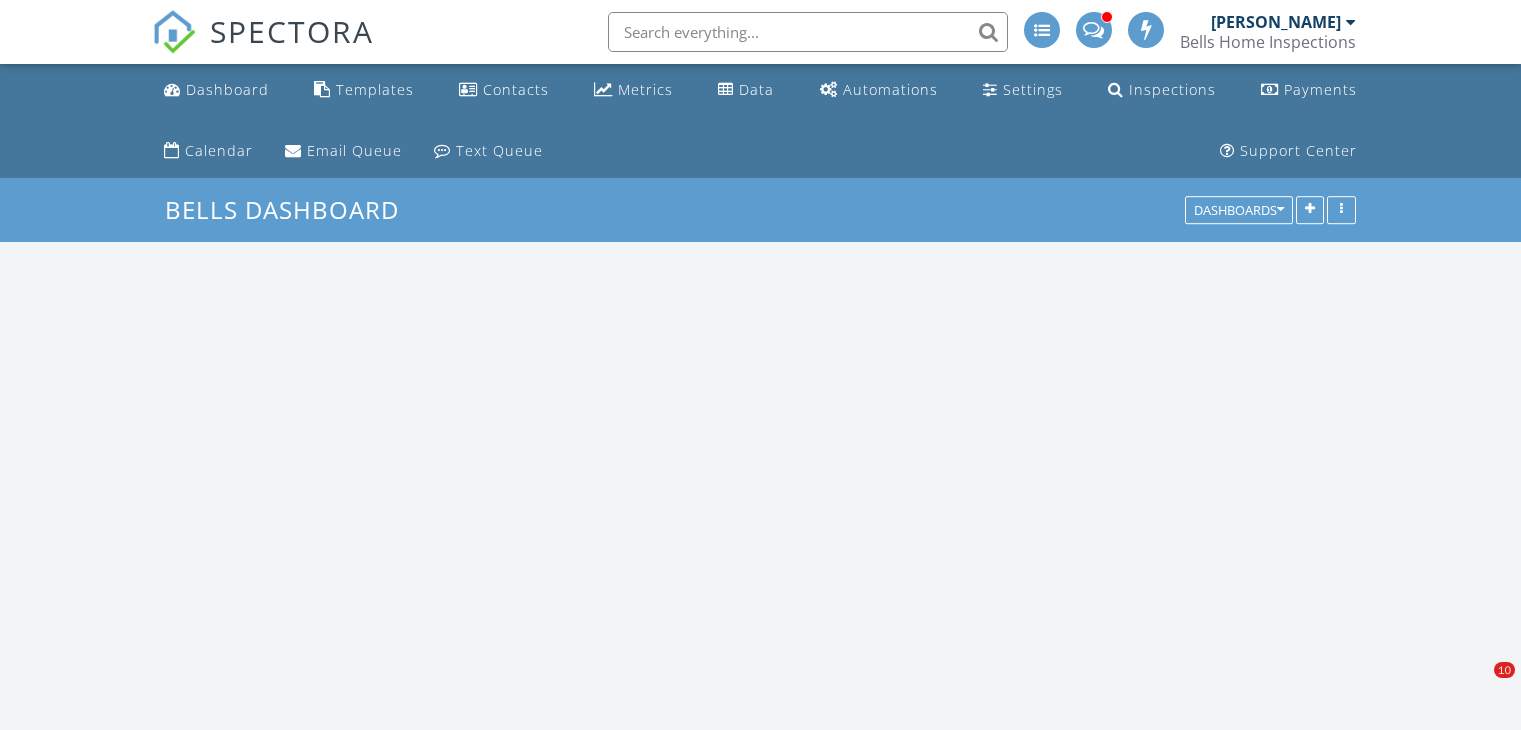 scroll, scrollTop: 0, scrollLeft: 0, axis: both 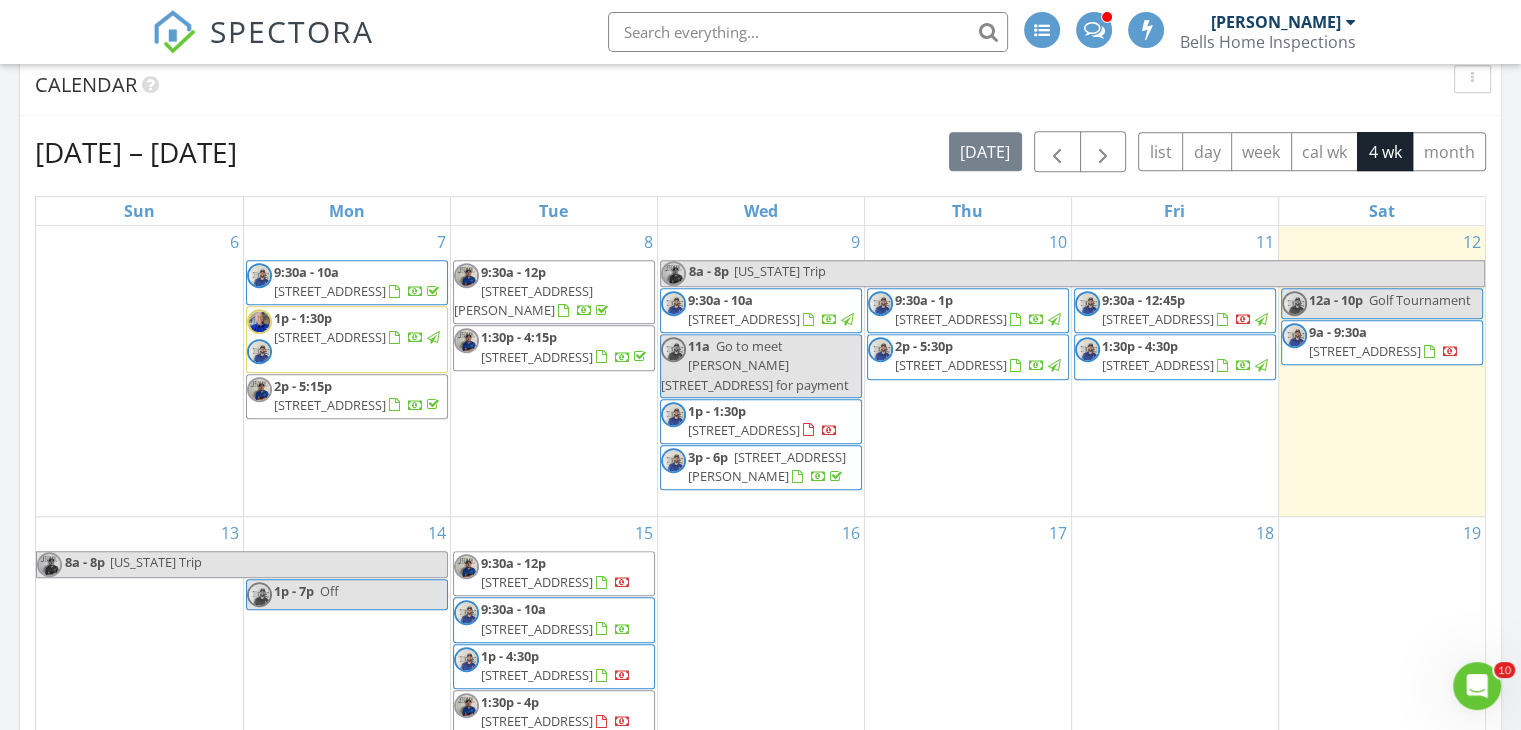 click on "4508 16th Ave S, St. Petersburg 33711" at bounding box center (744, 319) 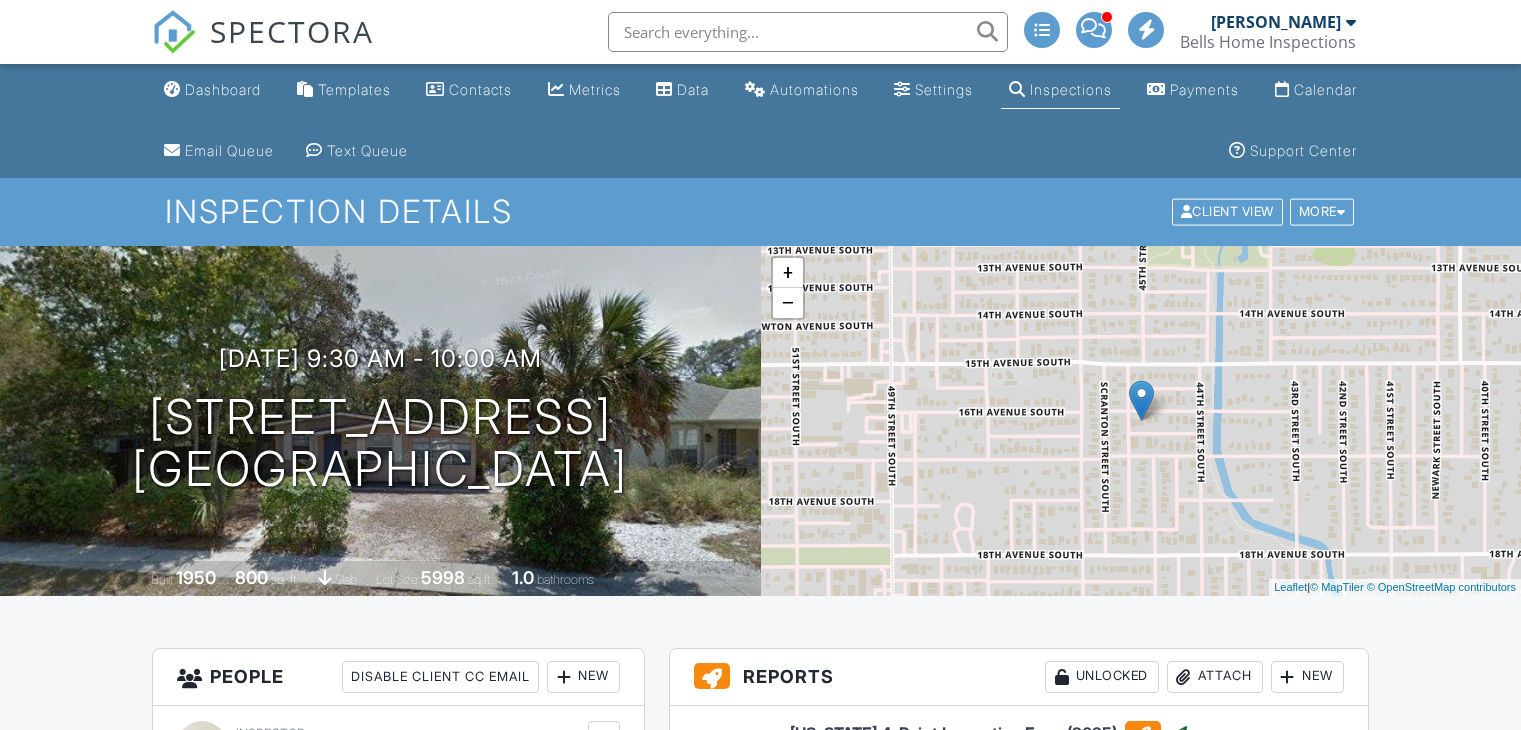 scroll, scrollTop: 500, scrollLeft: 0, axis: vertical 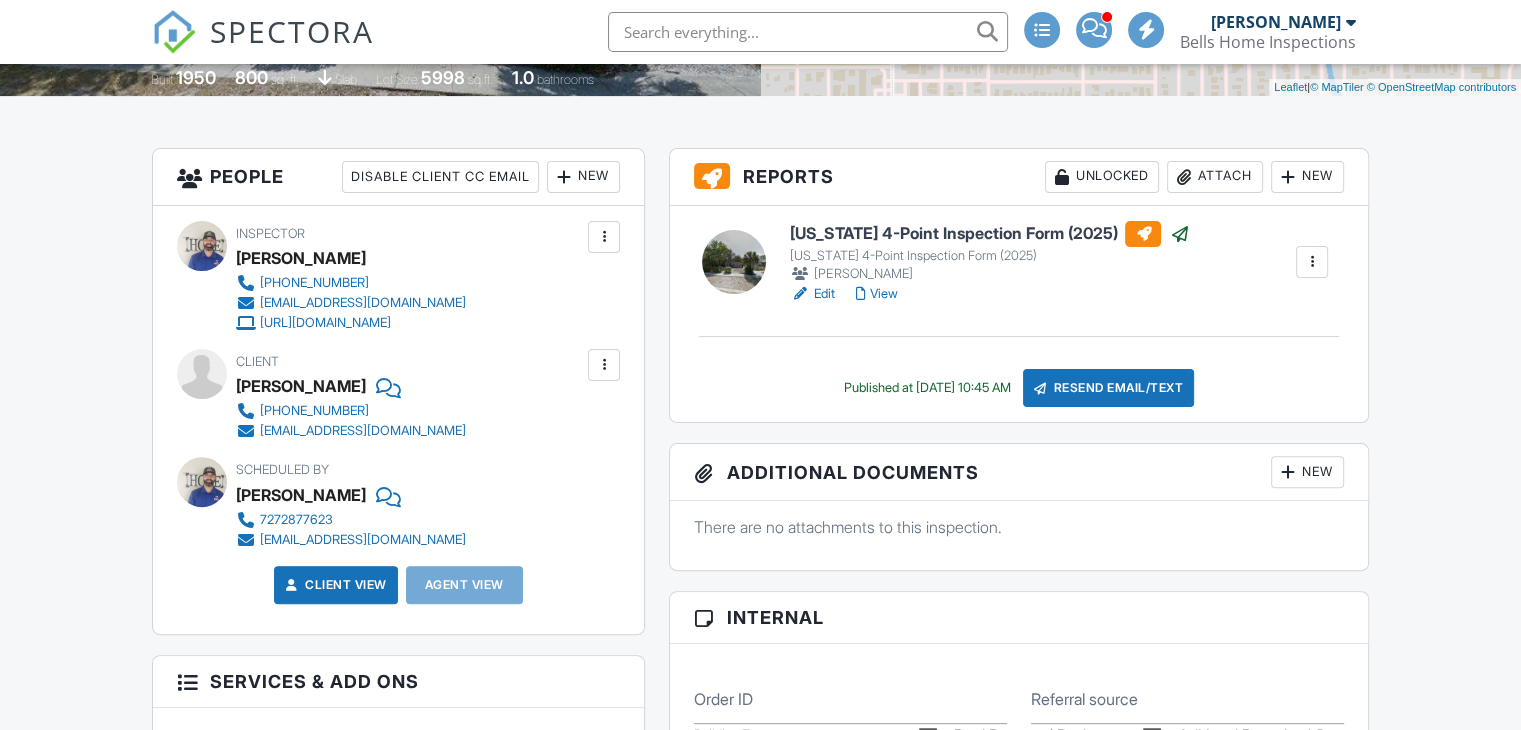 click on "Edit" at bounding box center (812, 294) 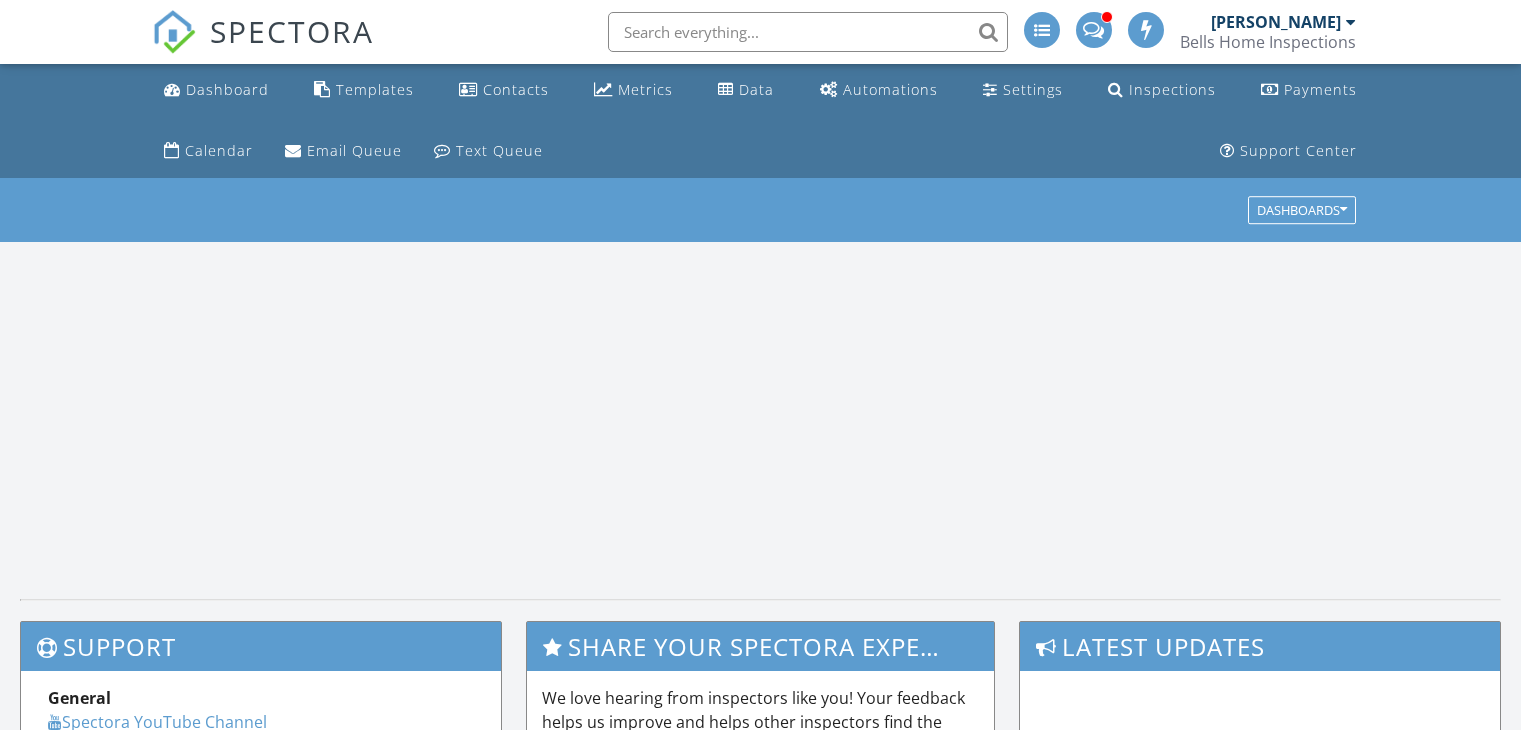 scroll, scrollTop: 0, scrollLeft: 0, axis: both 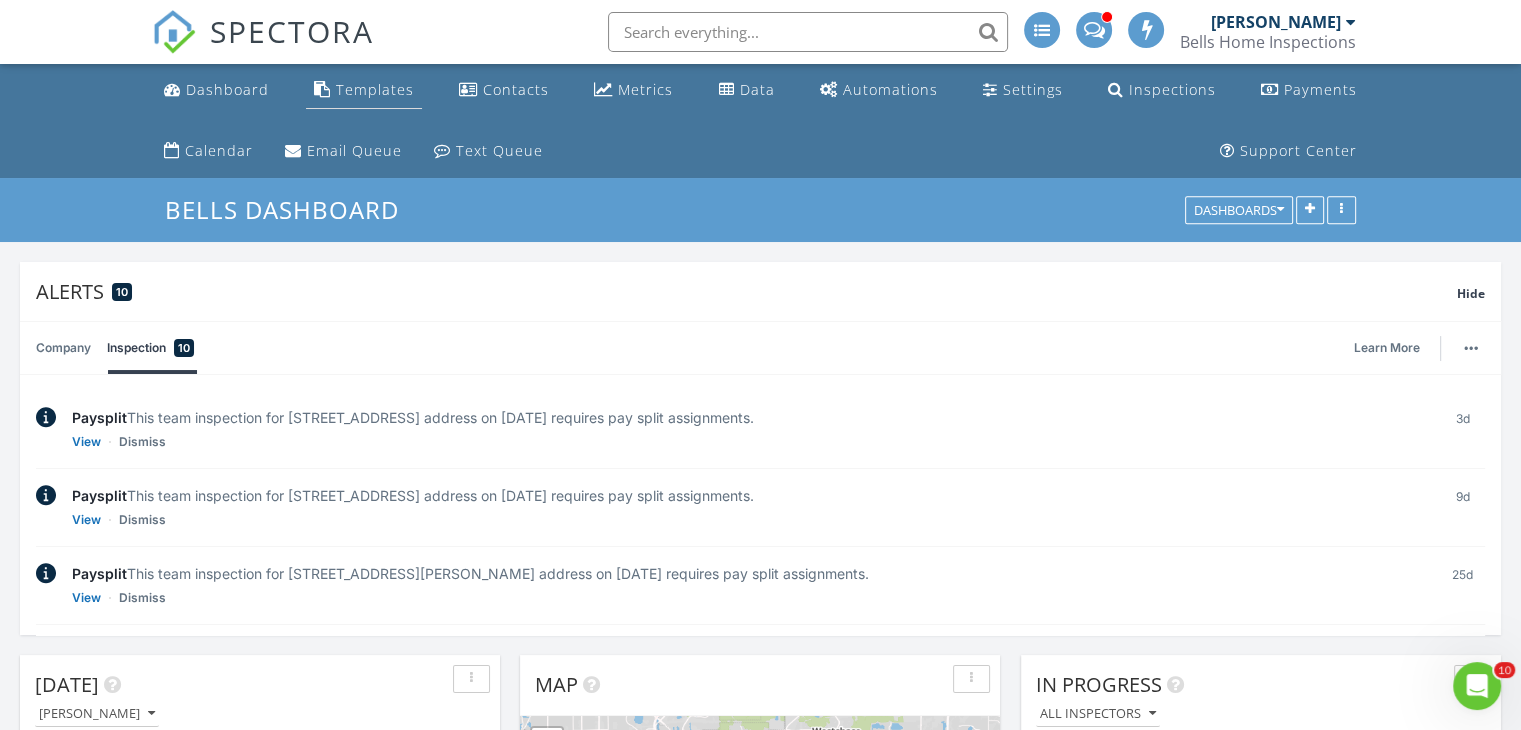 click on "Templates" at bounding box center [364, 90] 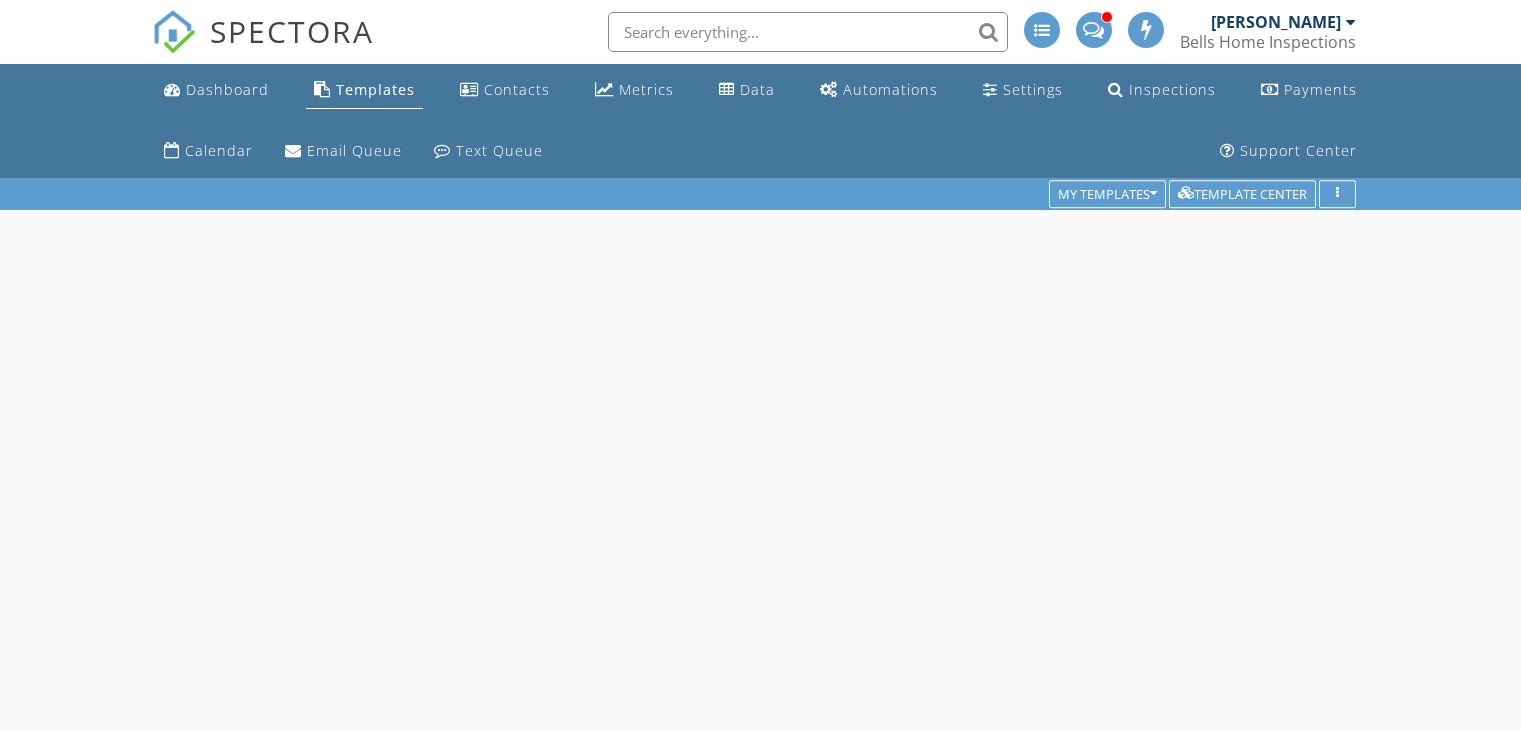 scroll, scrollTop: 0, scrollLeft: 0, axis: both 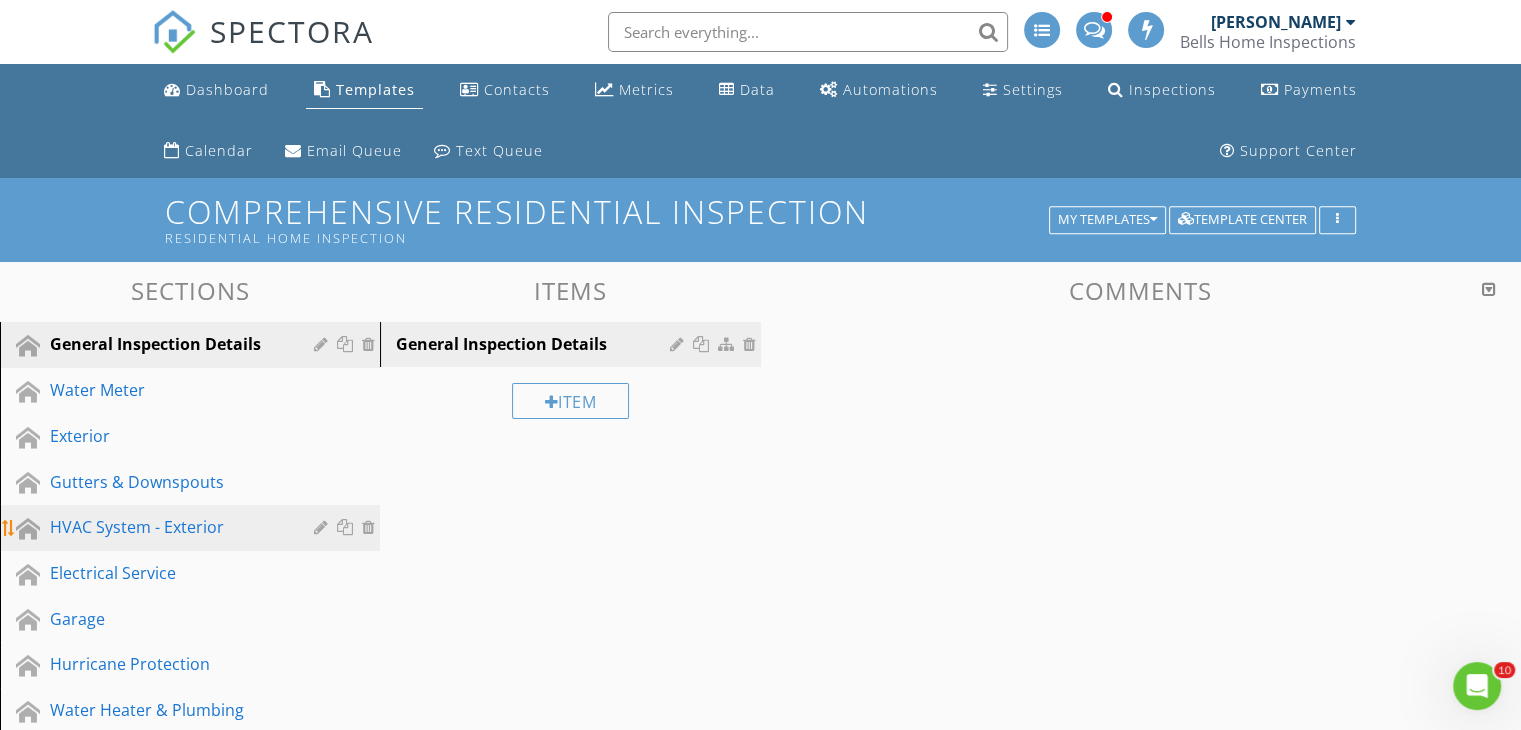 click on "HVAC System - Exterior" at bounding box center (167, 527) 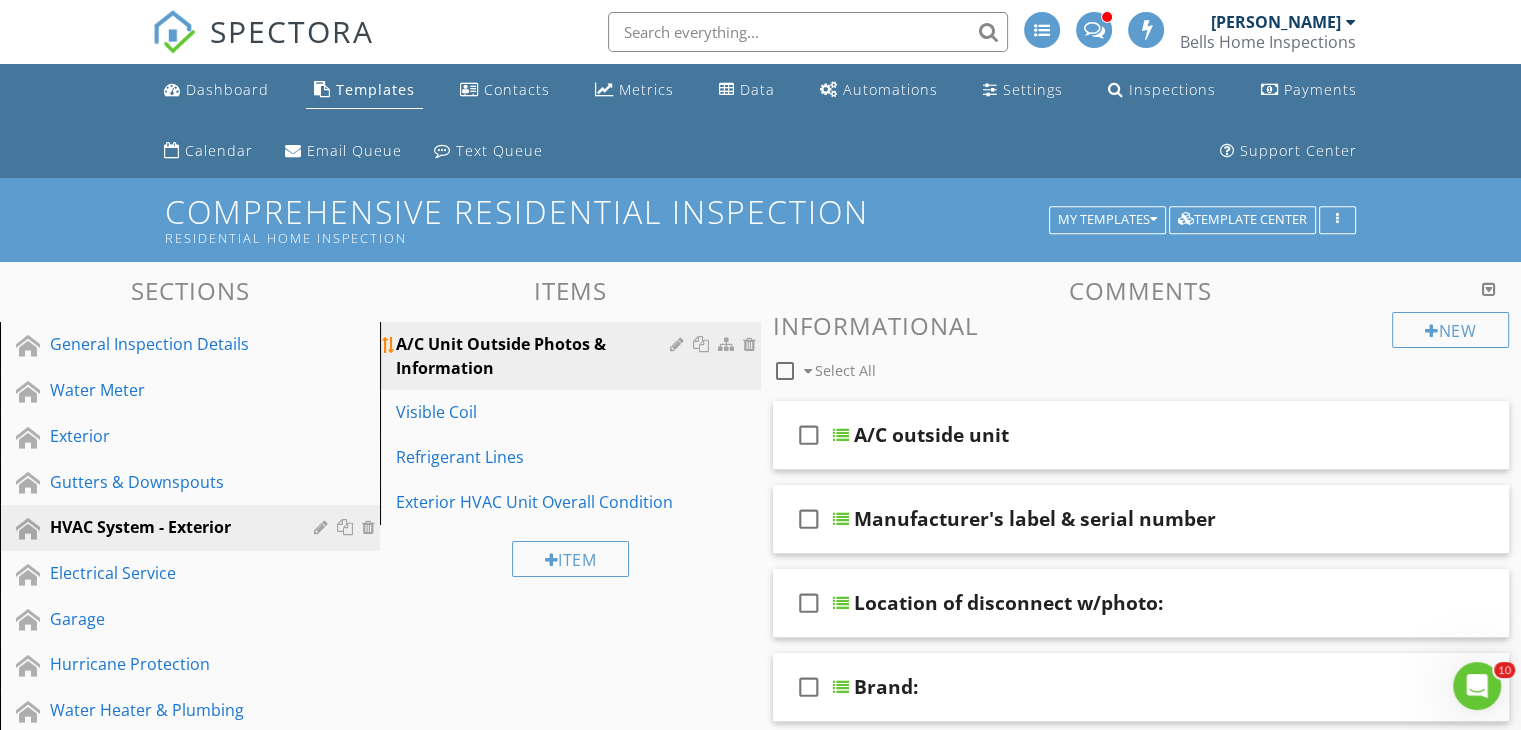 click on "A/C Unit Outside Photos & Information" at bounding box center [535, 356] 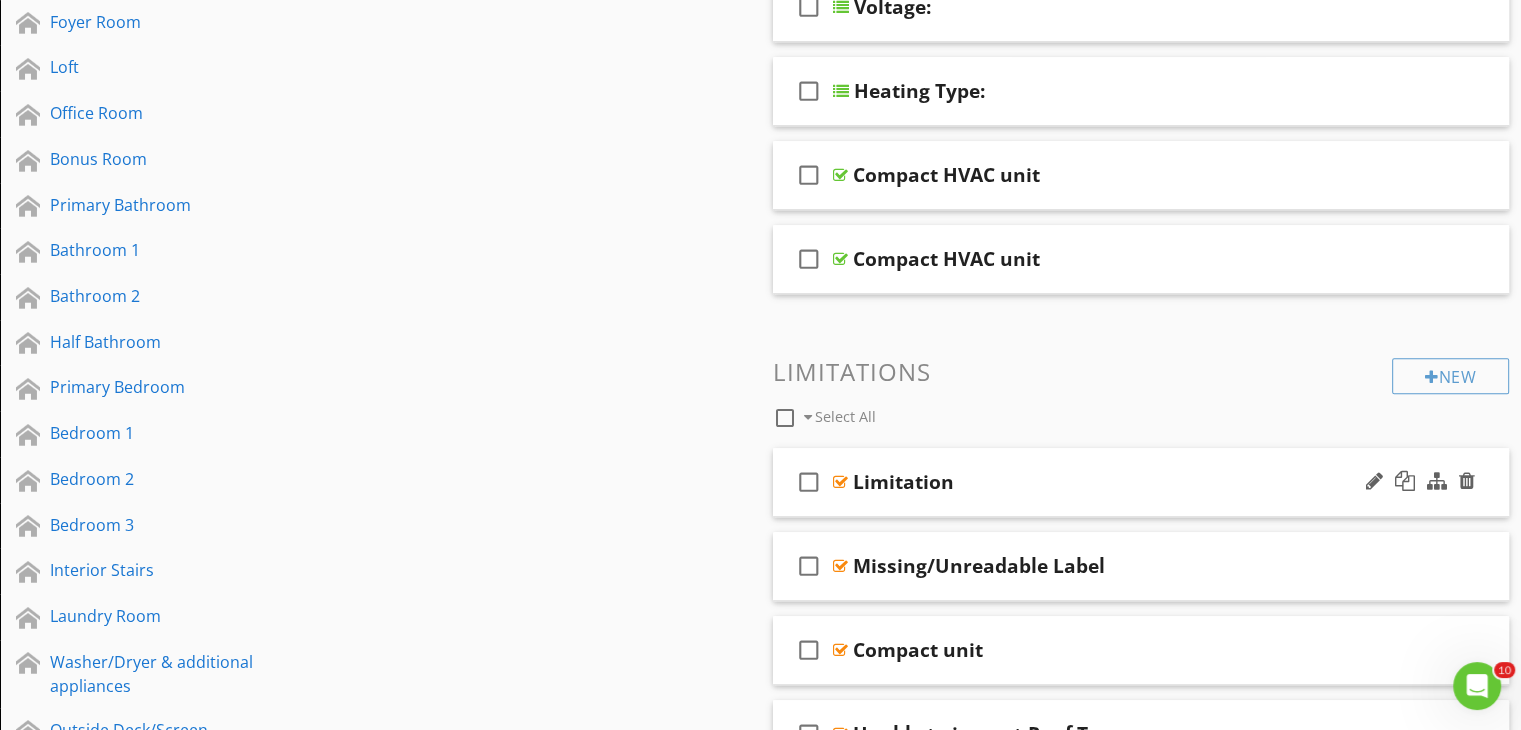 scroll, scrollTop: 900, scrollLeft: 0, axis: vertical 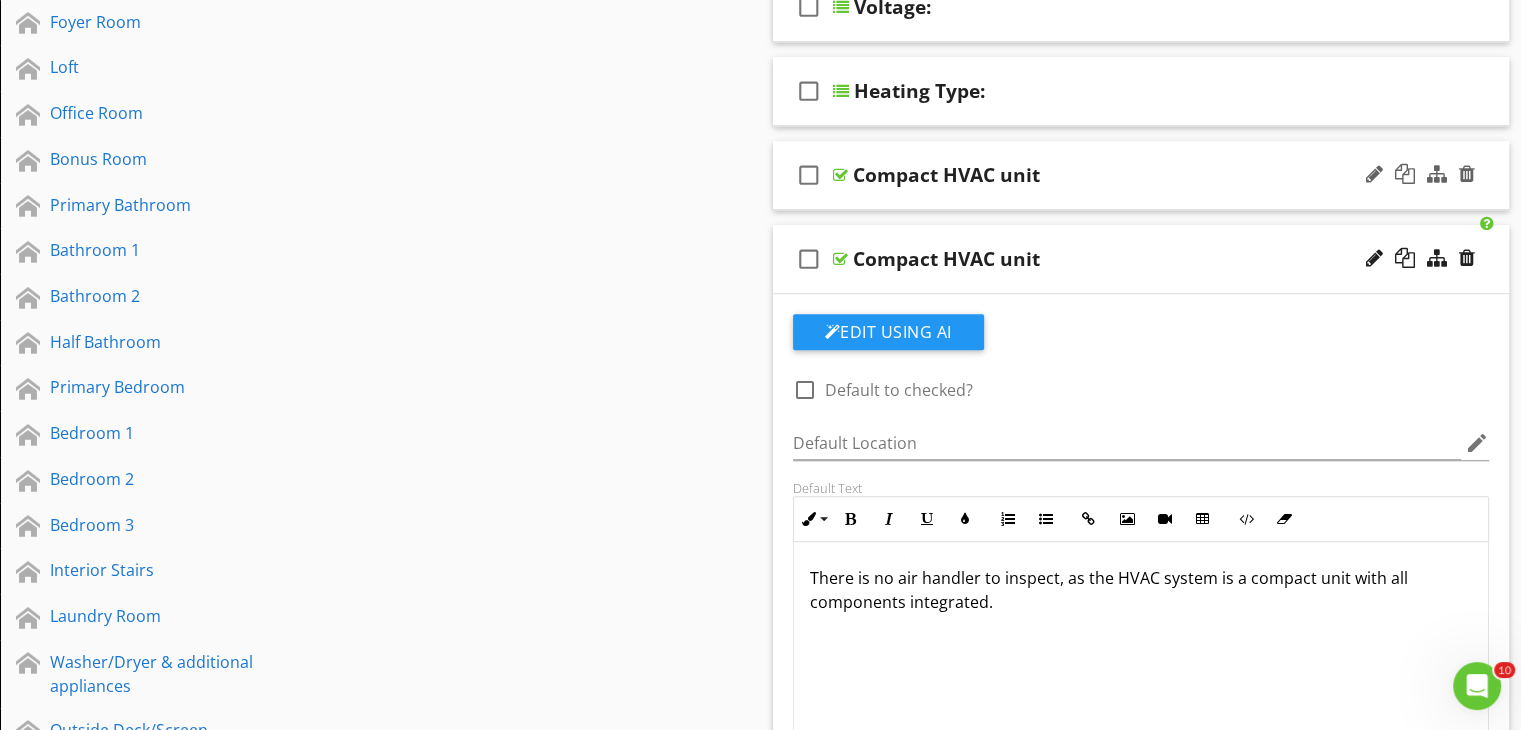 click at bounding box center [840, 175] 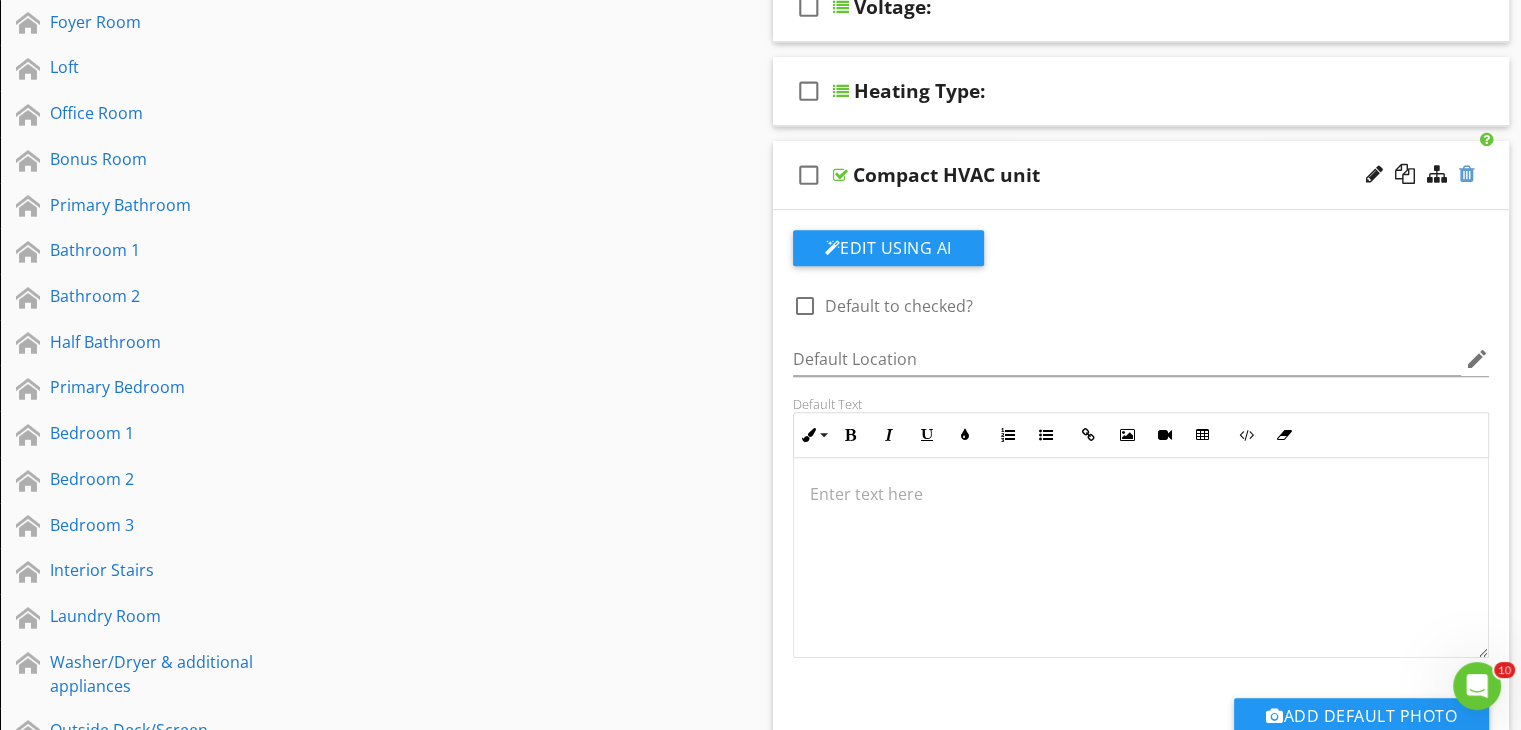 click at bounding box center (1467, 174) 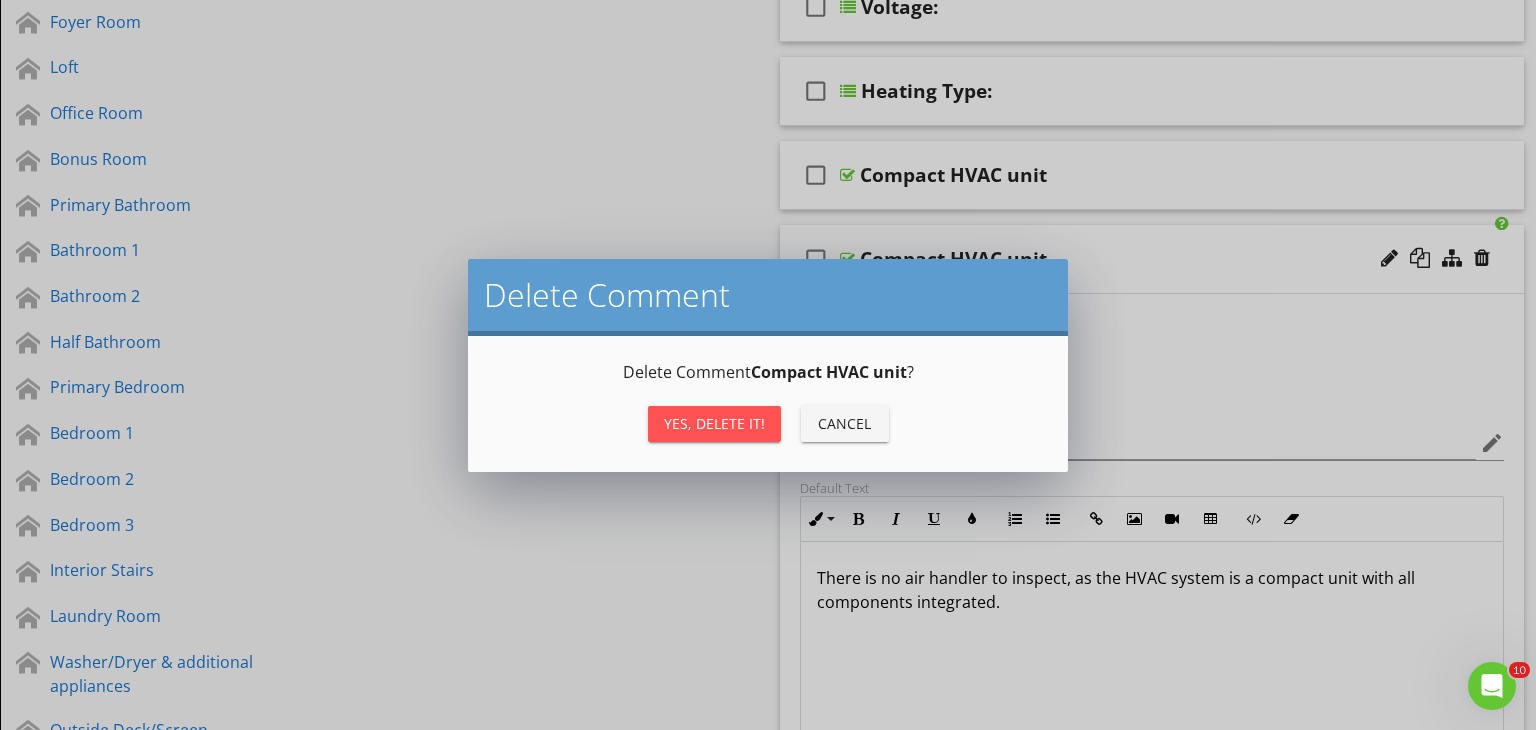 click on "Yes, Delete it!" at bounding box center (714, 423) 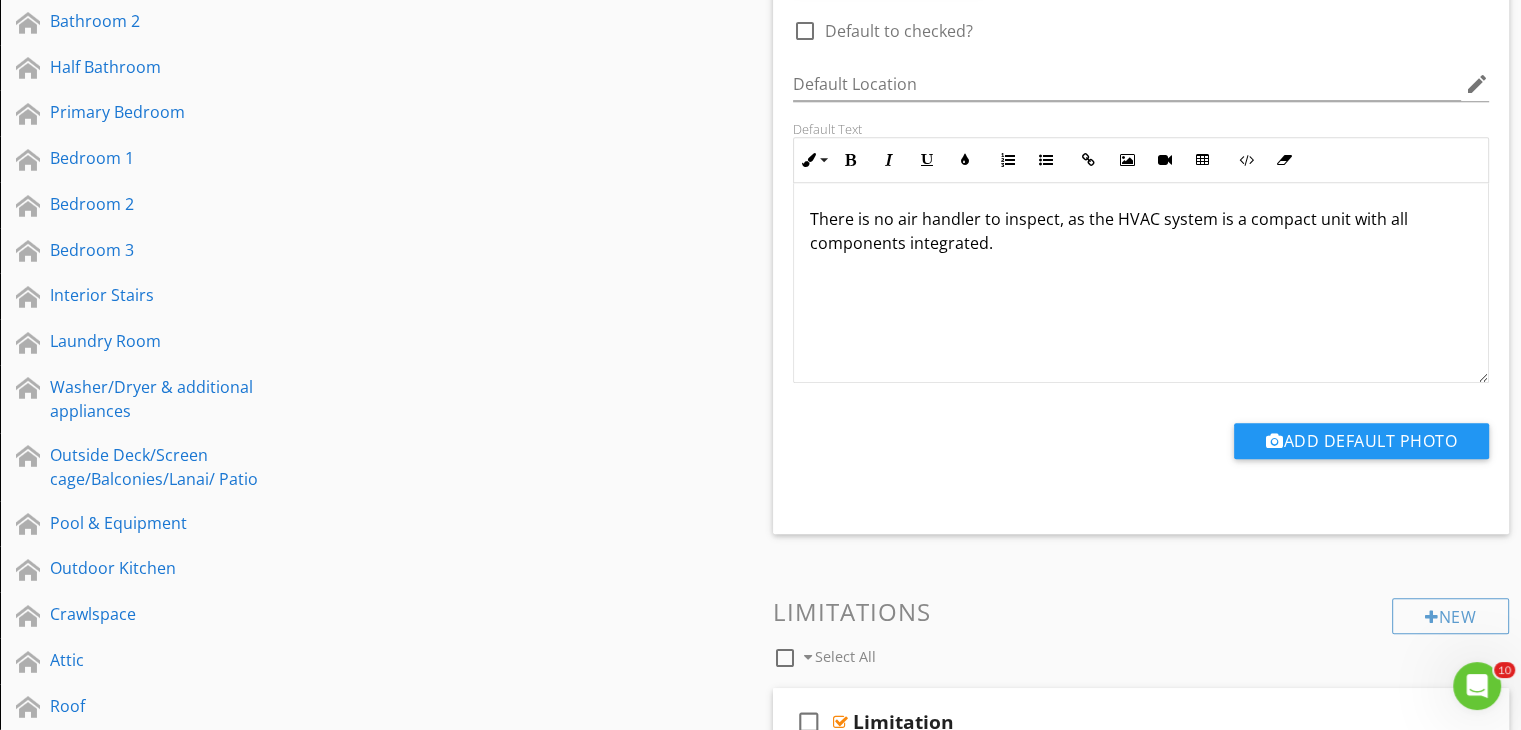 scroll, scrollTop: 1200, scrollLeft: 0, axis: vertical 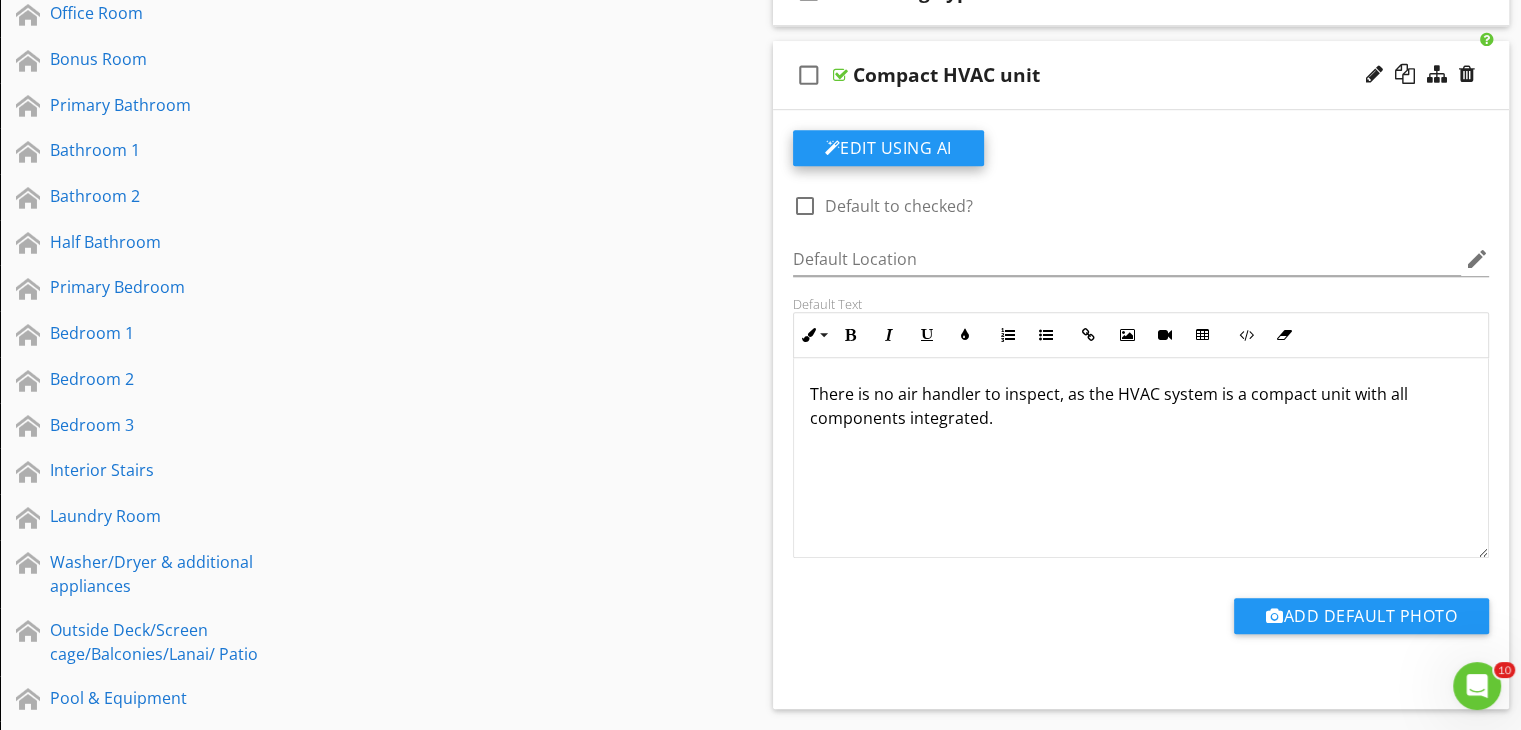 click on "Edit Using AI" at bounding box center (888, 148) 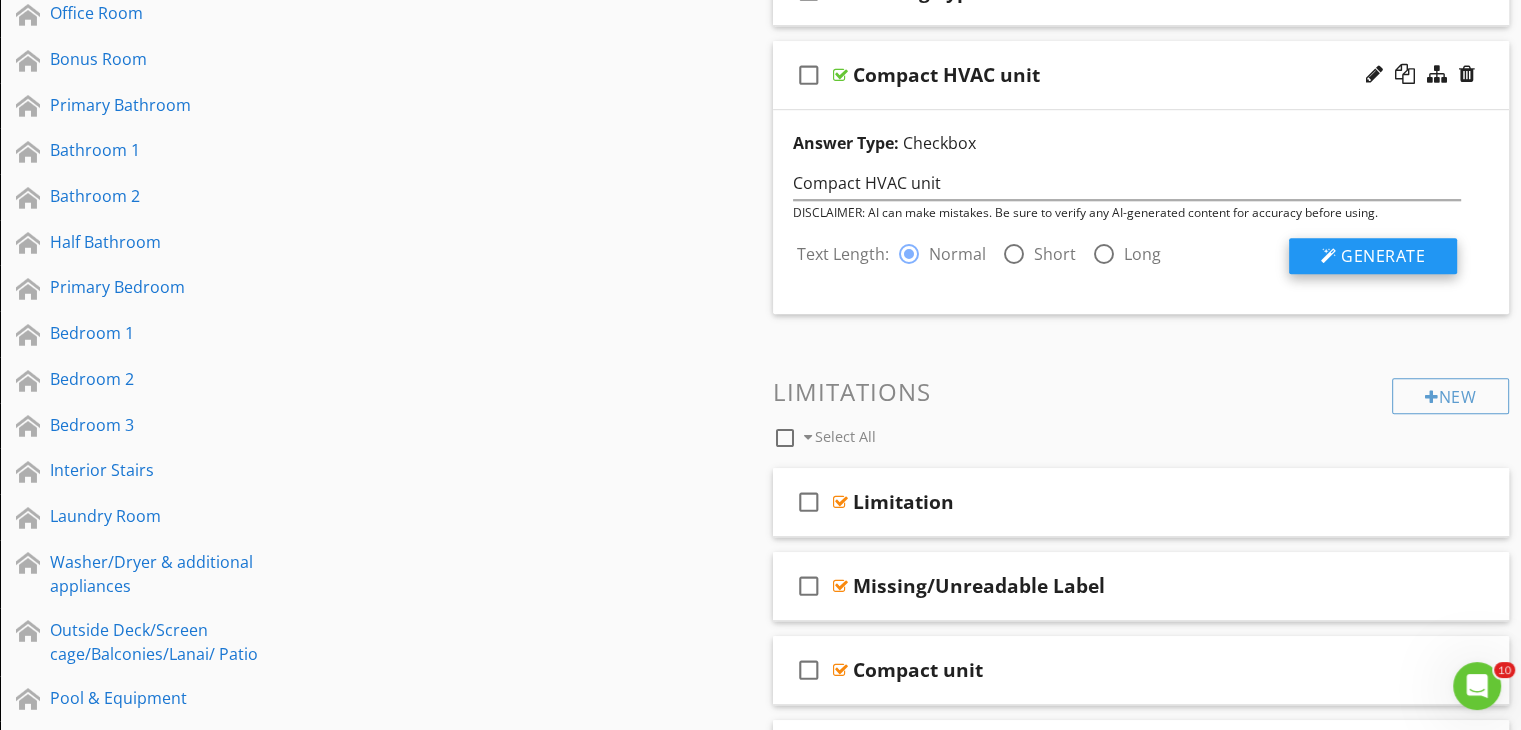 click on "Generate" at bounding box center [1383, 256] 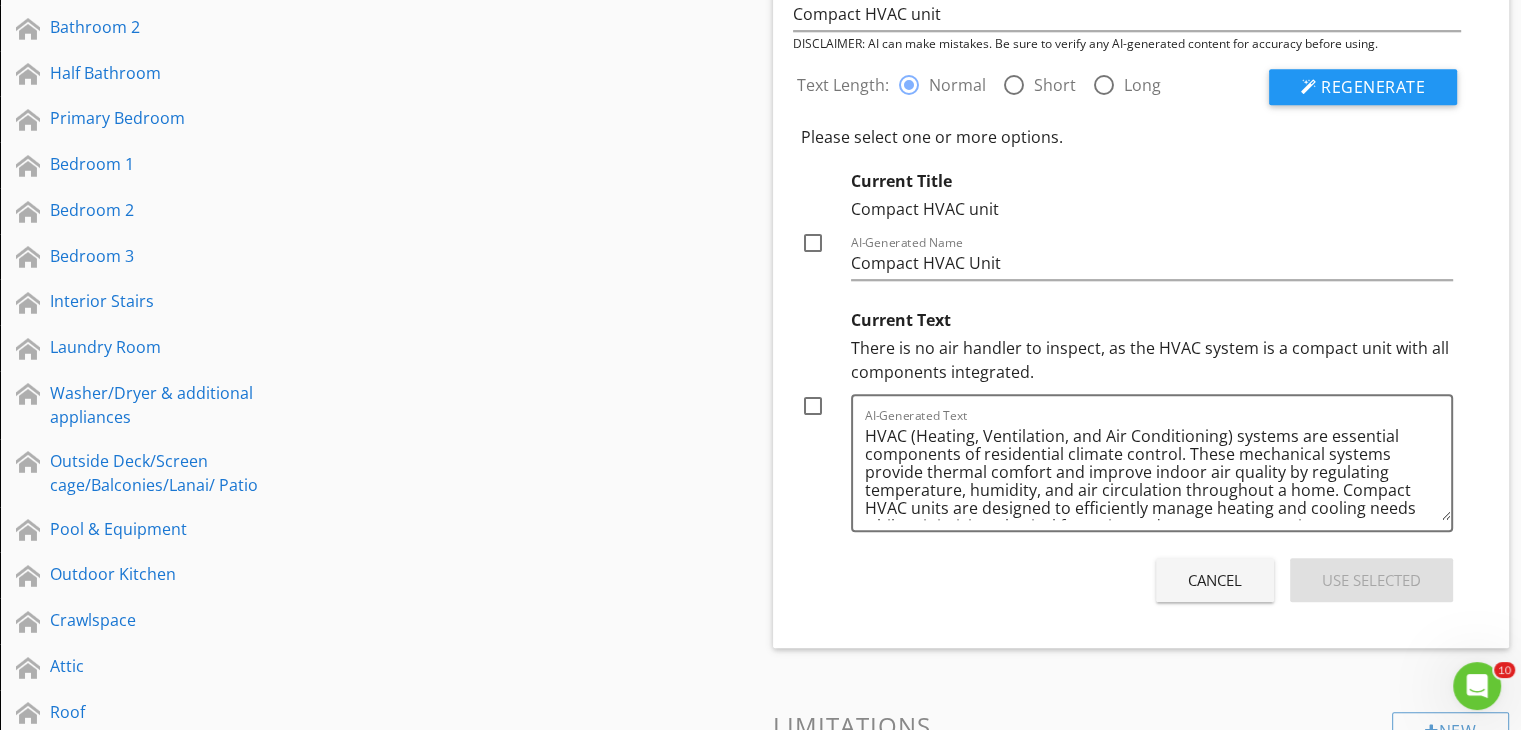 scroll, scrollTop: 1400, scrollLeft: 0, axis: vertical 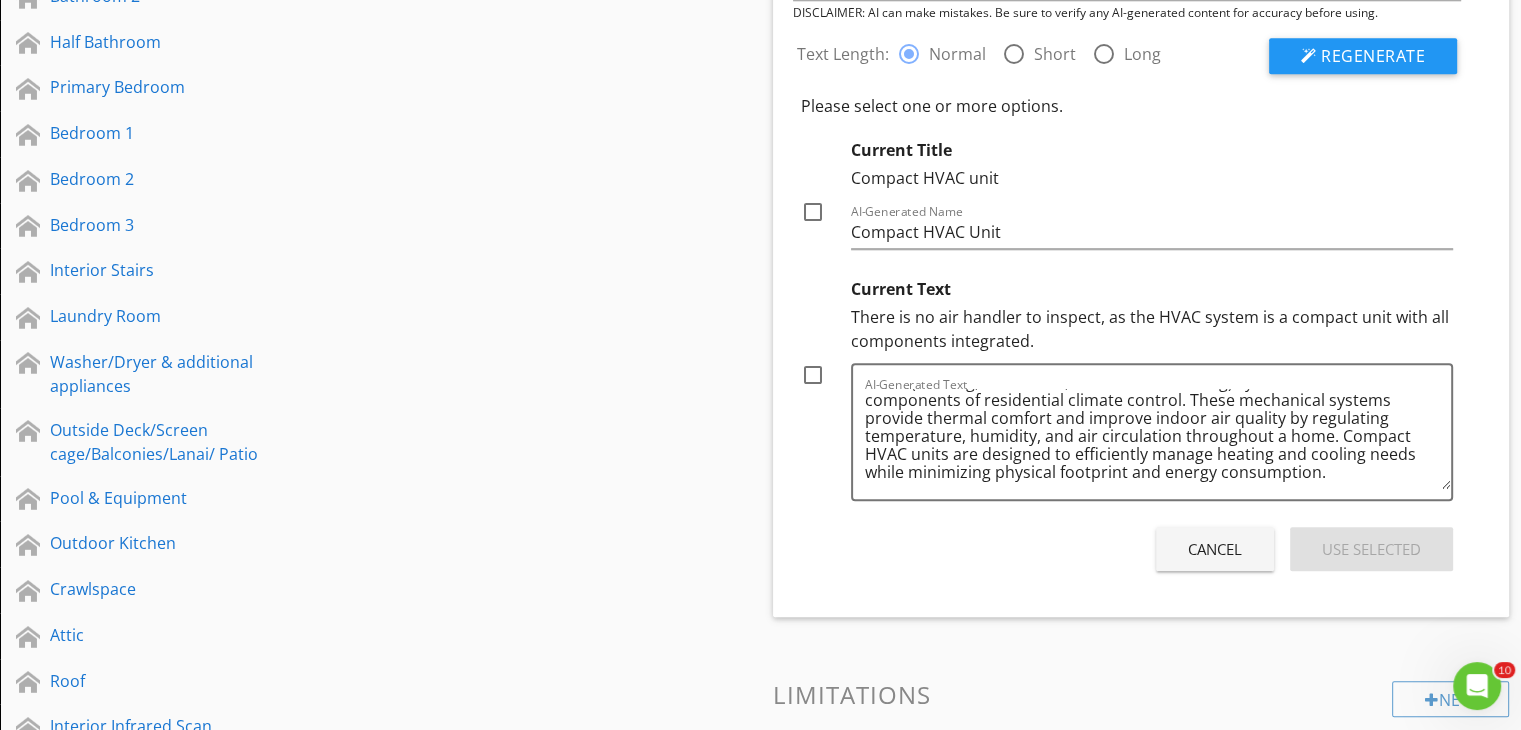 click on "Cancel" at bounding box center (1215, 549) 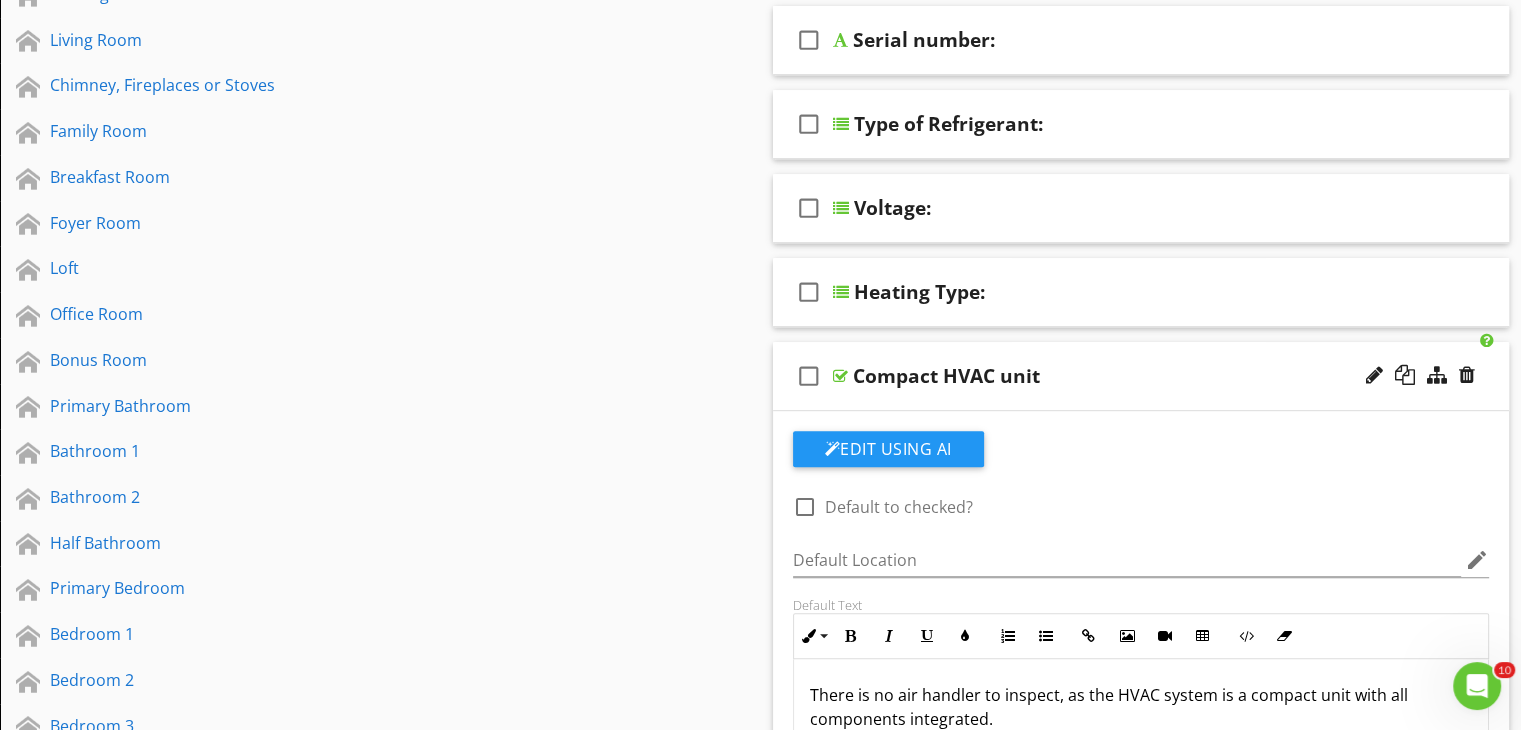 scroll, scrollTop: 900, scrollLeft: 0, axis: vertical 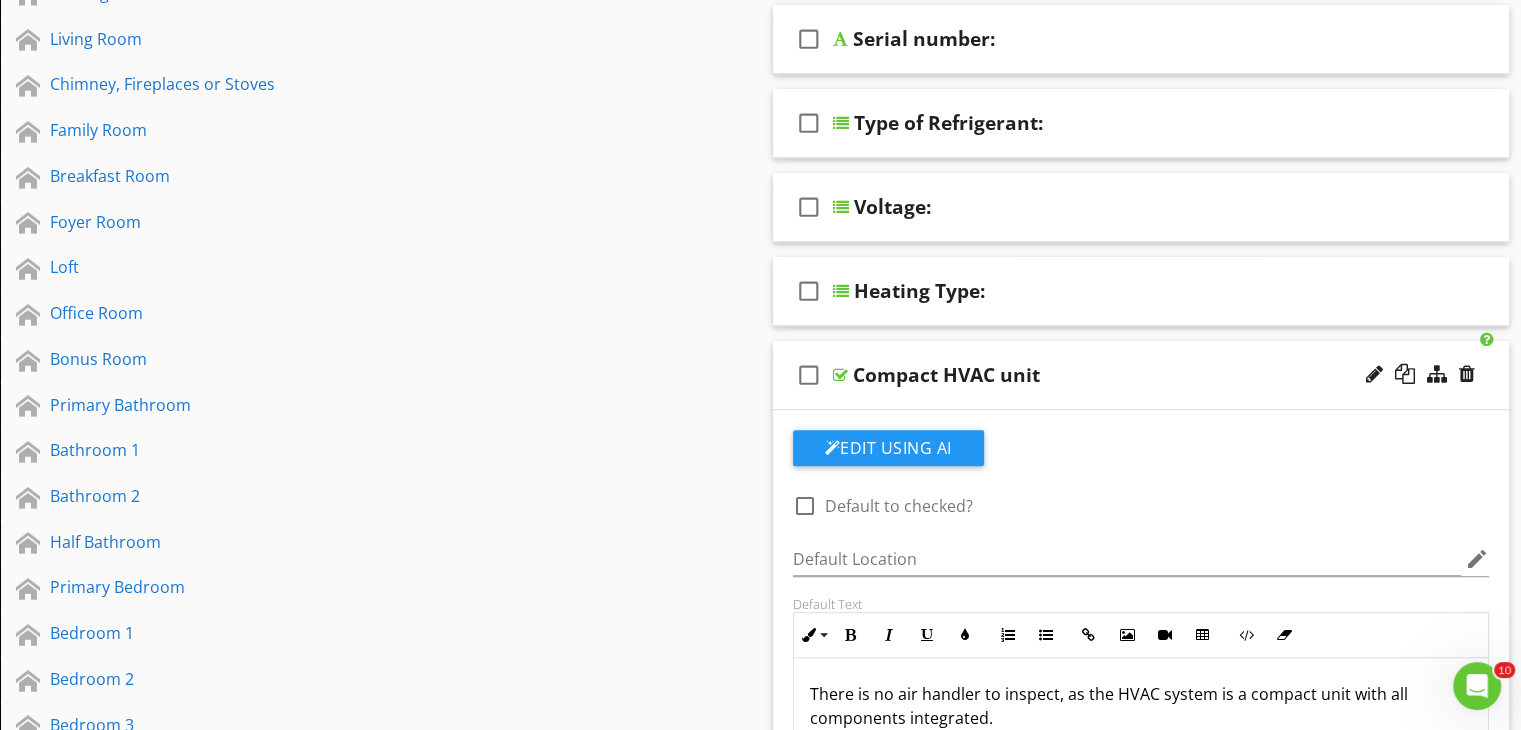 click at bounding box center [840, 375] 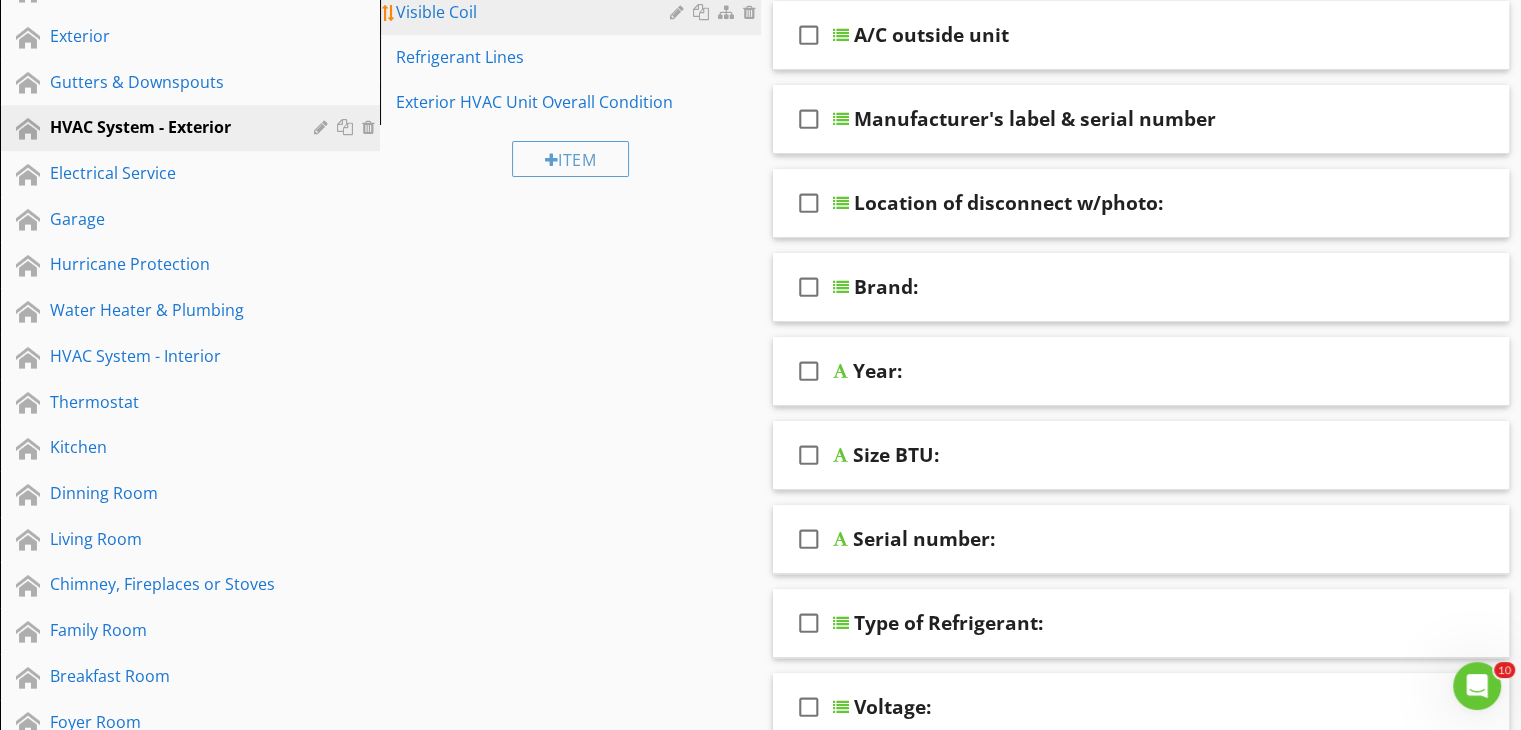 scroll, scrollTop: 100, scrollLeft: 0, axis: vertical 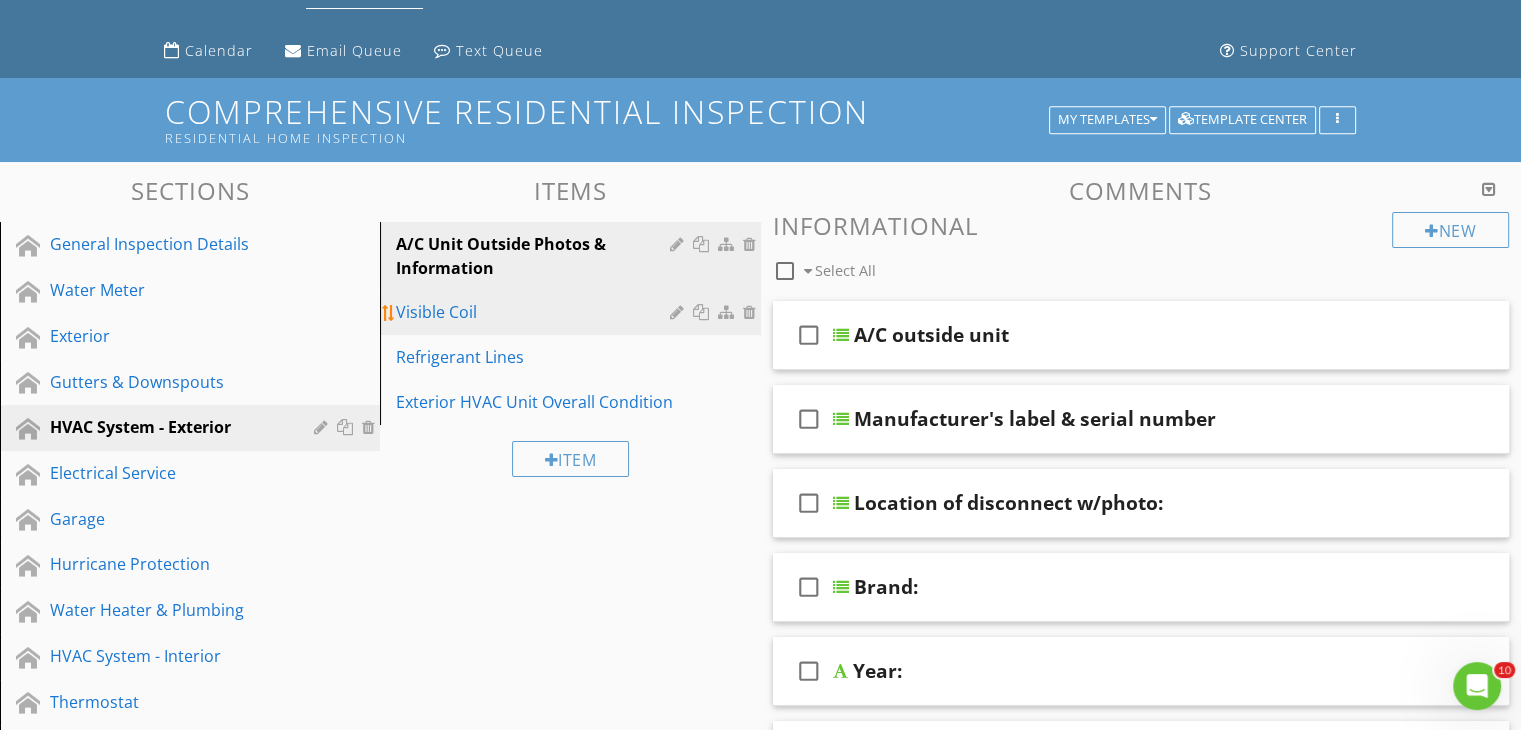 click on "Visible Coil" at bounding box center [535, 312] 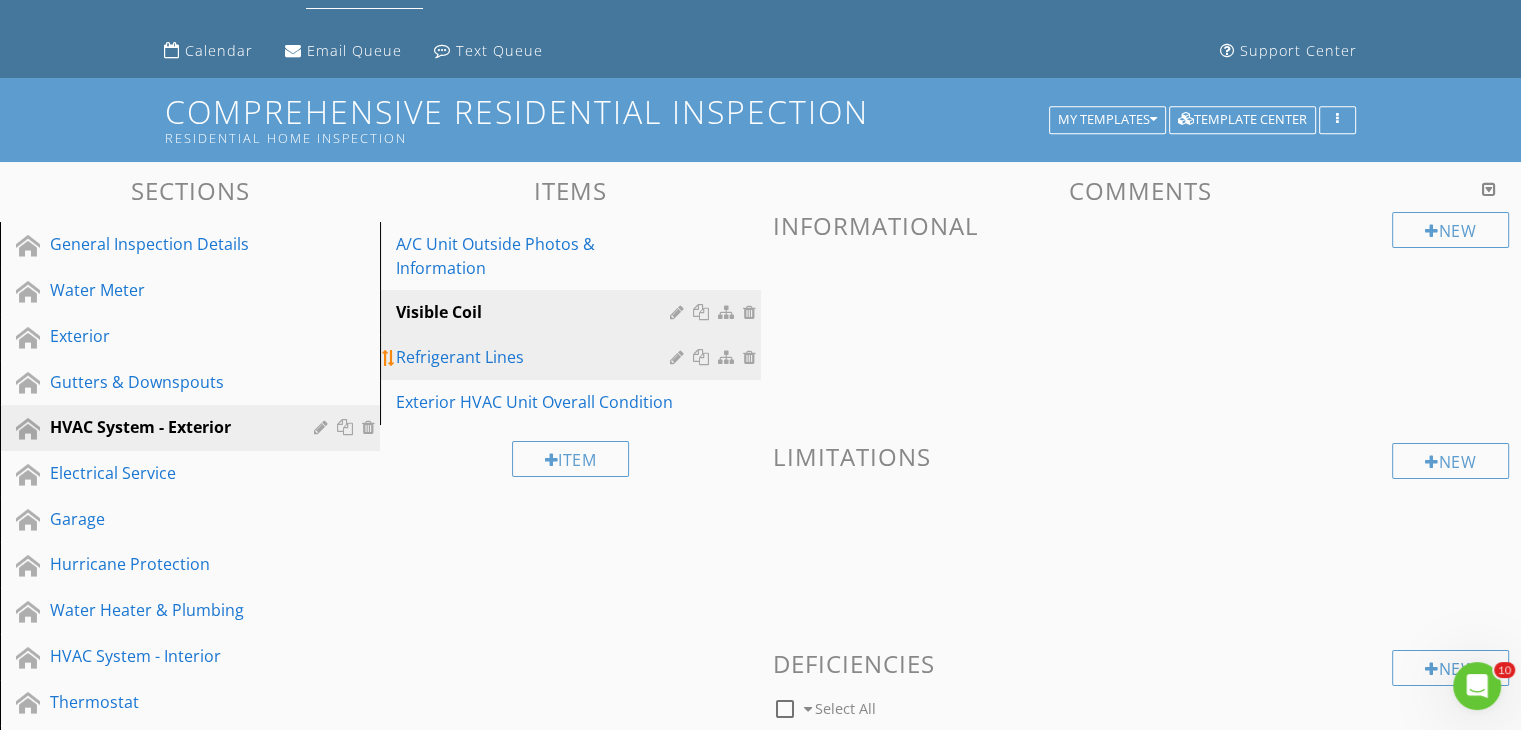 click on "Refrigerant Lines" at bounding box center (535, 357) 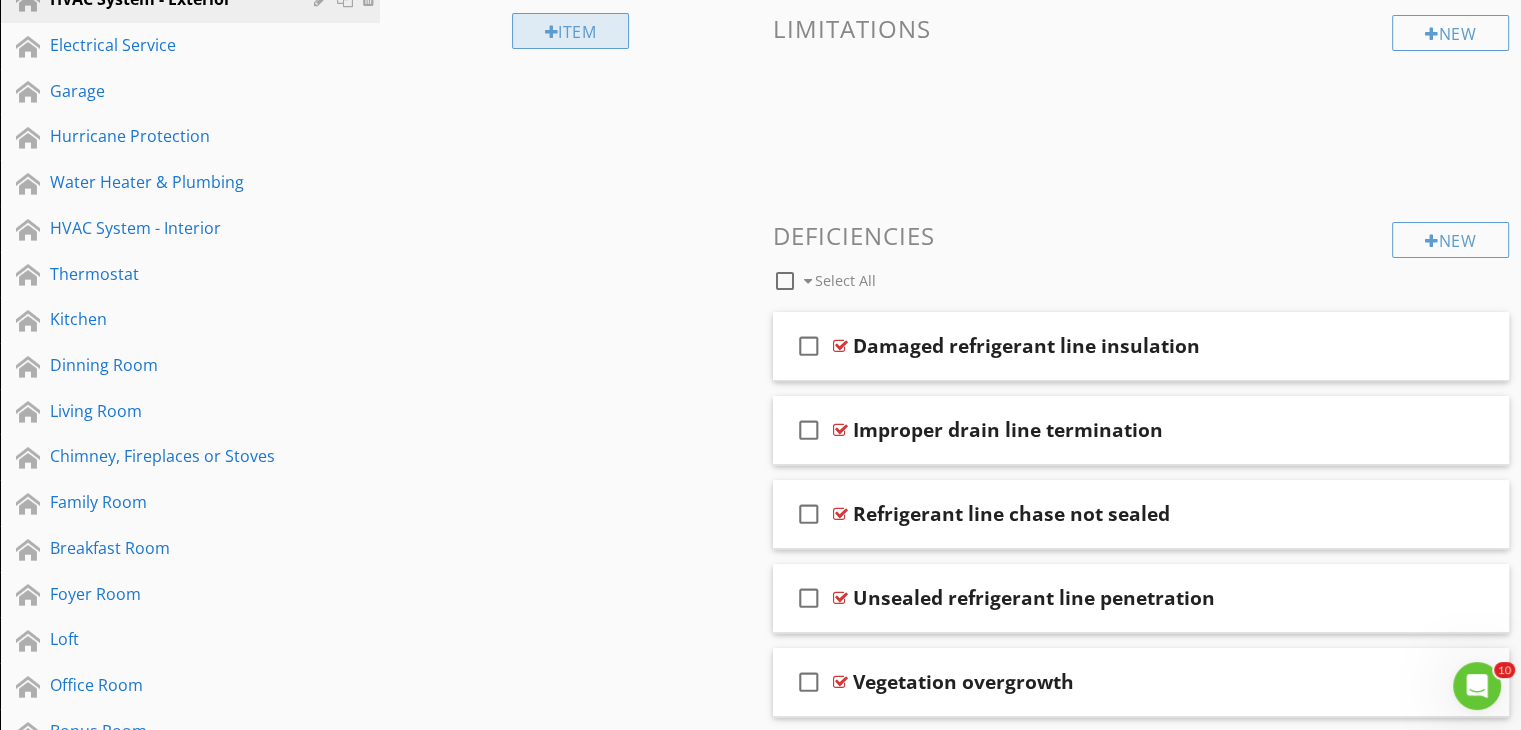 scroll, scrollTop: 200, scrollLeft: 0, axis: vertical 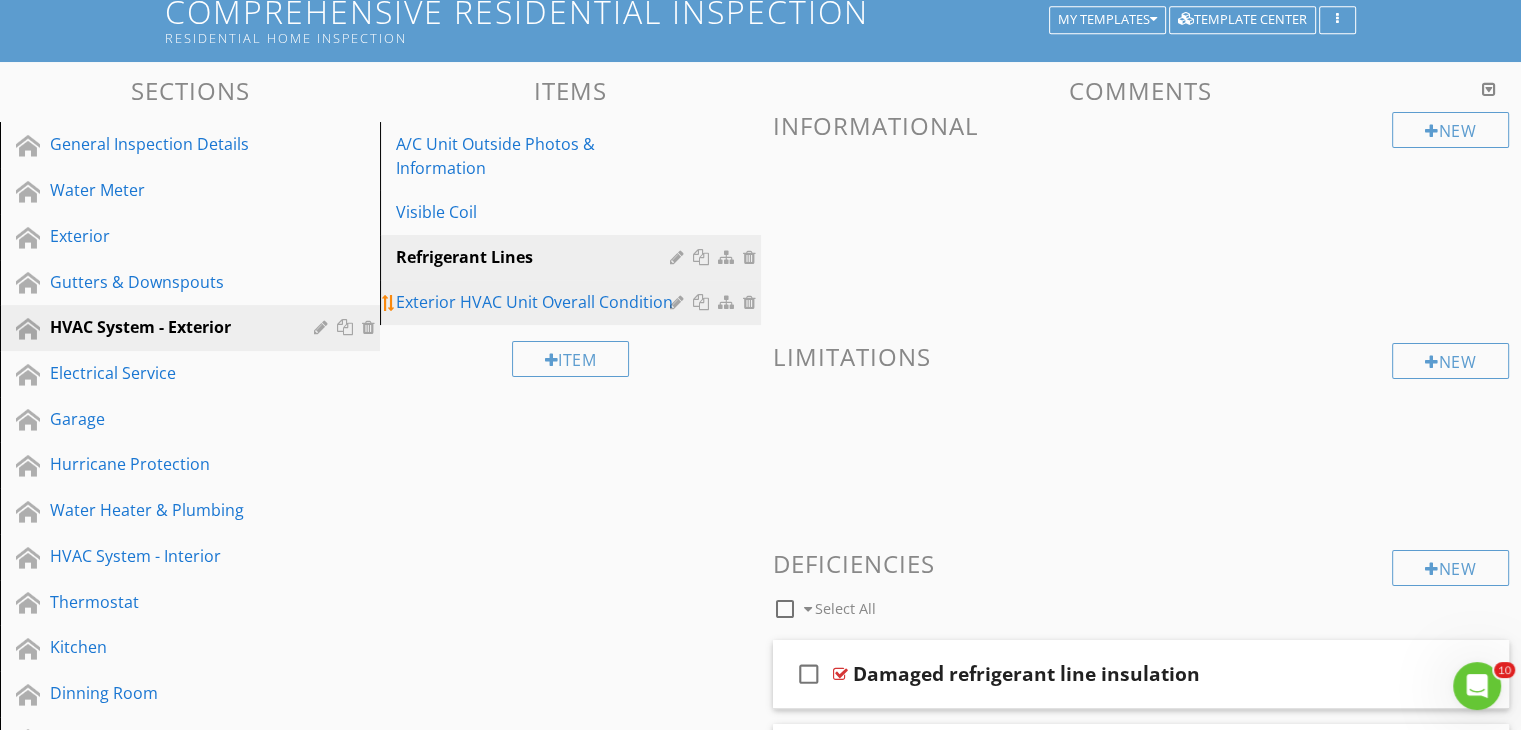 click on "Exterior HVAC Unit Overall Condition" at bounding box center (573, 302) 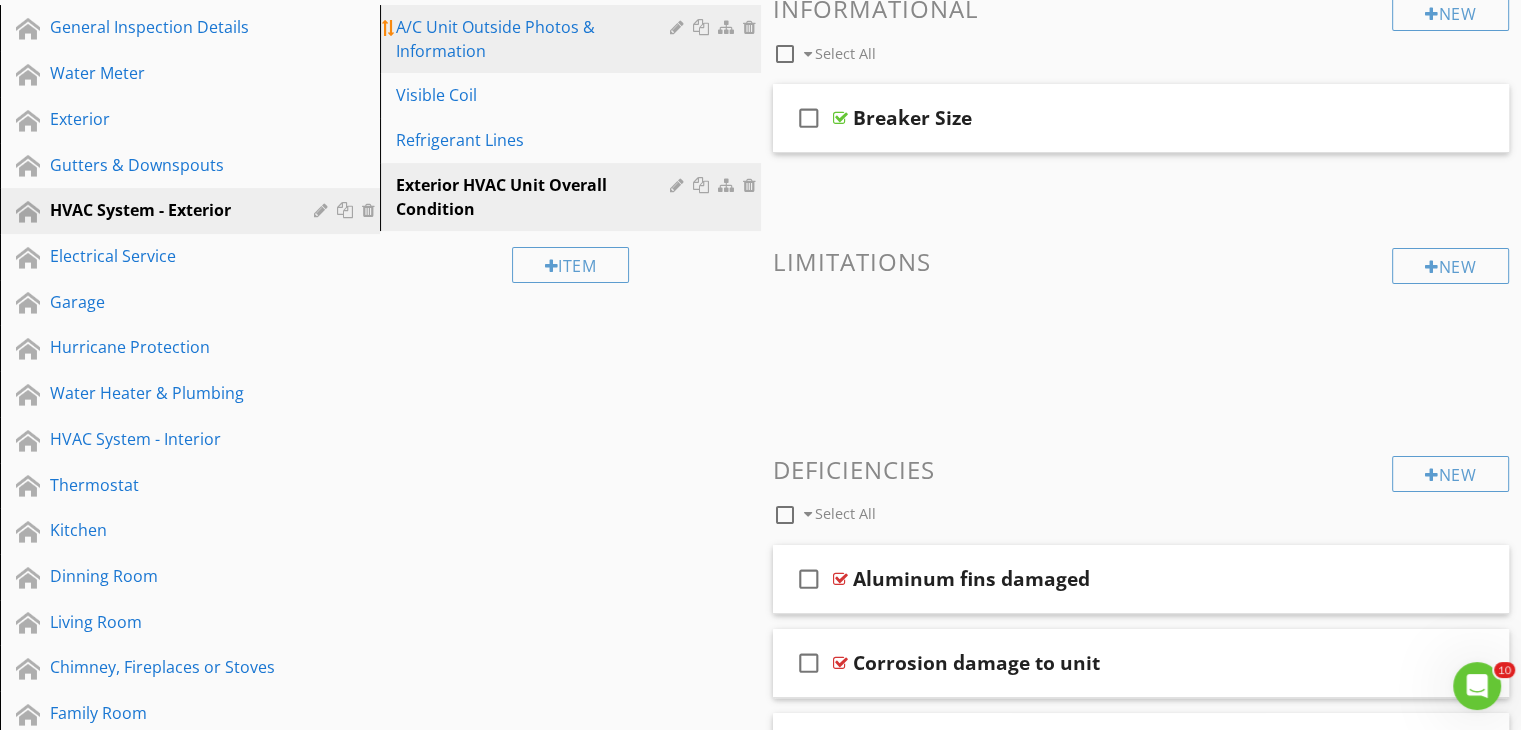 scroll, scrollTop: 200, scrollLeft: 0, axis: vertical 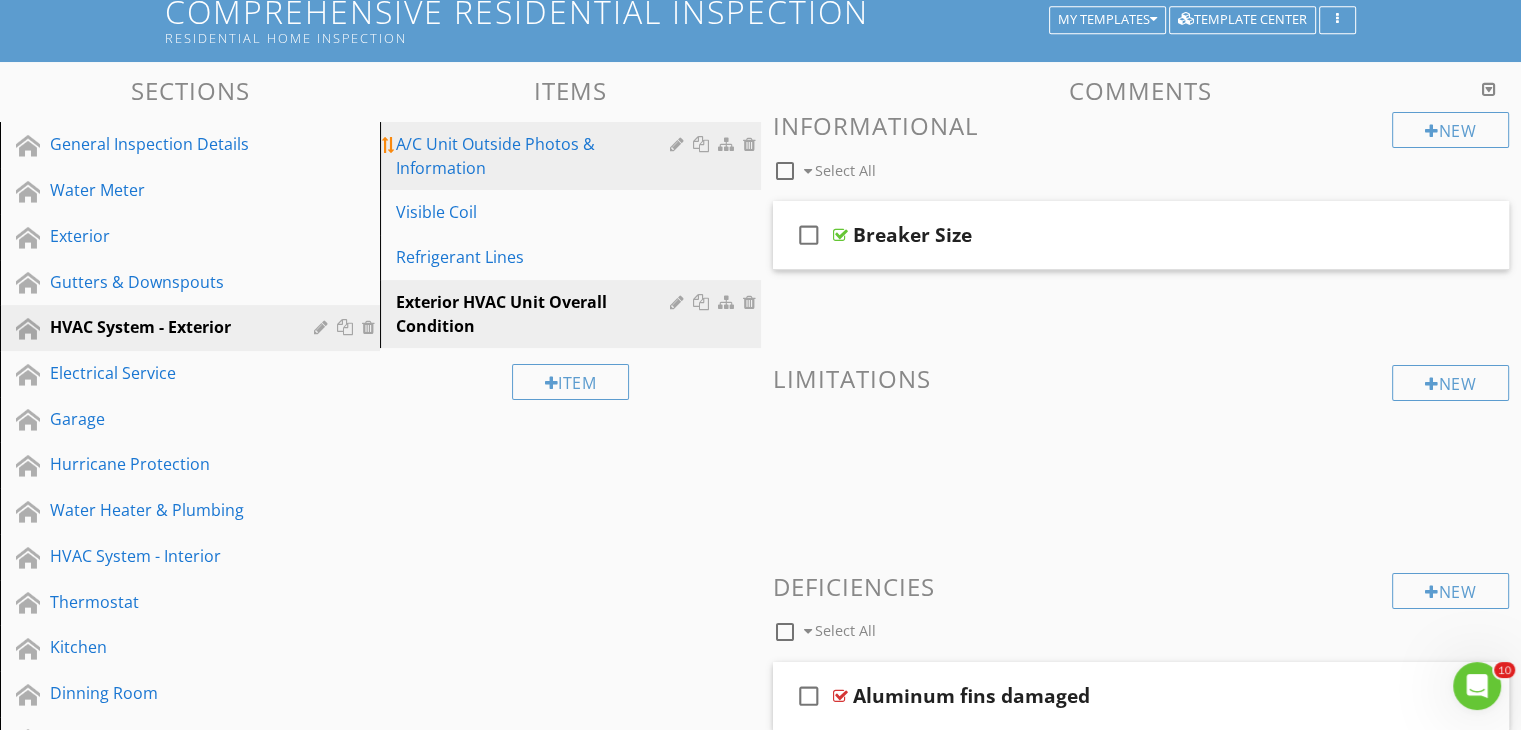 click on "A/C Unit Outside Photos & Information" at bounding box center (535, 156) 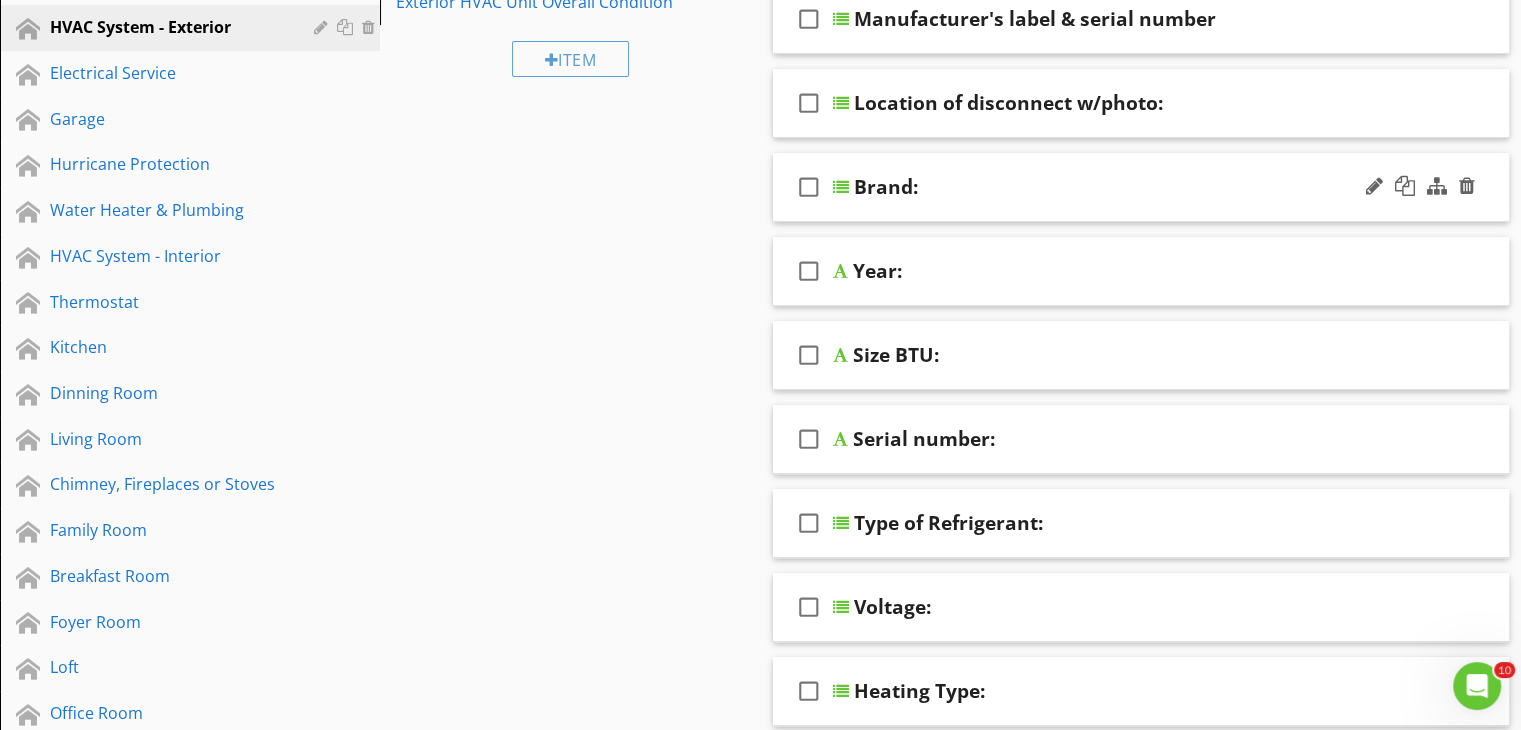 scroll, scrollTop: 600, scrollLeft: 0, axis: vertical 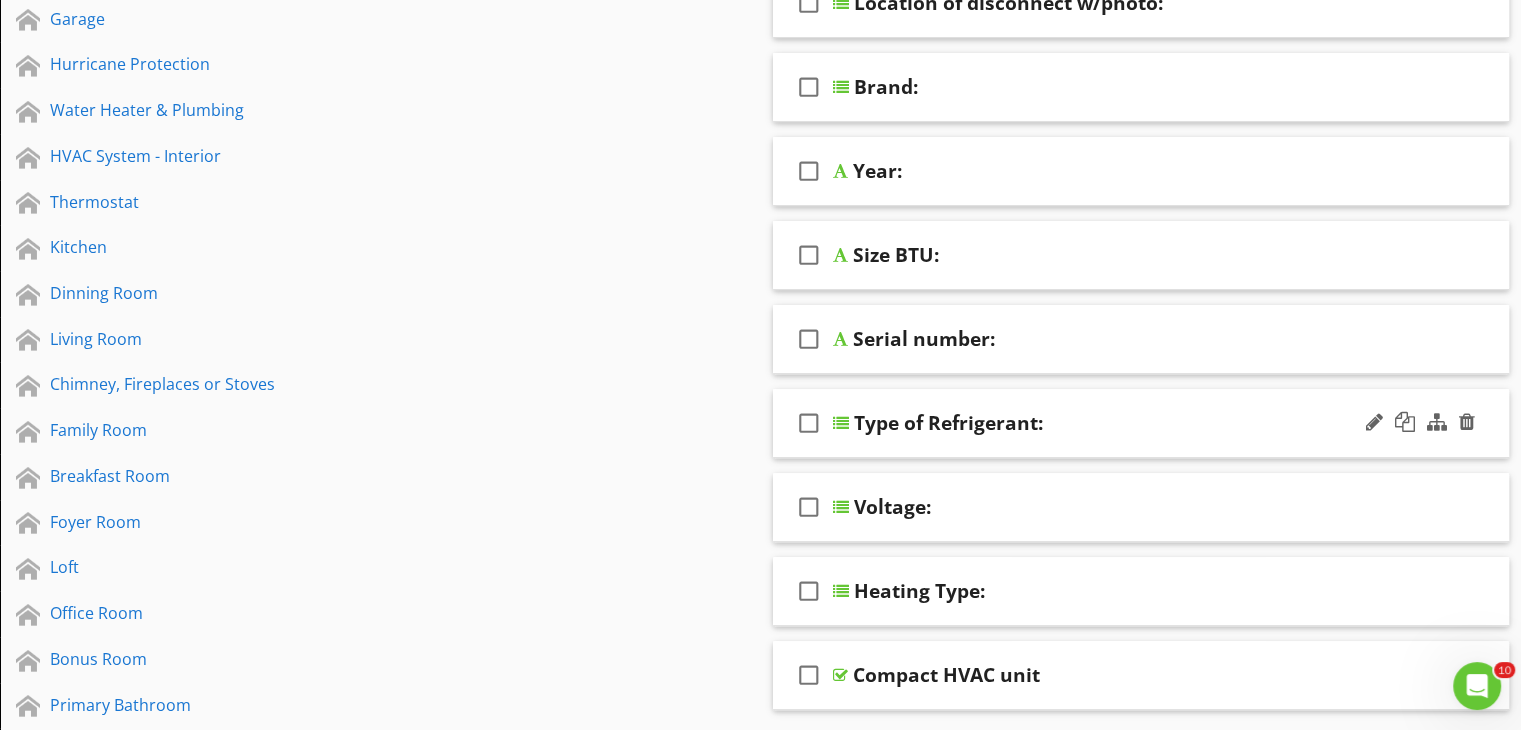 click at bounding box center (841, 423) 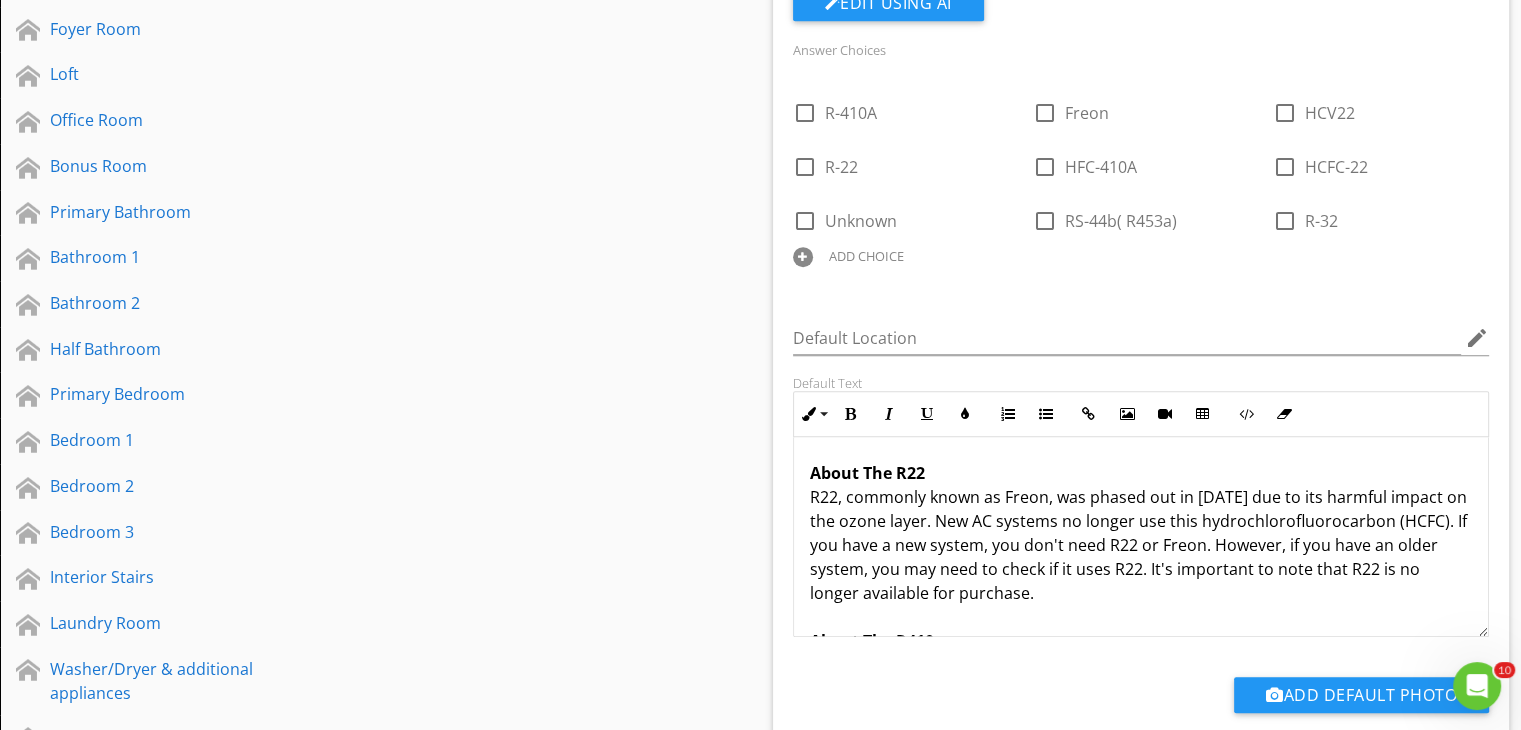 scroll, scrollTop: 1100, scrollLeft: 0, axis: vertical 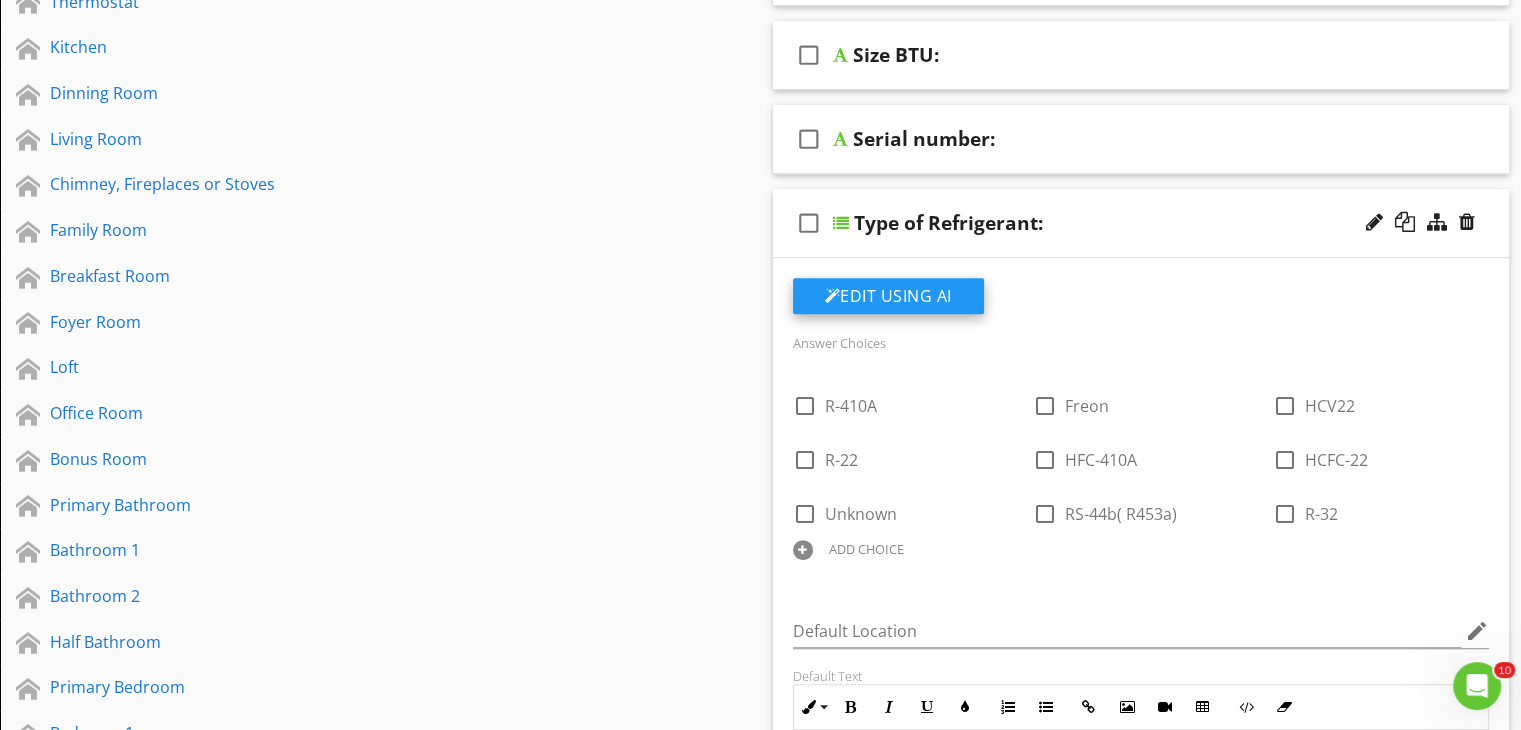 click on "Edit Using AI" at bounding box center [888, 296] 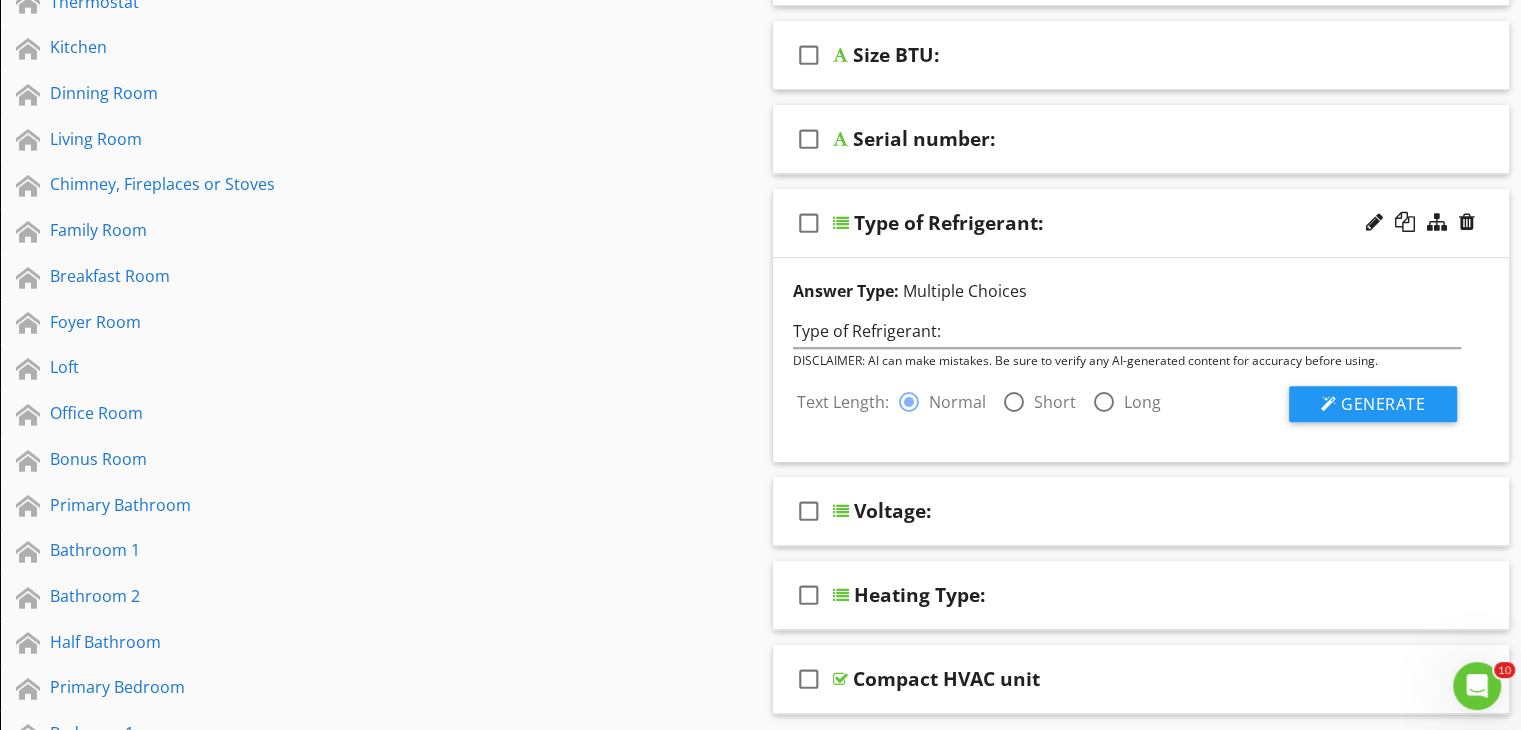 click at bounding box center [1014, 402] 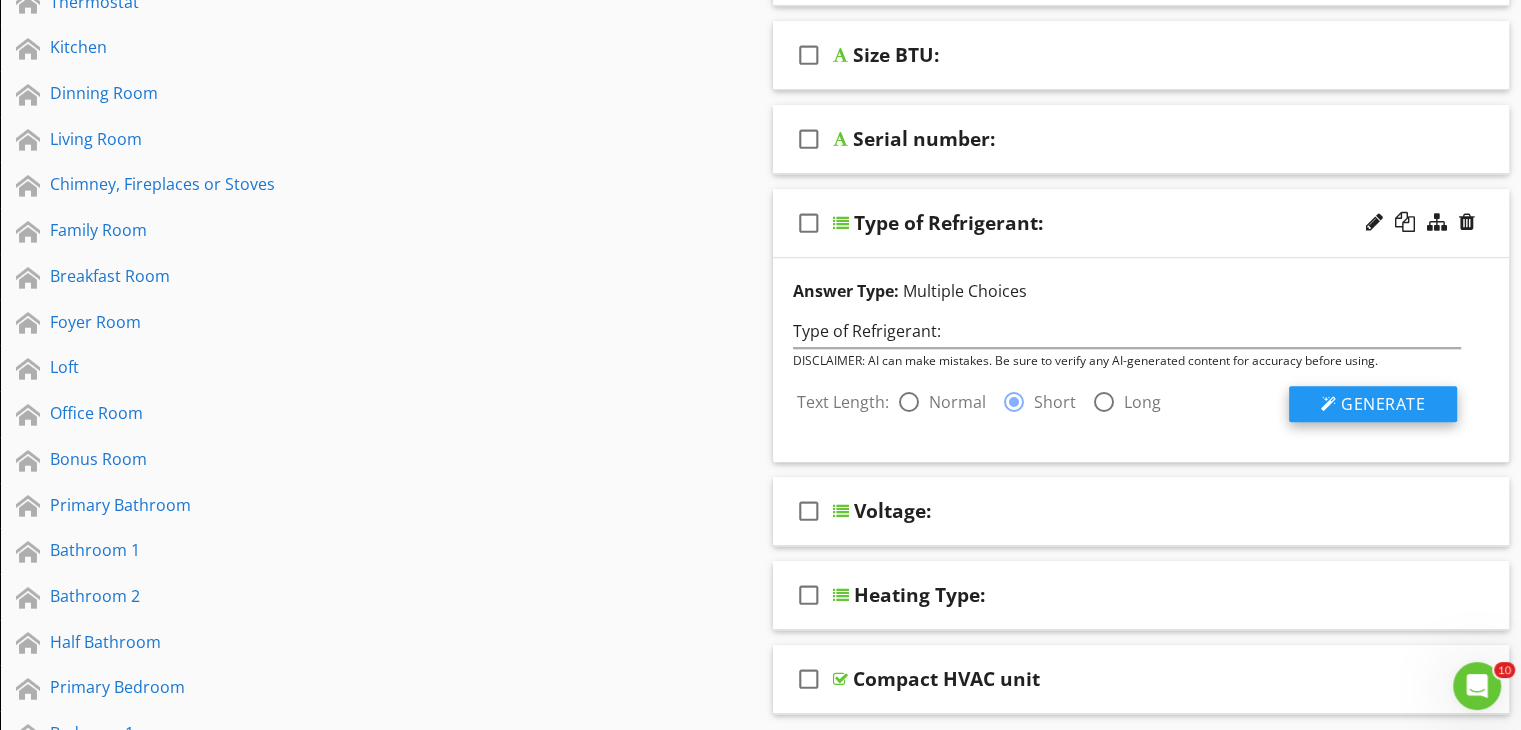 click on "Generate" at bounding box center (1383, 404) 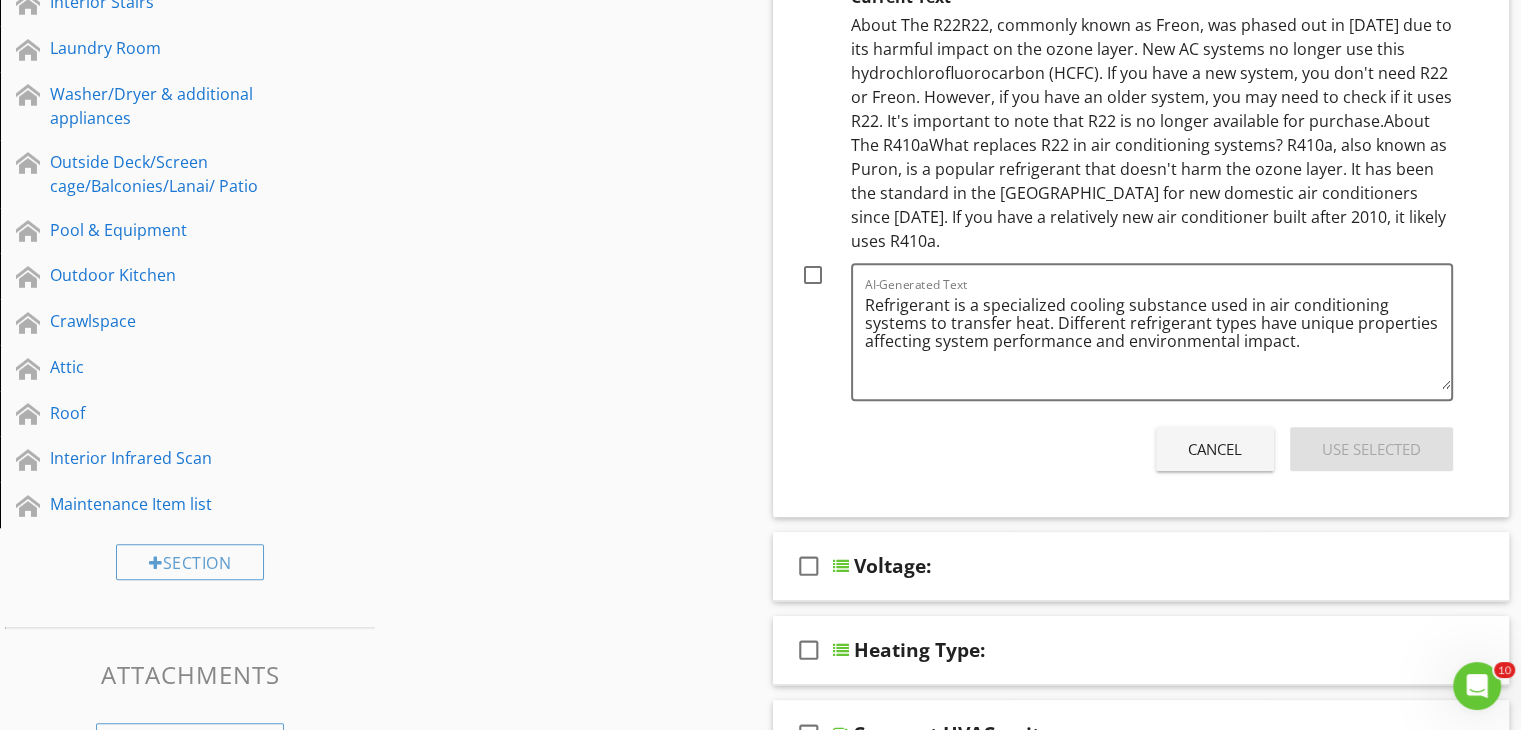 scroll, scrollTop: 1700, scrollLeft: 0, axis: vertical 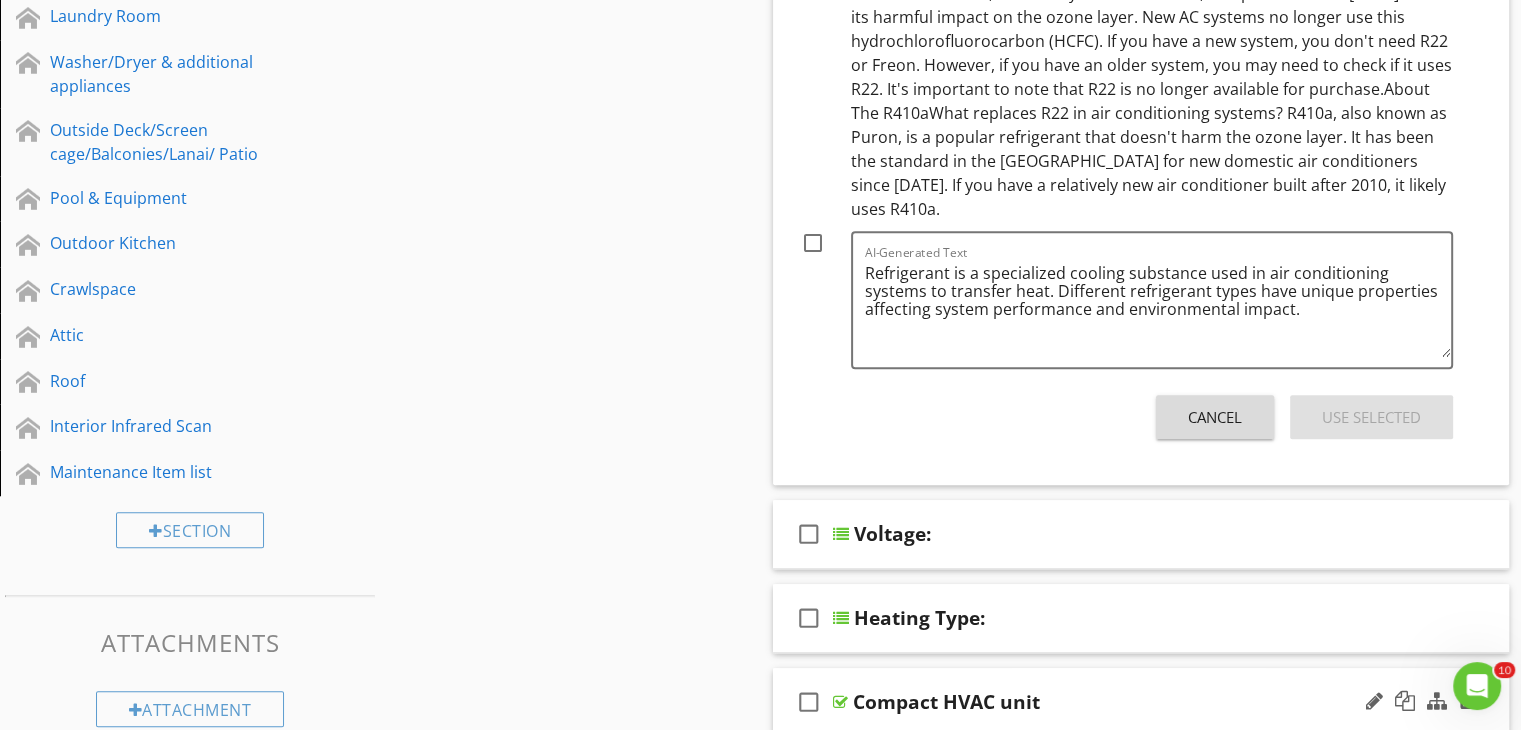 drag, startPoint x: 1251, startPoint y: 401, endPoint x: 1225, endPoint y: 397, distance: 26.305893 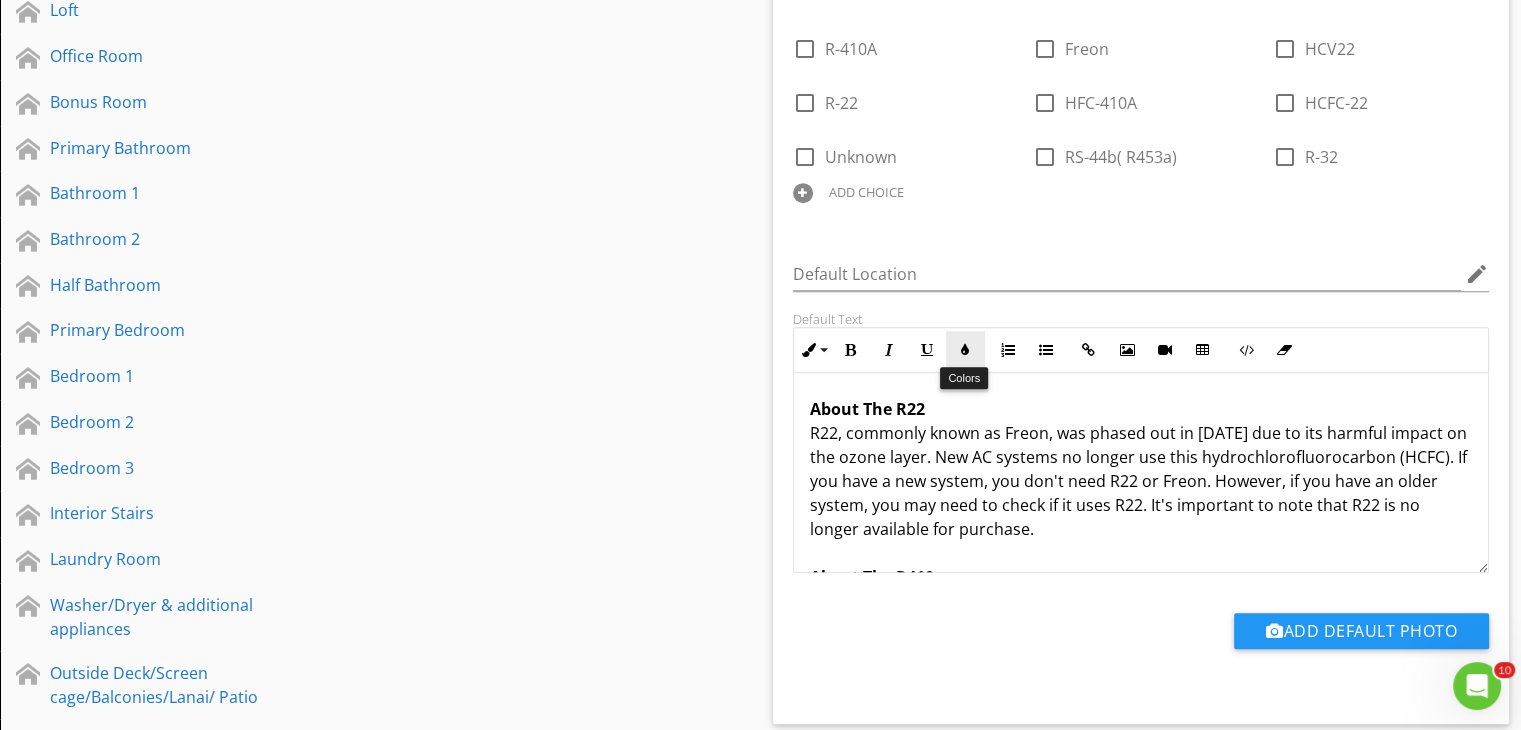 scroll, scrollTop: 1200, scrollLeft: 0, axis: vertical 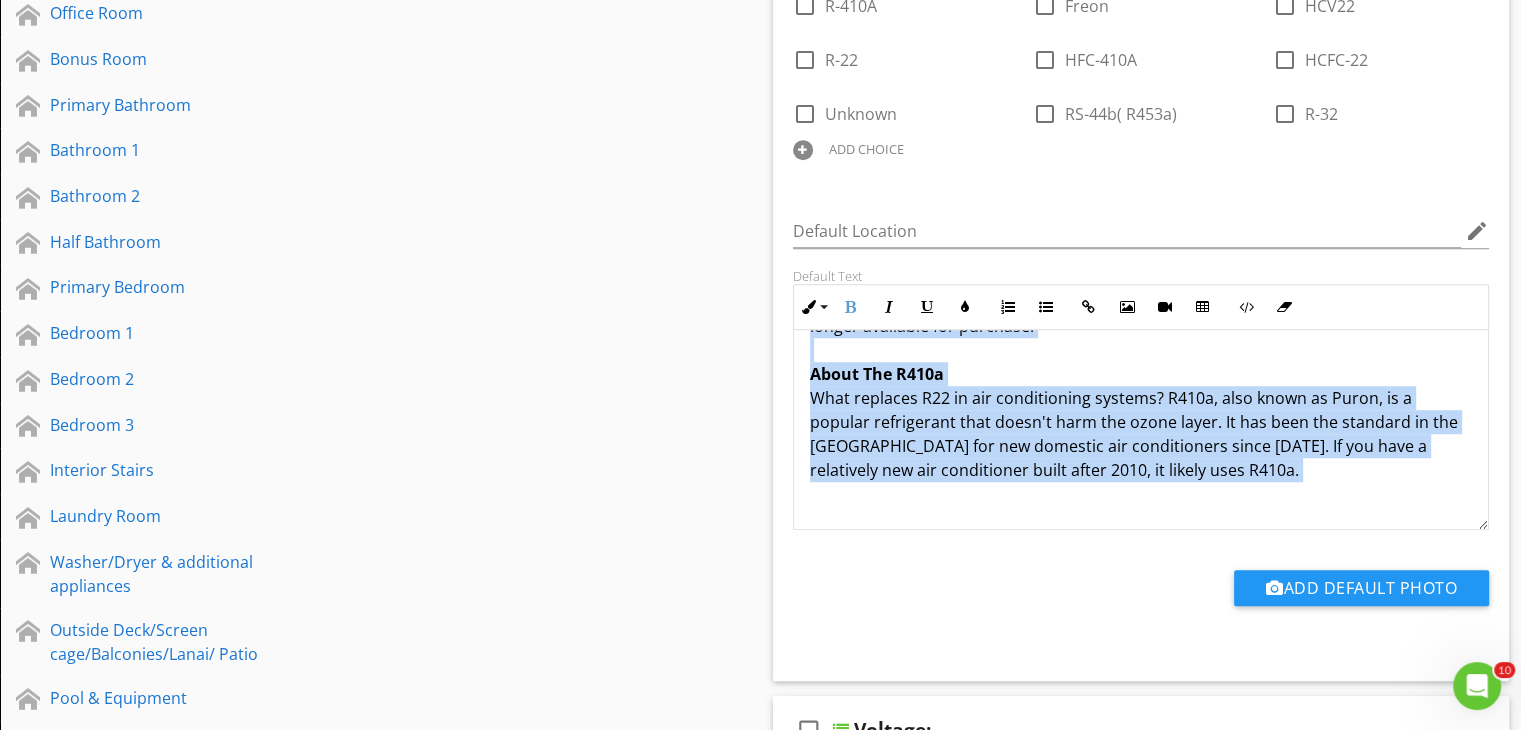 drag, startPoint x: 812, startPoint y: 357, endPoint x: 1236, endPoint y: 465, distance: 437.53857 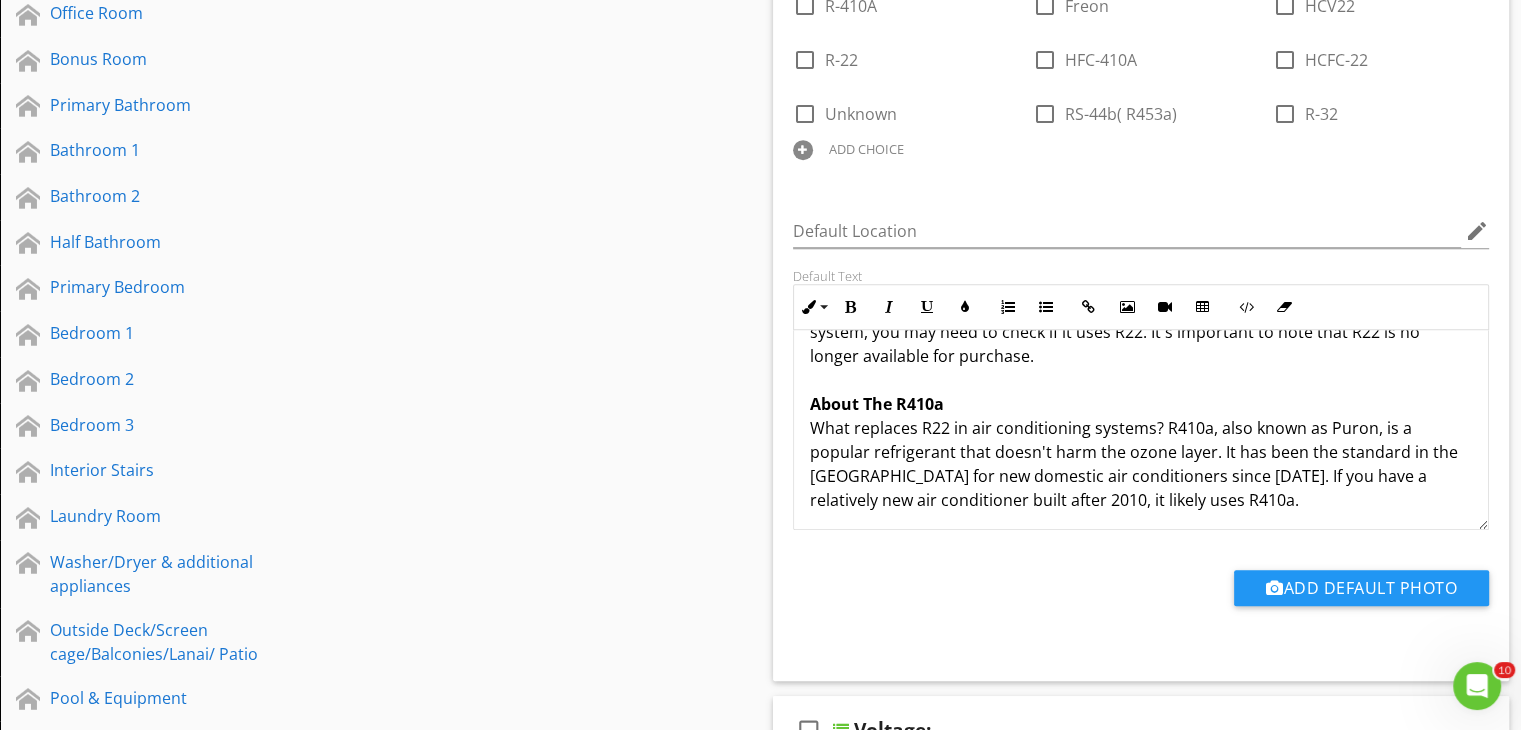 scroll, scrollTop: 160, scrollLeft: 0, axis: vertical 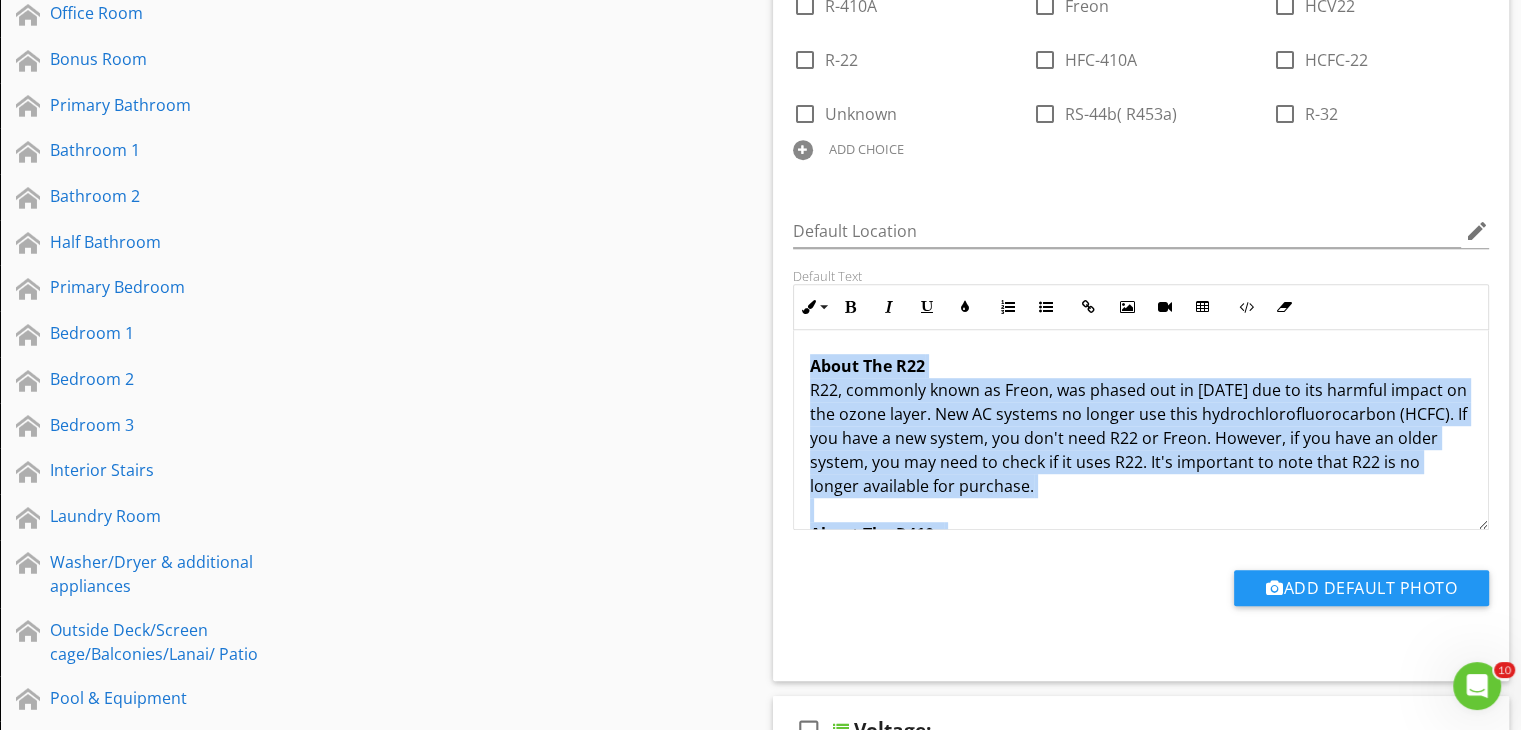 drag, startPoint x: 1200, startPoint y: 482, endPoint x: 779, endPoint y: 203, distance: 505.05643 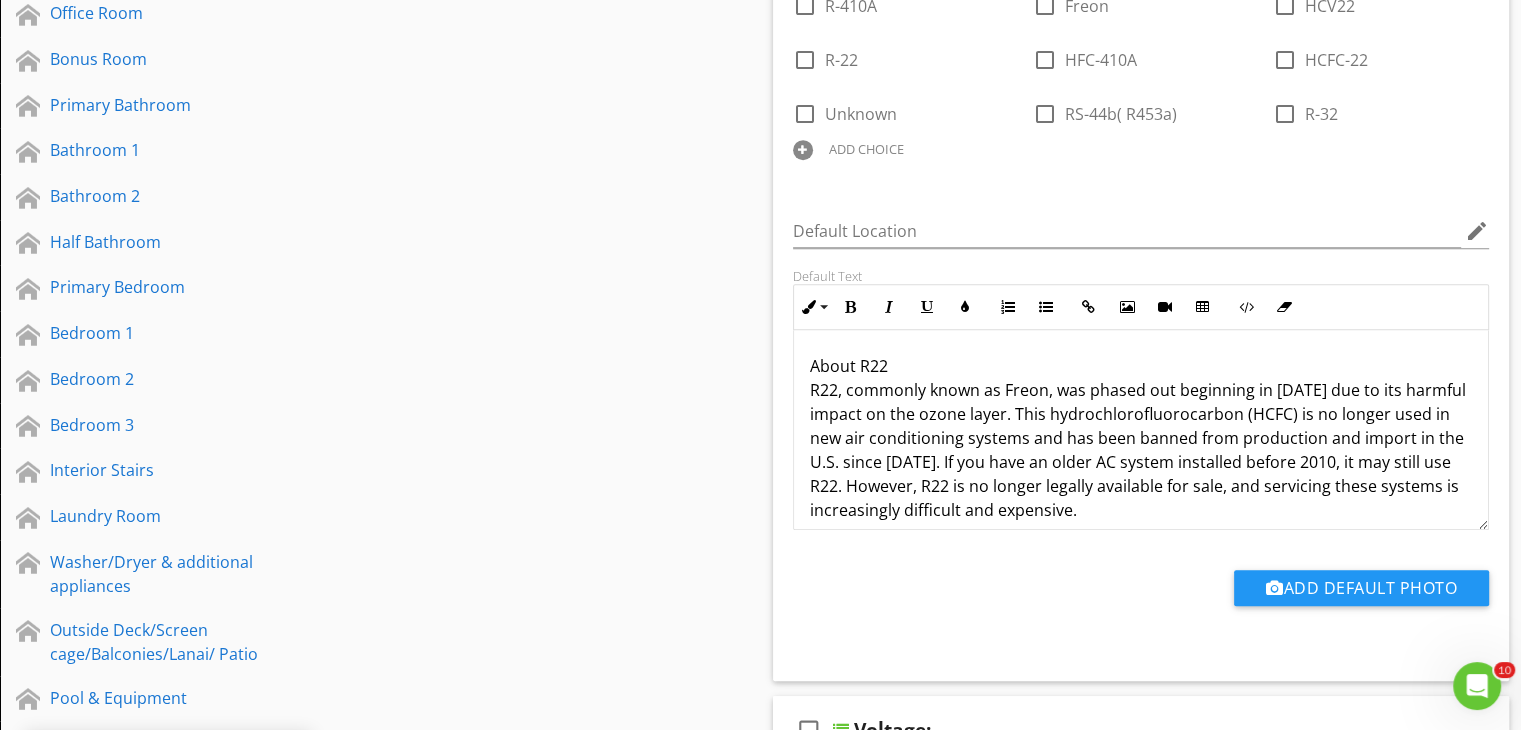 scroll, scrollTop: 293, scrollLeft: 0, axis: vertical 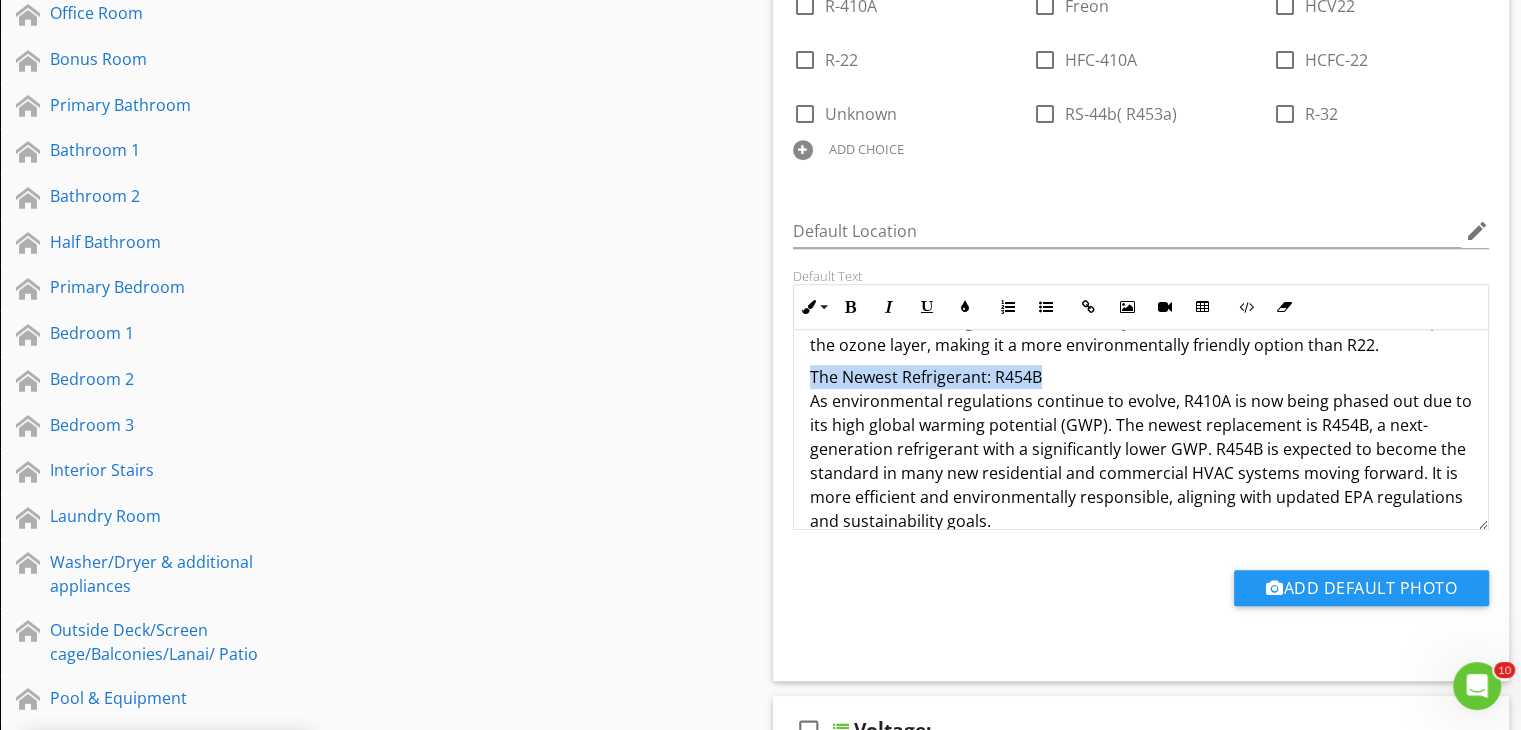 drag, startPoint x: 1069, startPoint y: 377, endPoint x: 820, endPoint y: 354, distance: 250.06 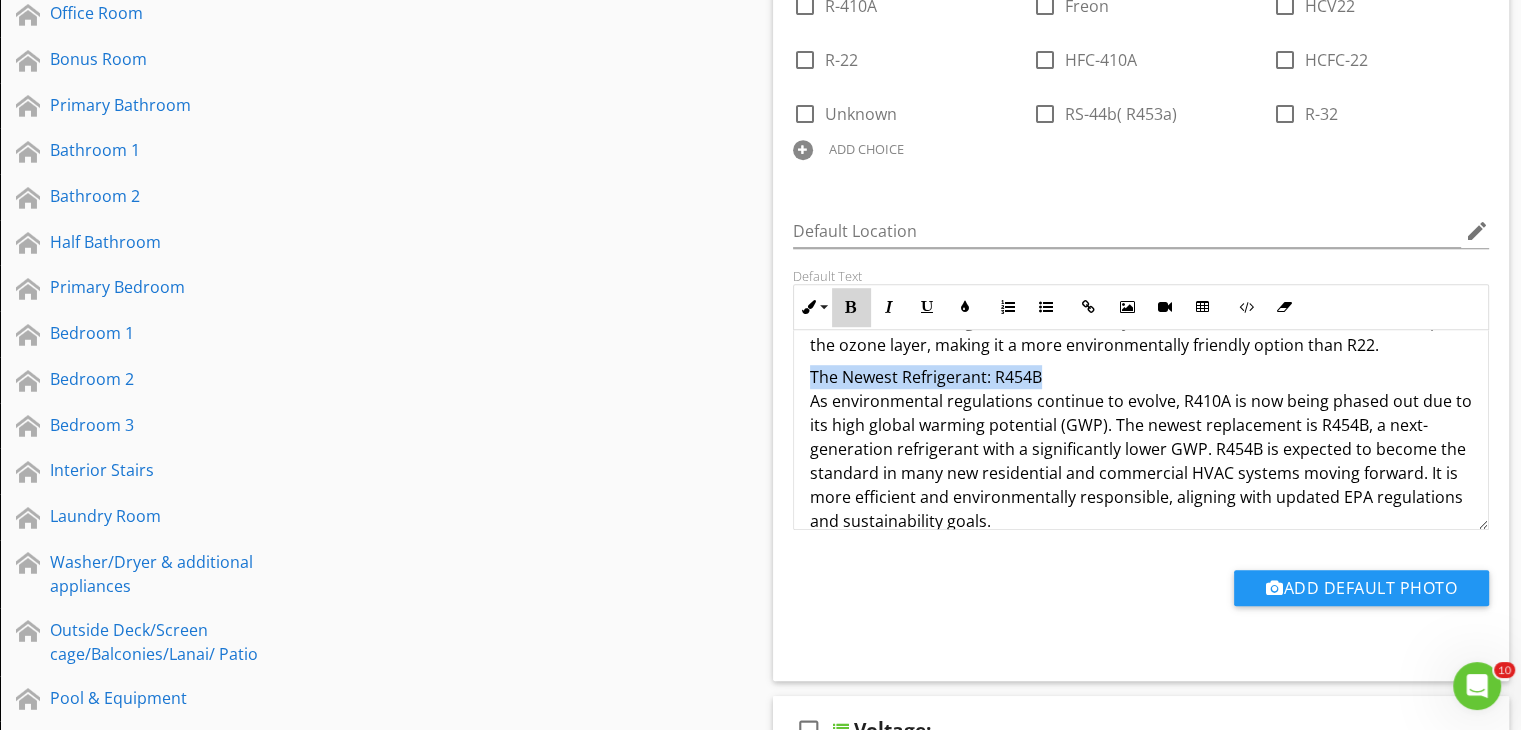 click at bounding box center (851, 307) 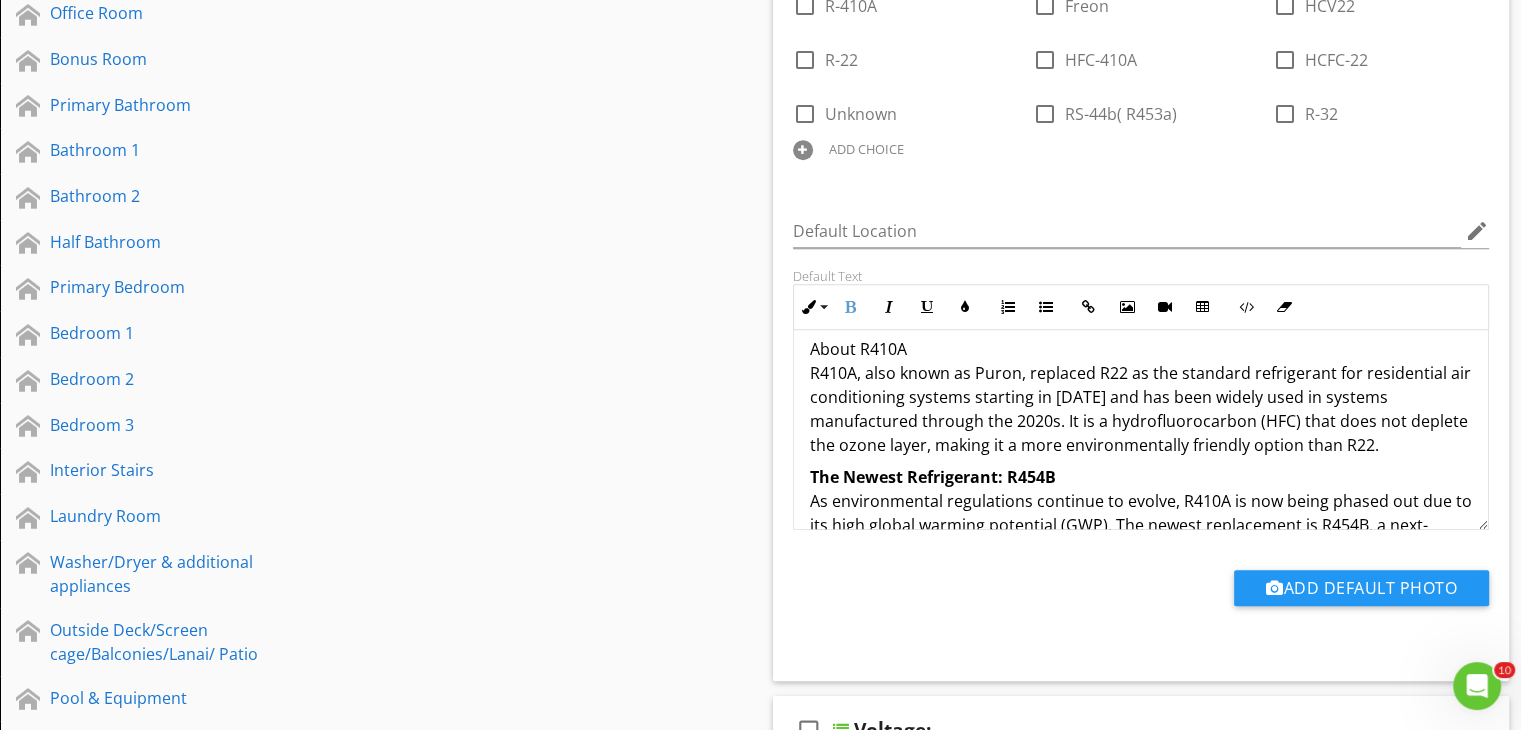scroll, scrollTop: 93, scrollLeft: 0, axis: vertical 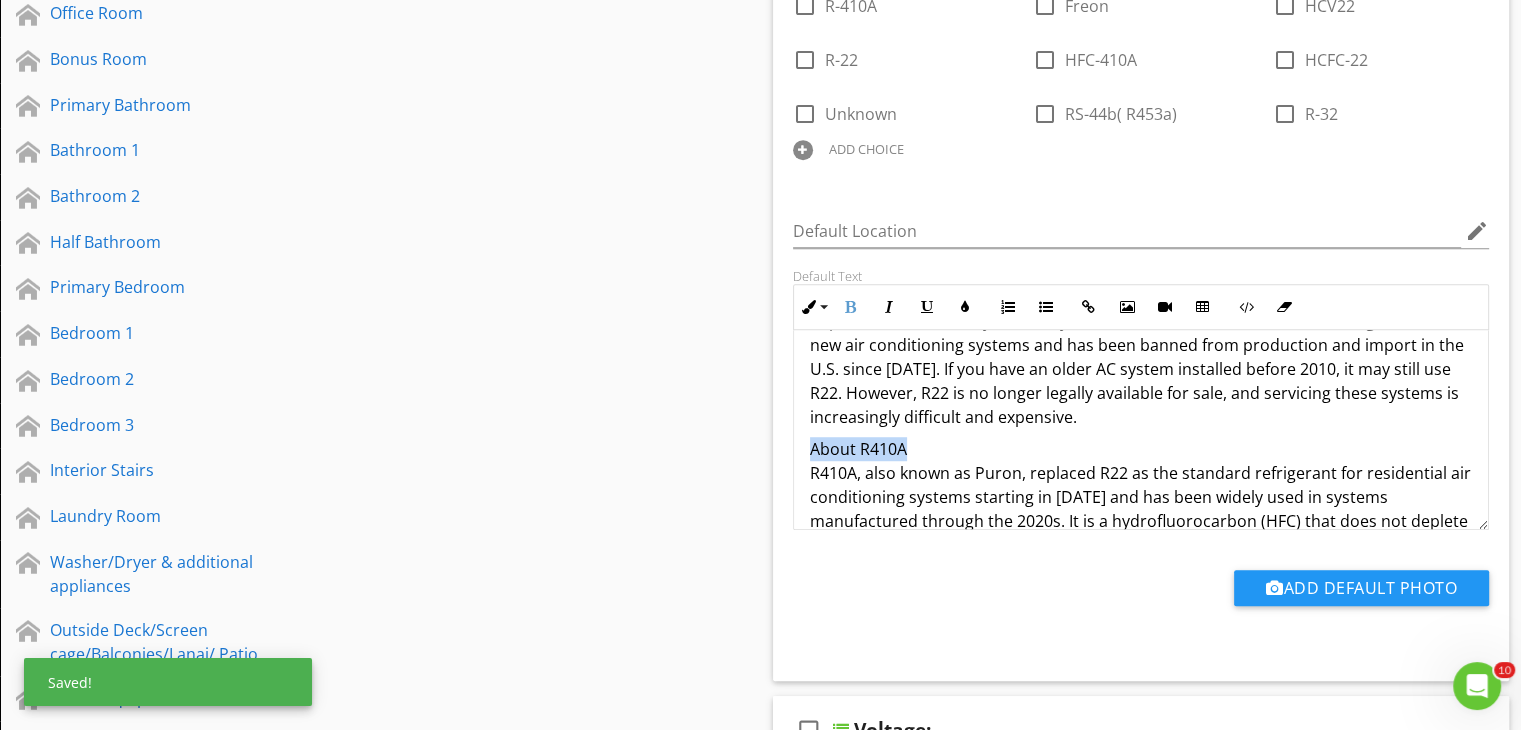 drag, startPoint x: 916, startPoint y: 446, endPoint x: 769, endPoint y: 442, distance: 147.05441 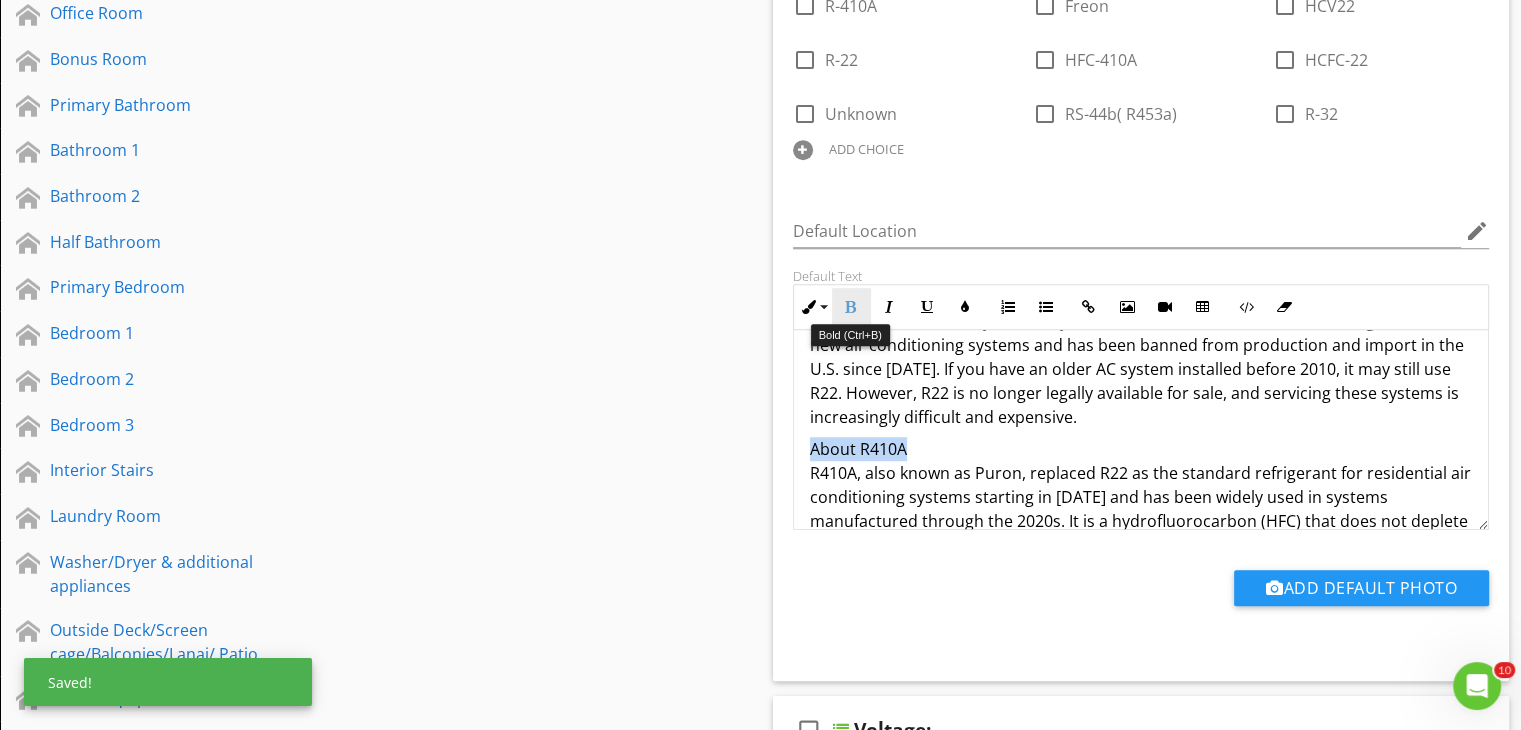 click at bounding box center [851, 307] 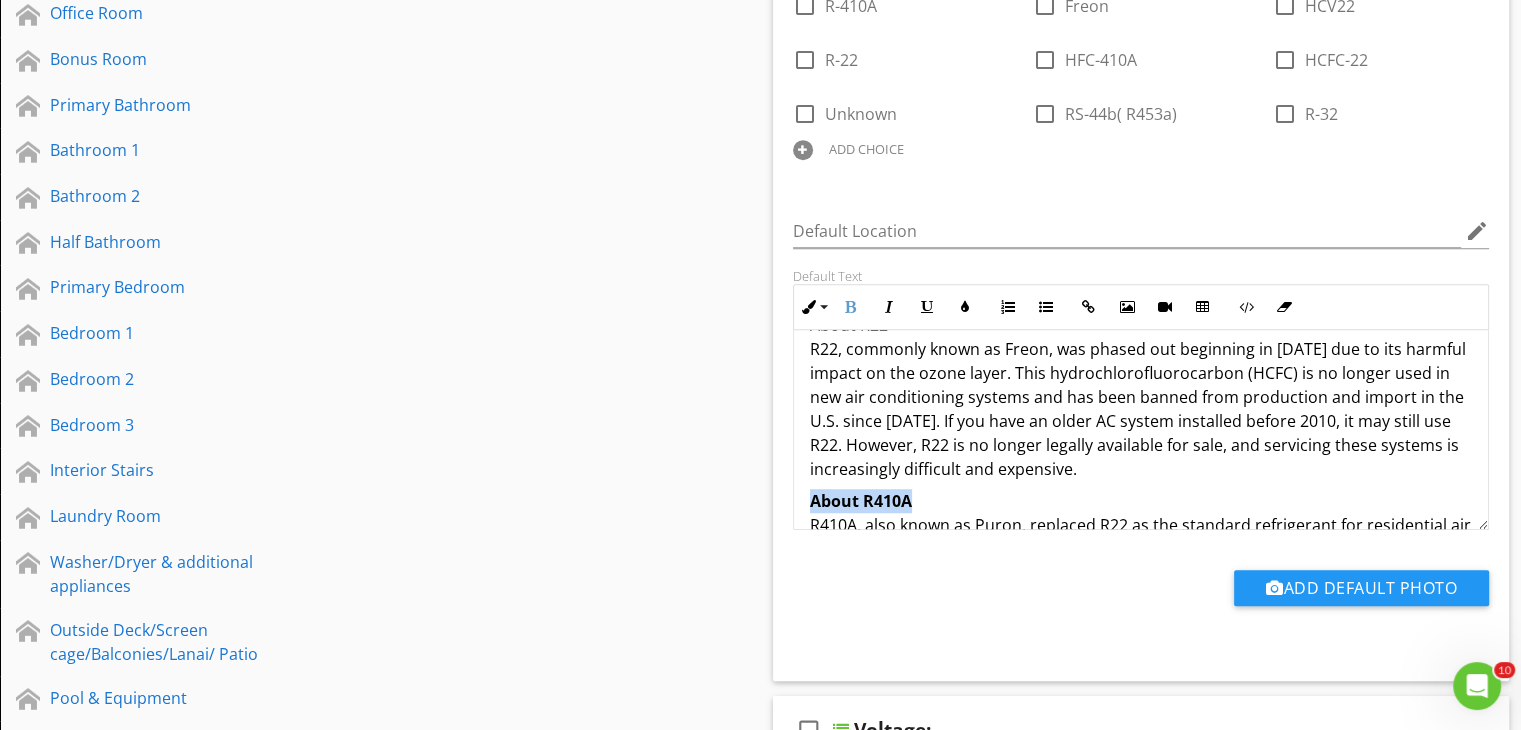 scroll, scrollTop: 0, scrollLeft: 0, axis: both 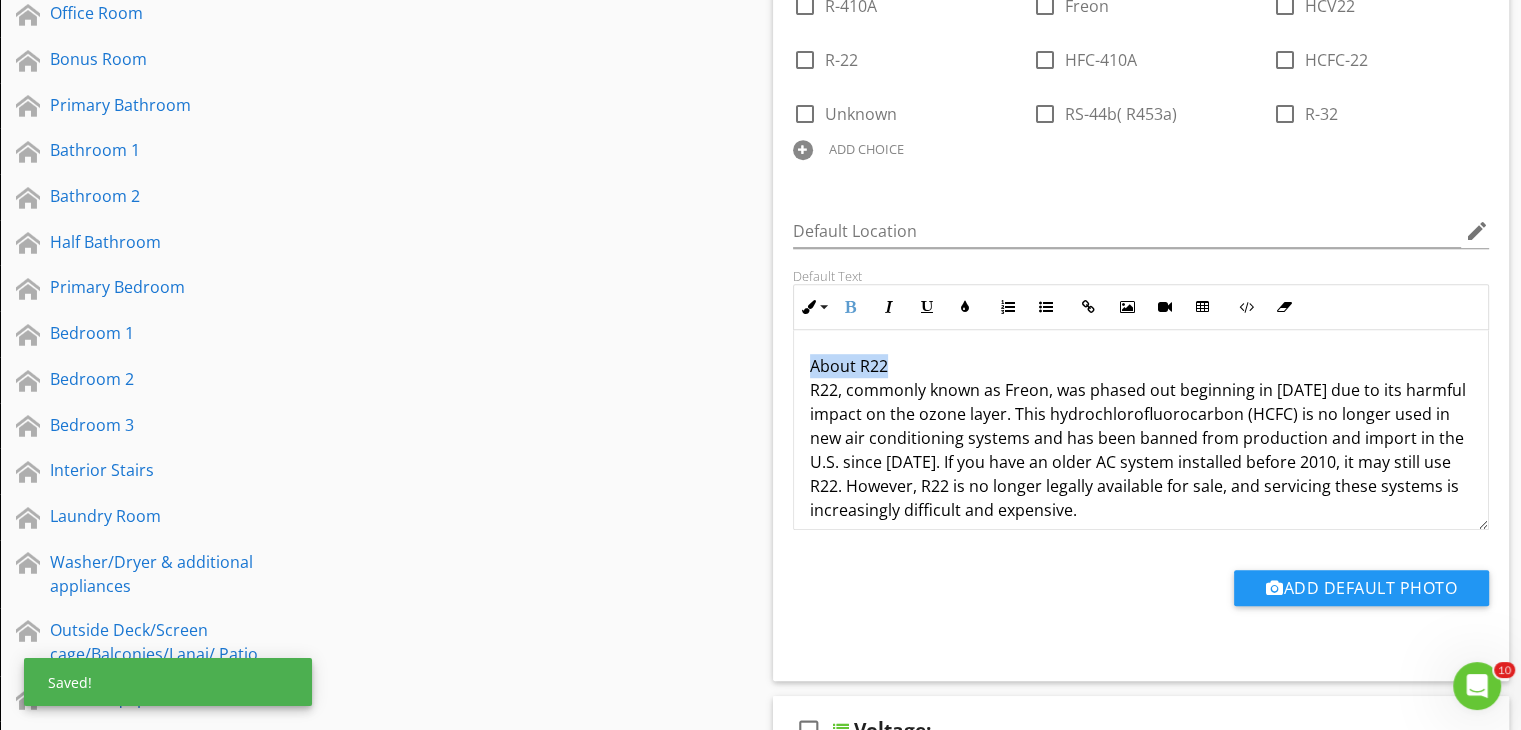 drag, startPoint x: 892, startPoint y: 352, endPoint x: 792, endPoint y: 350, distance: 100.02 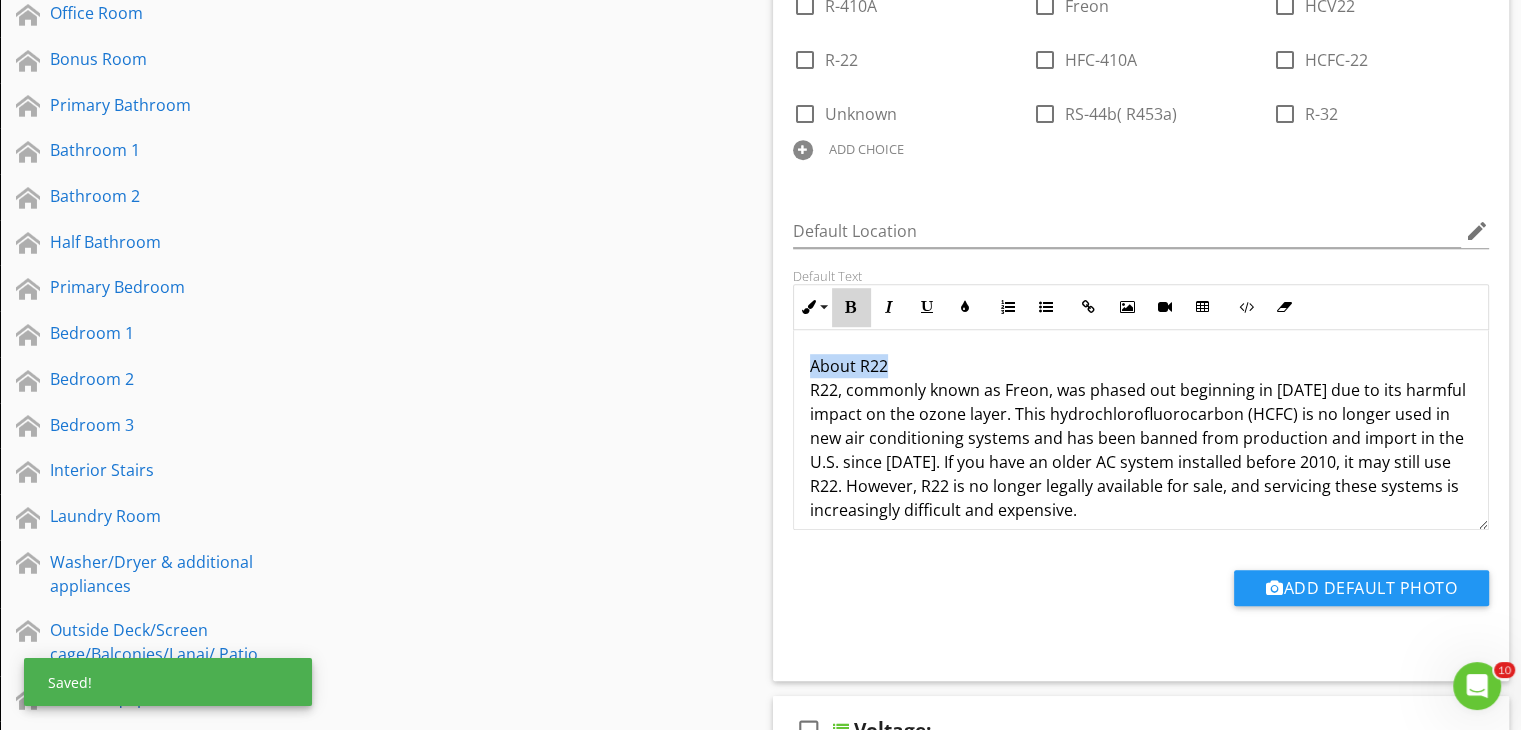 click at bounding box center [851, 307] 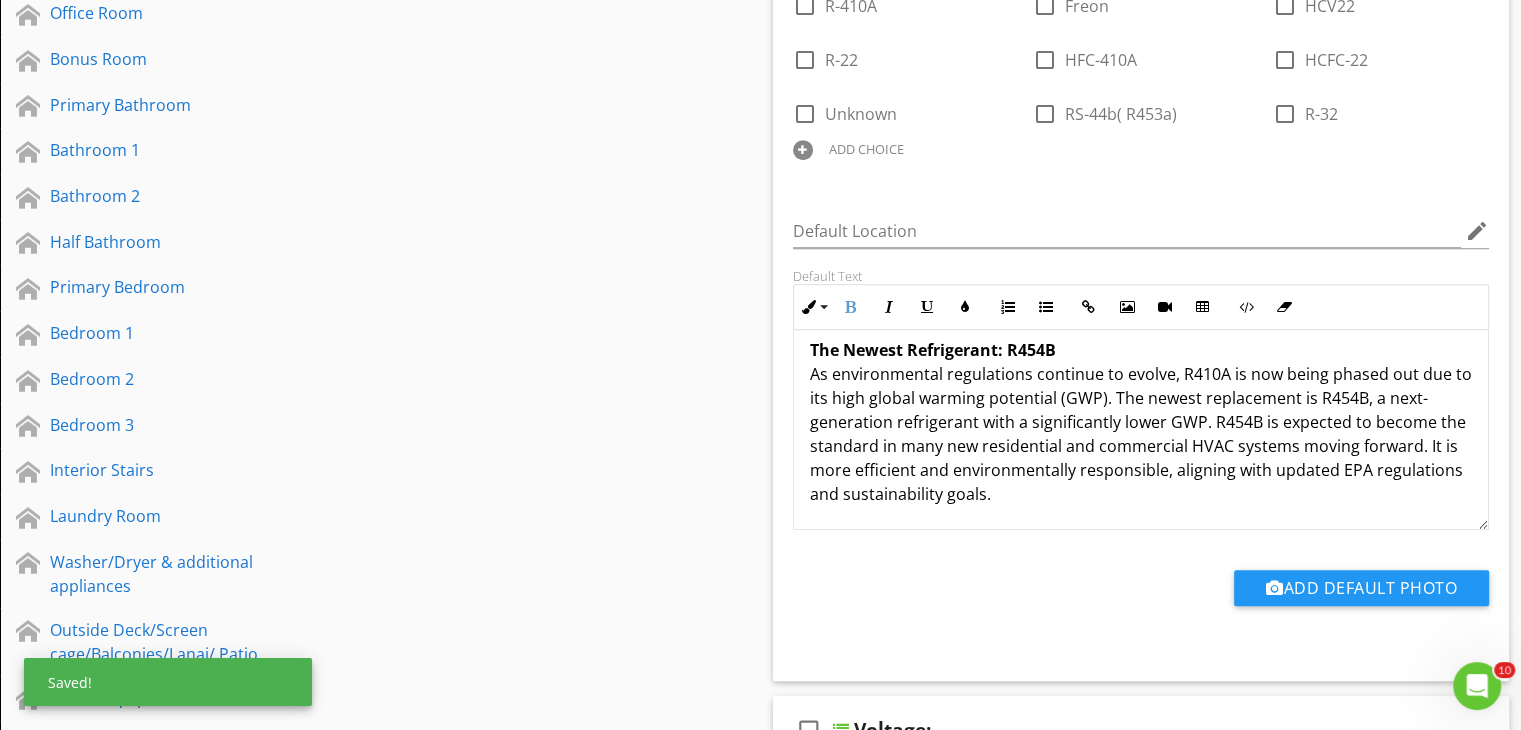 scroll, scrollTop: 0, scrollLeft: 0, axis: both 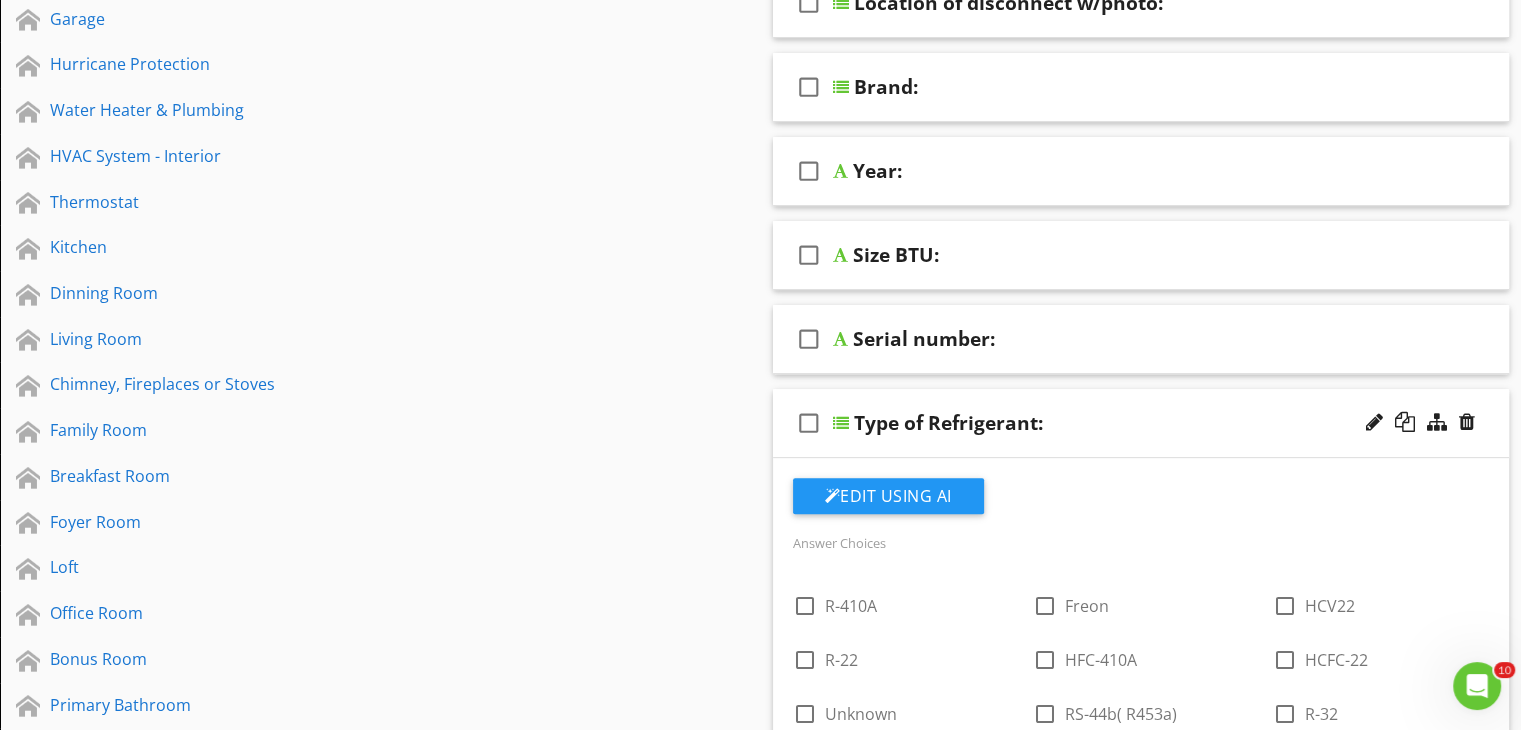 click at bounding box center (841, 423) 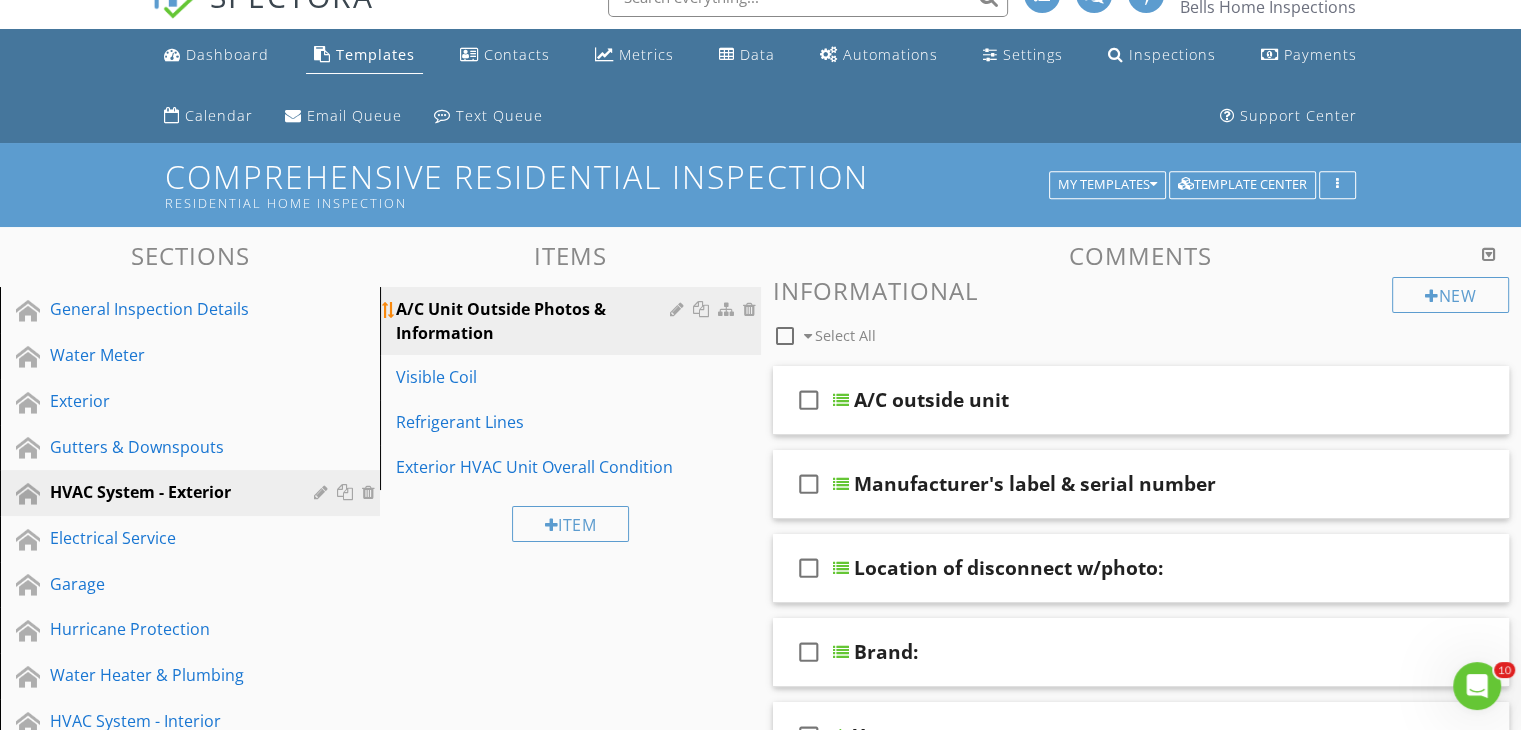 scroll, scrollTop: 0, scrollLeft: 0, axis: both 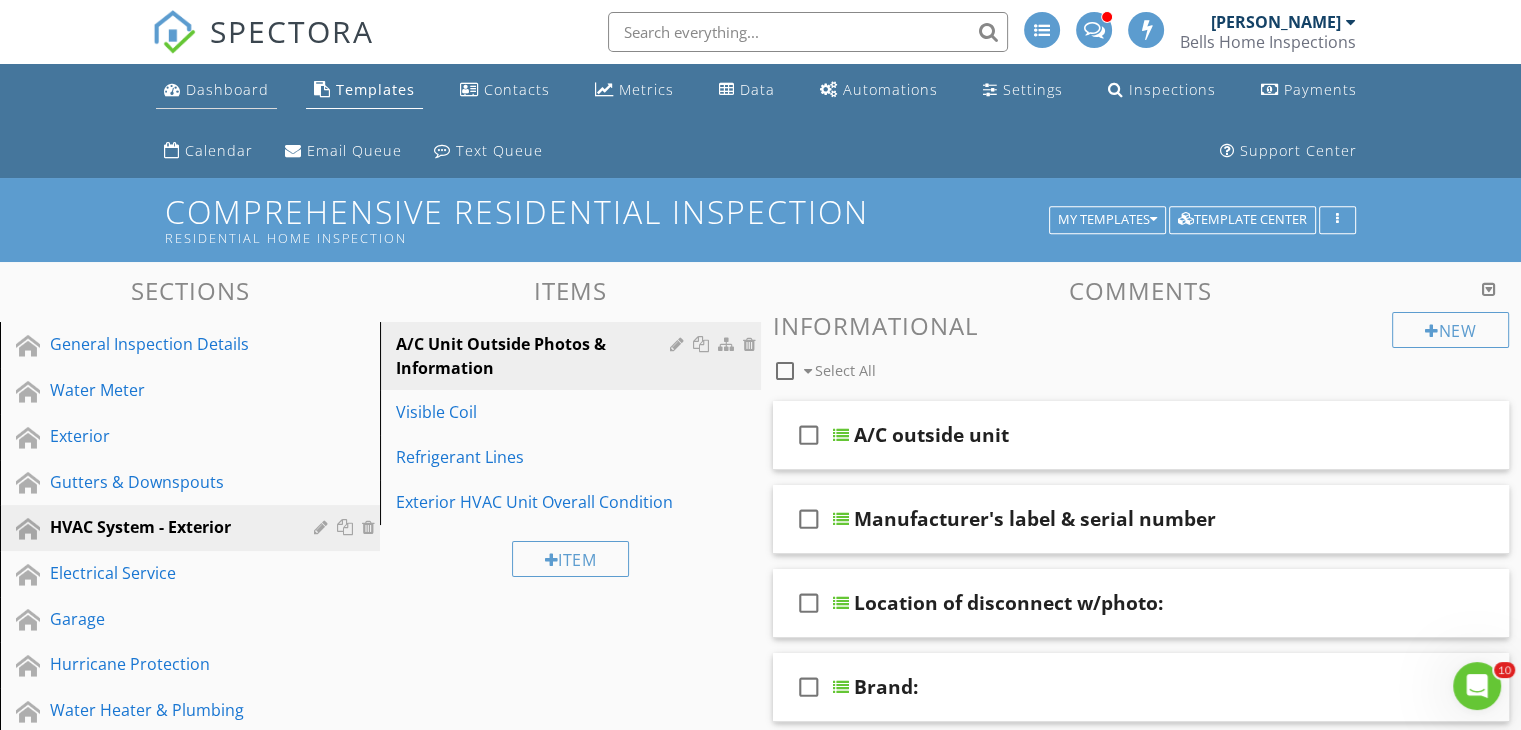 click on "Dashboard" at bounding box center [216, 90] 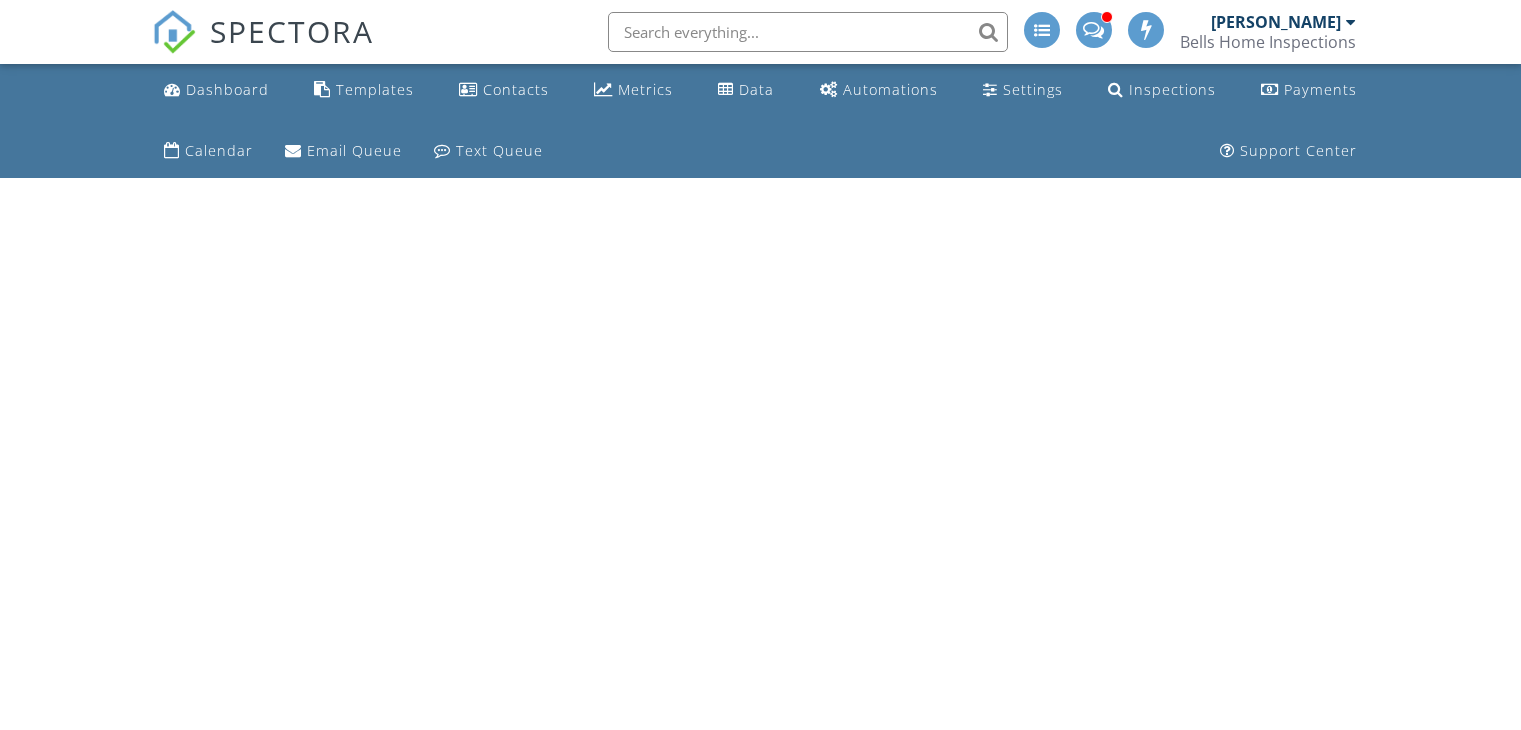 scroll, scrollTop: 0, scrollLeft: 0, axis: both 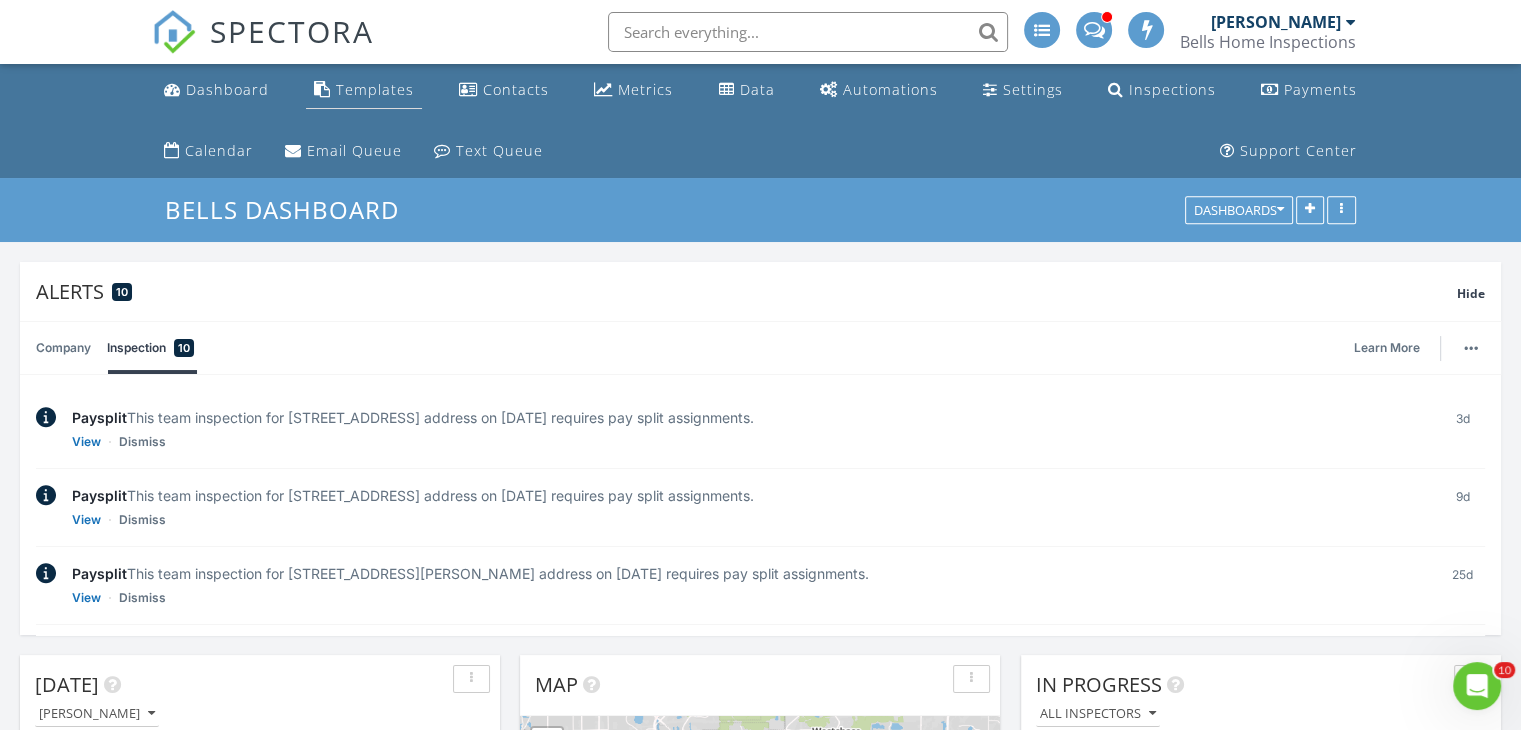 click on "Templates" at bounding box center (364, 90) 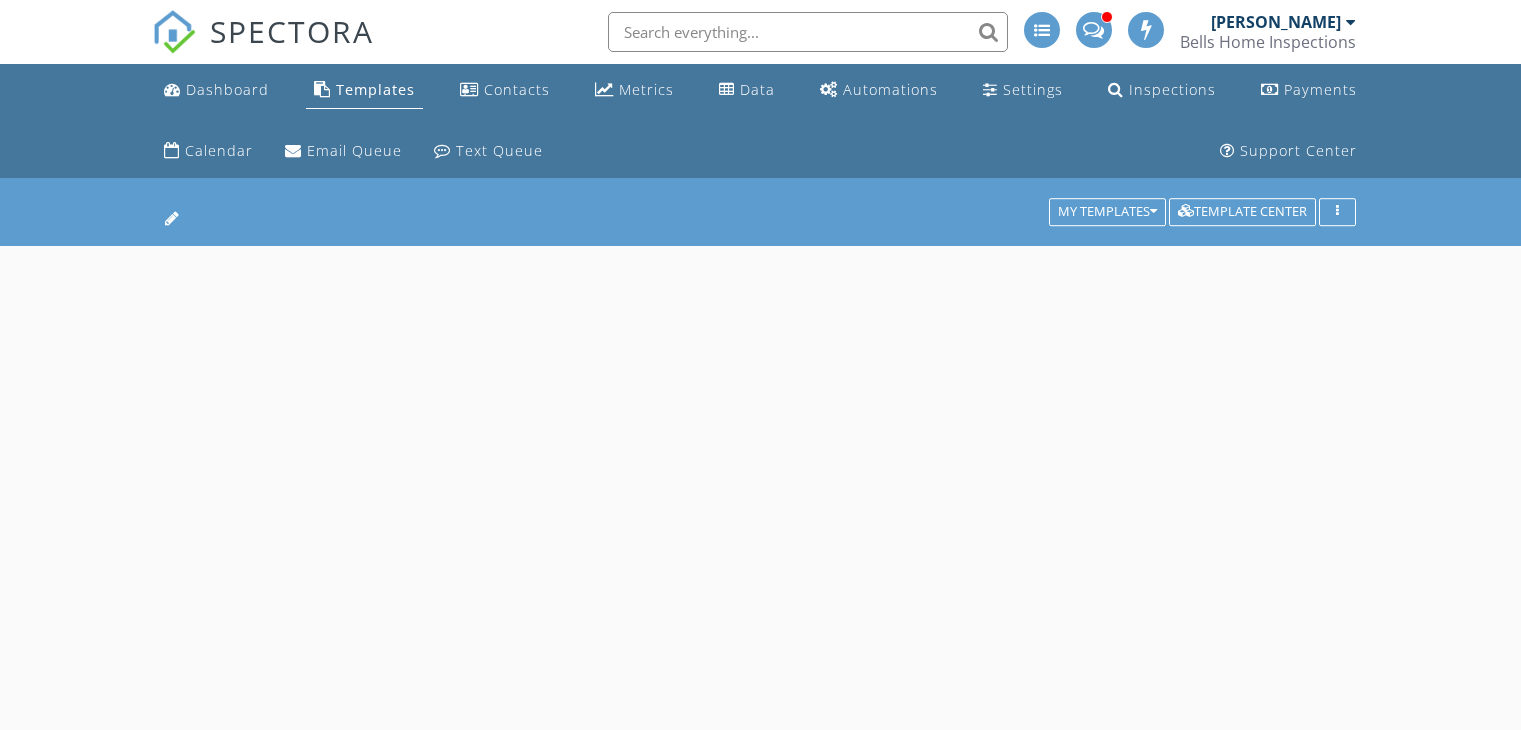 scroll, scrollTop: 0, scrollLeft: 0, axis: both 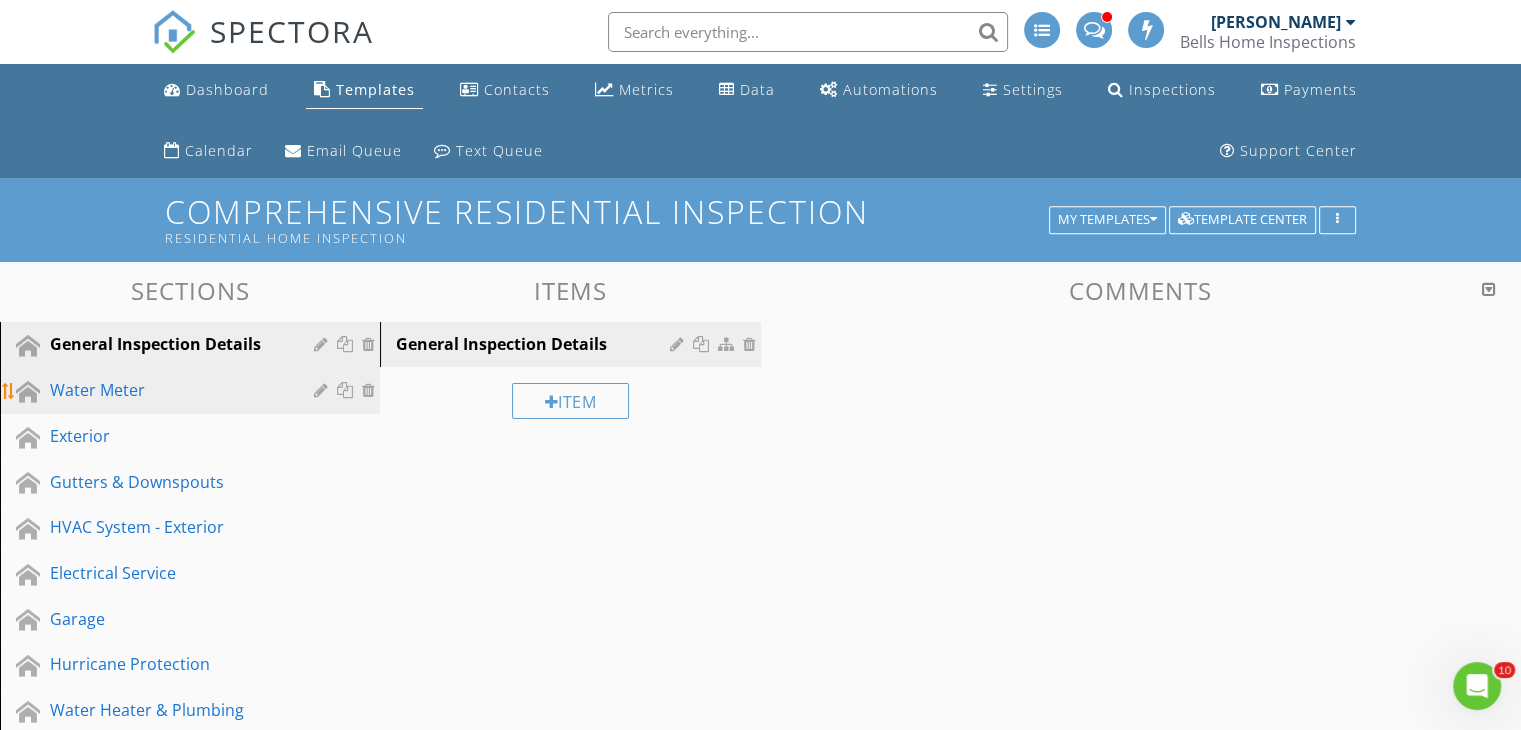 click on "Water Meter" at bounding box center [167, 390] 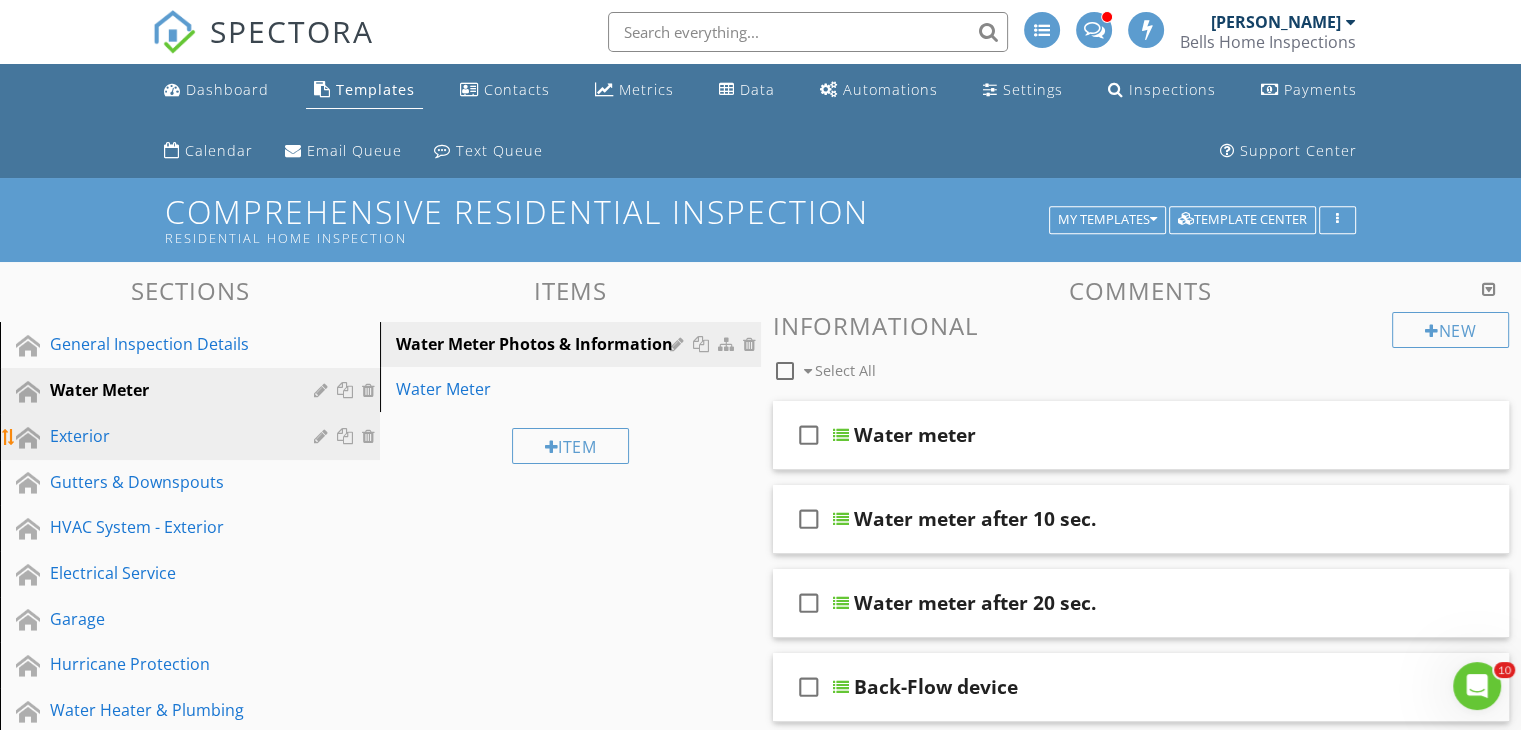 click on "Exterior" at bounding box center [193, 437] 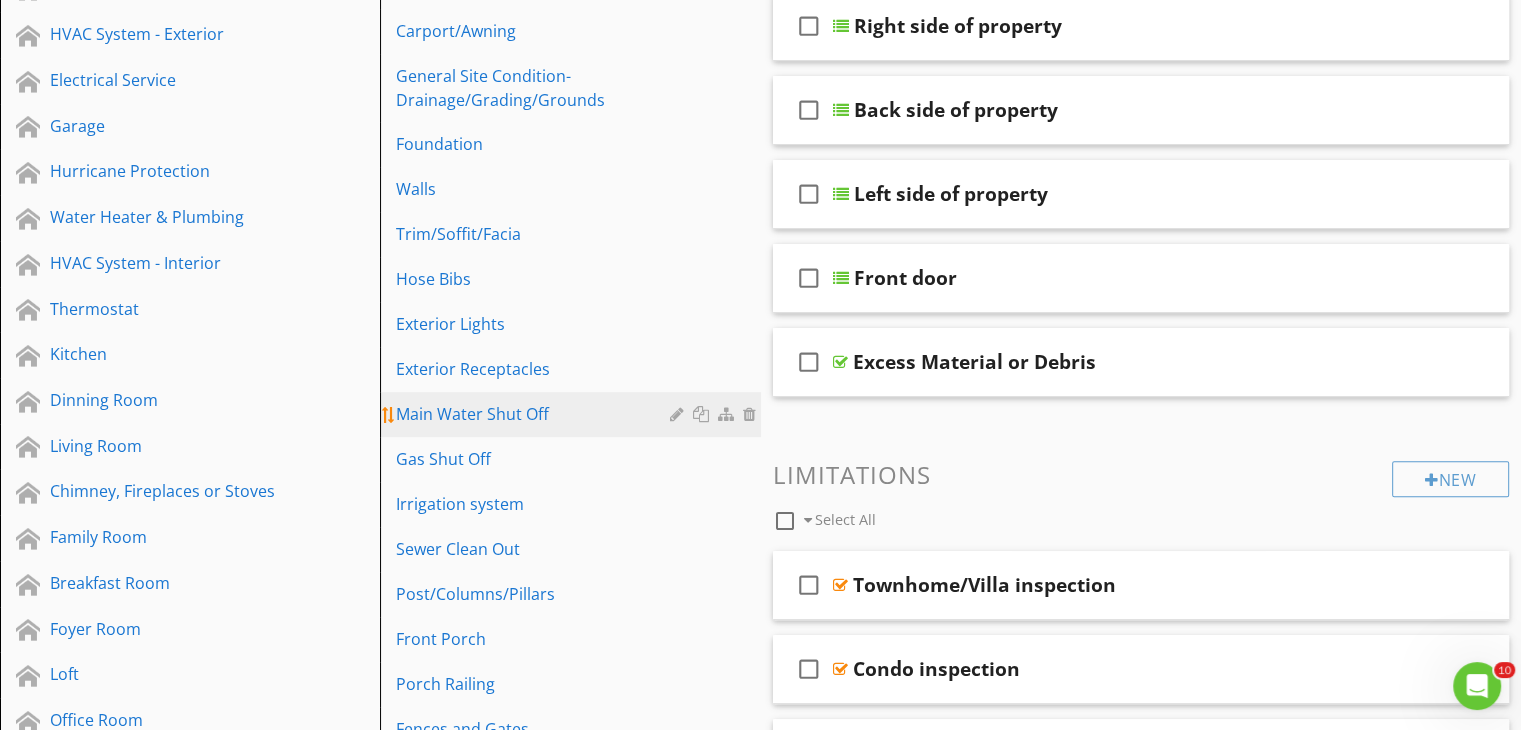 scroll, scrollTop: 700, scrollLeft: 0, axis: vertical 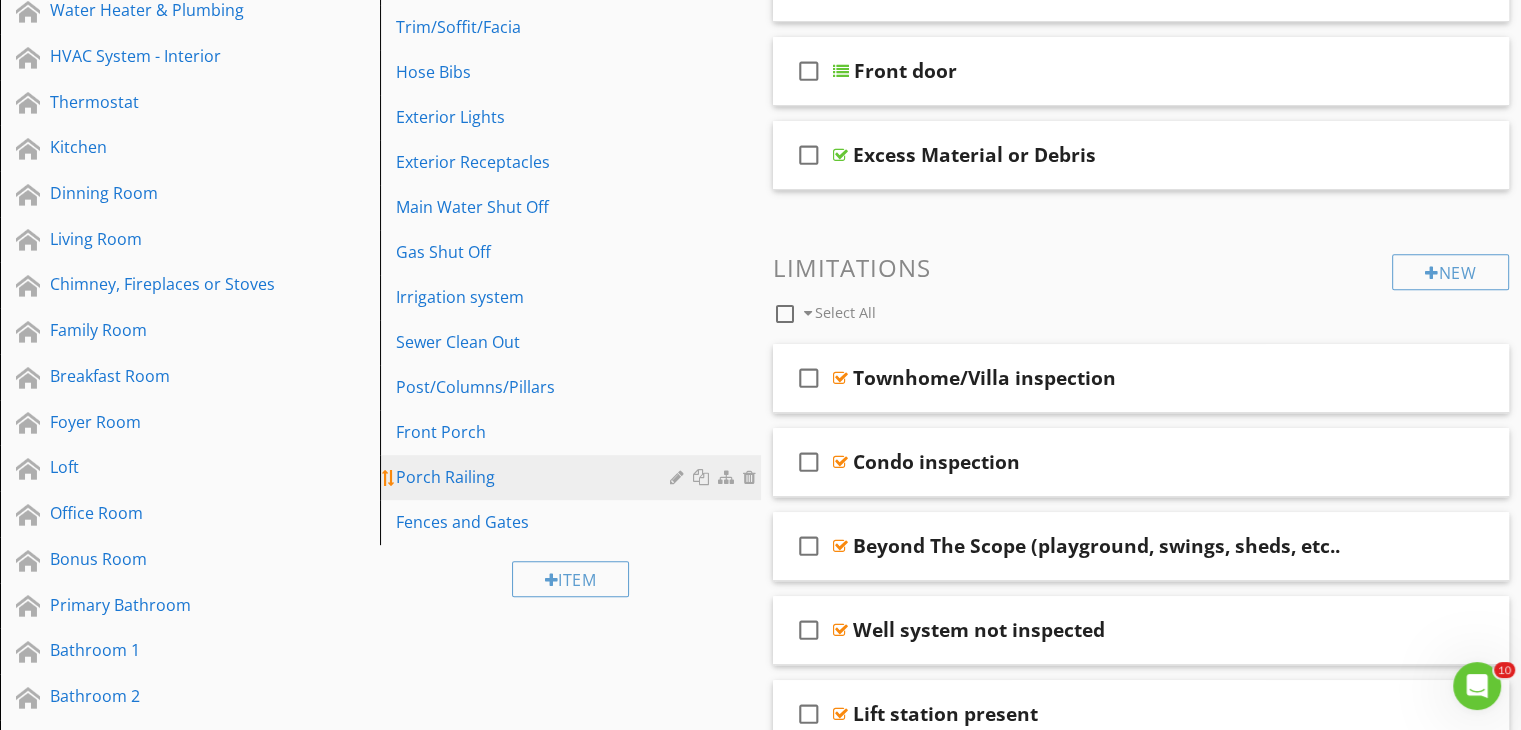 click on "Porch Railing" at bounding box center [535, 477] 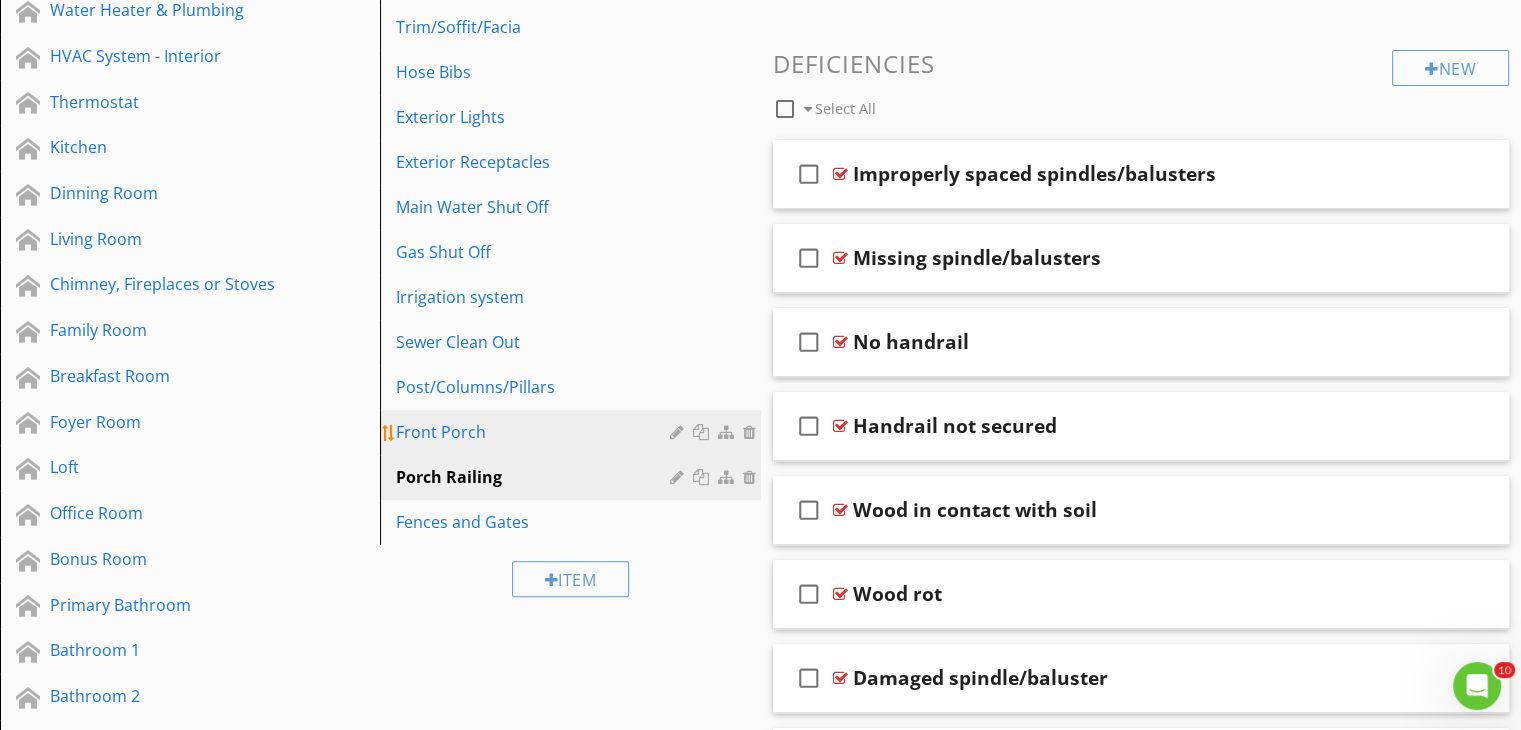 click on "Front Porch" at bounding box center (573, 432) 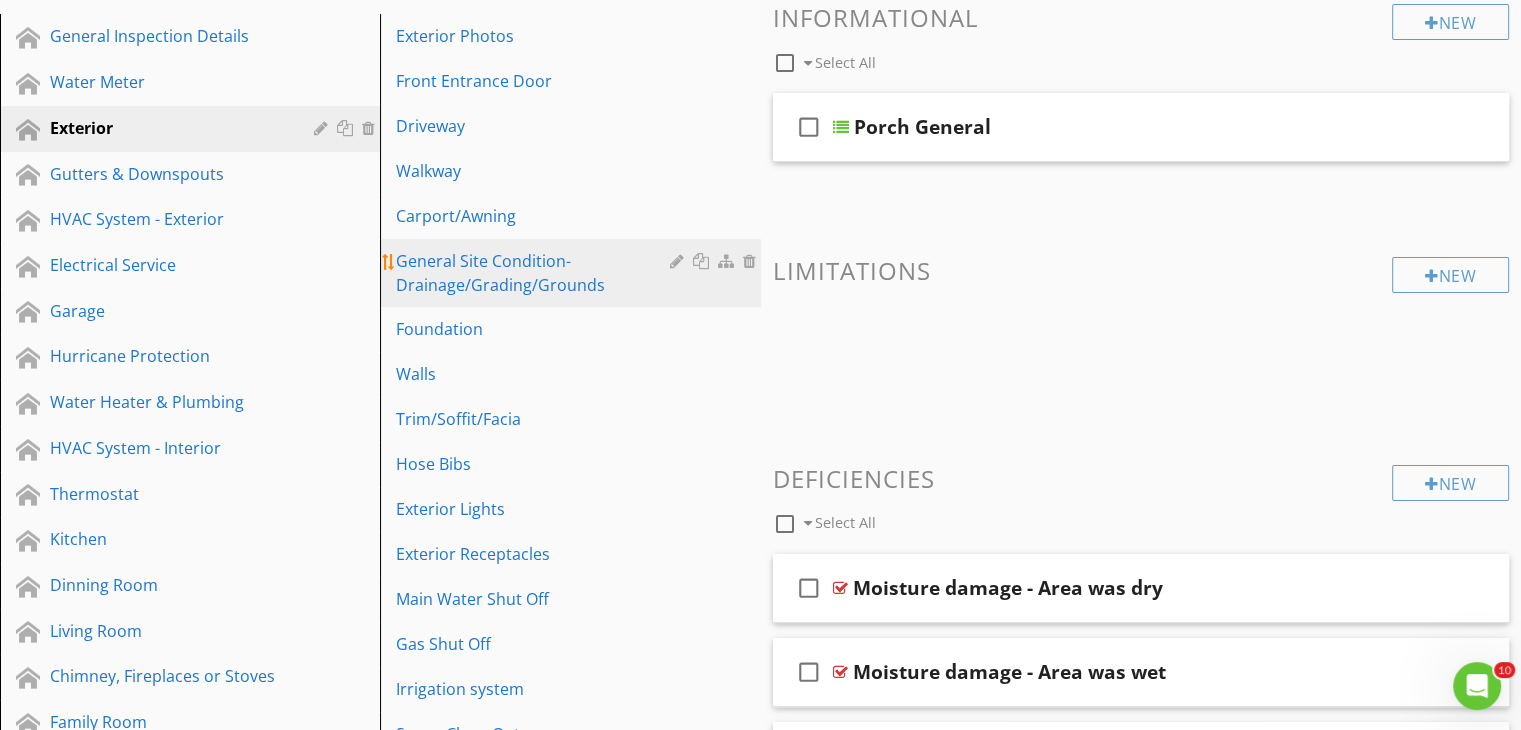 scroll, scrollTop: 300, scrollLeft: 0, axis: vertical 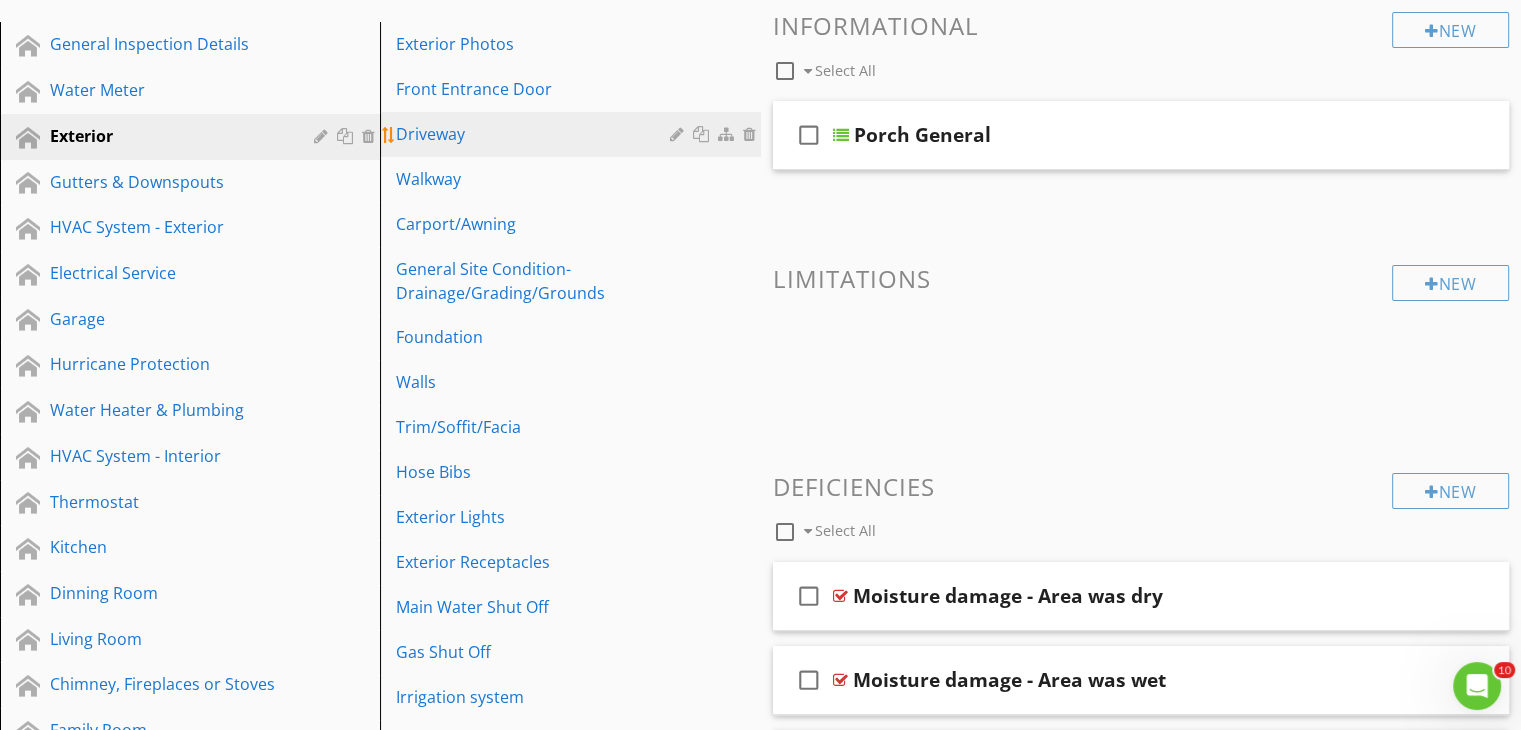 click on "Driveway" at bounding box center [535, 134] 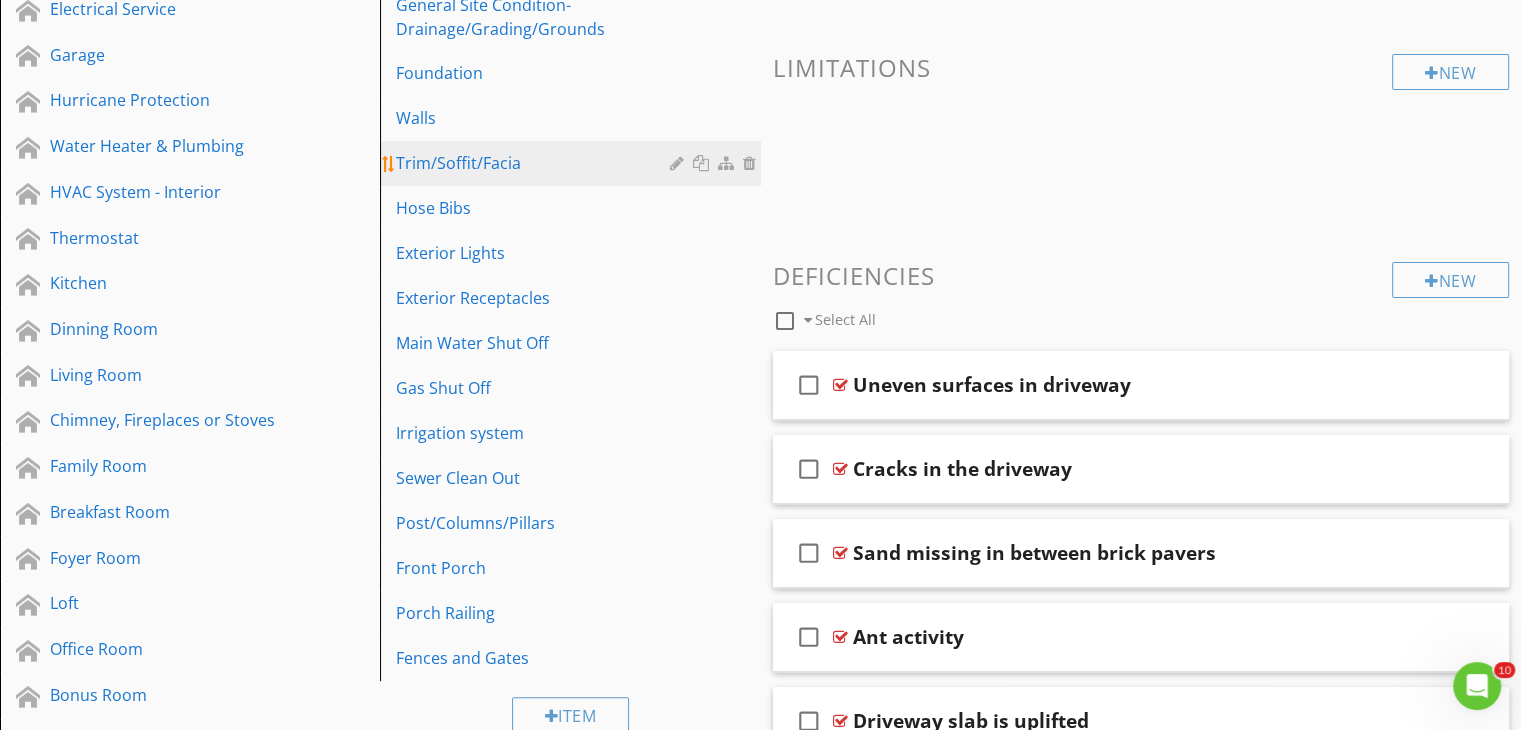 scroll, scrollTop: 700, scrollLeft: 0, axis: vertical 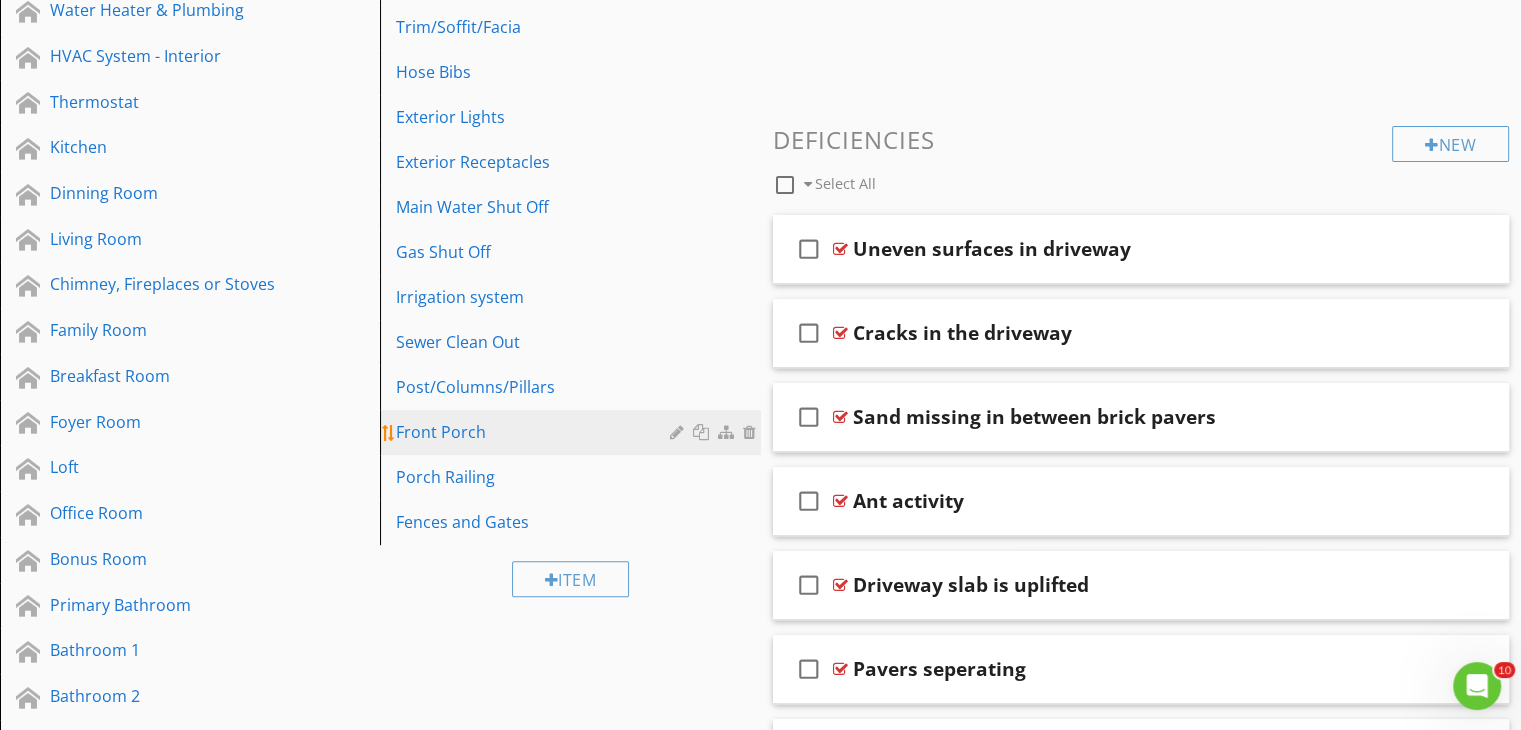 click on "Front Porch" at bounding box center (535, 432) 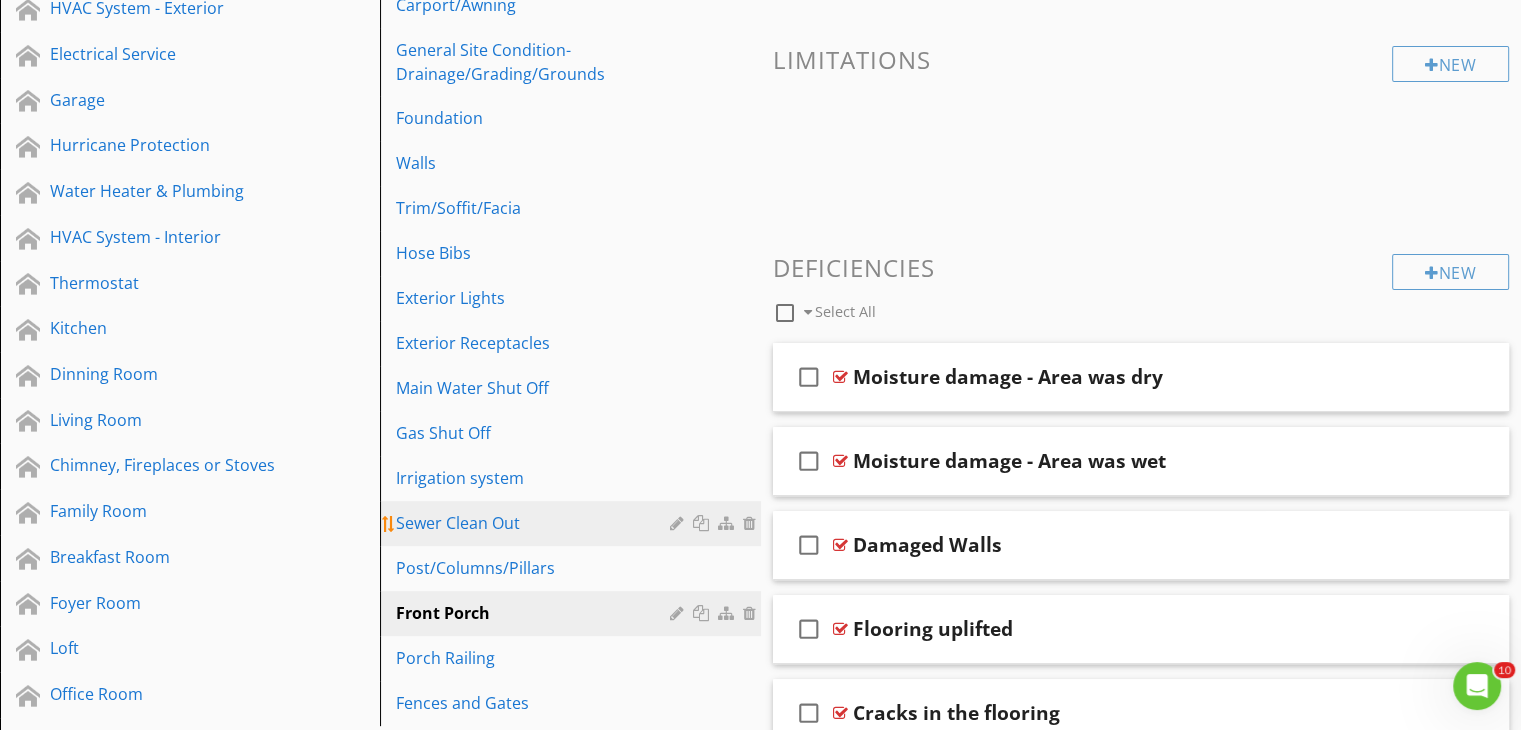 scroll, scrollTop: 700, scrollLeft: 0, axis: vertical 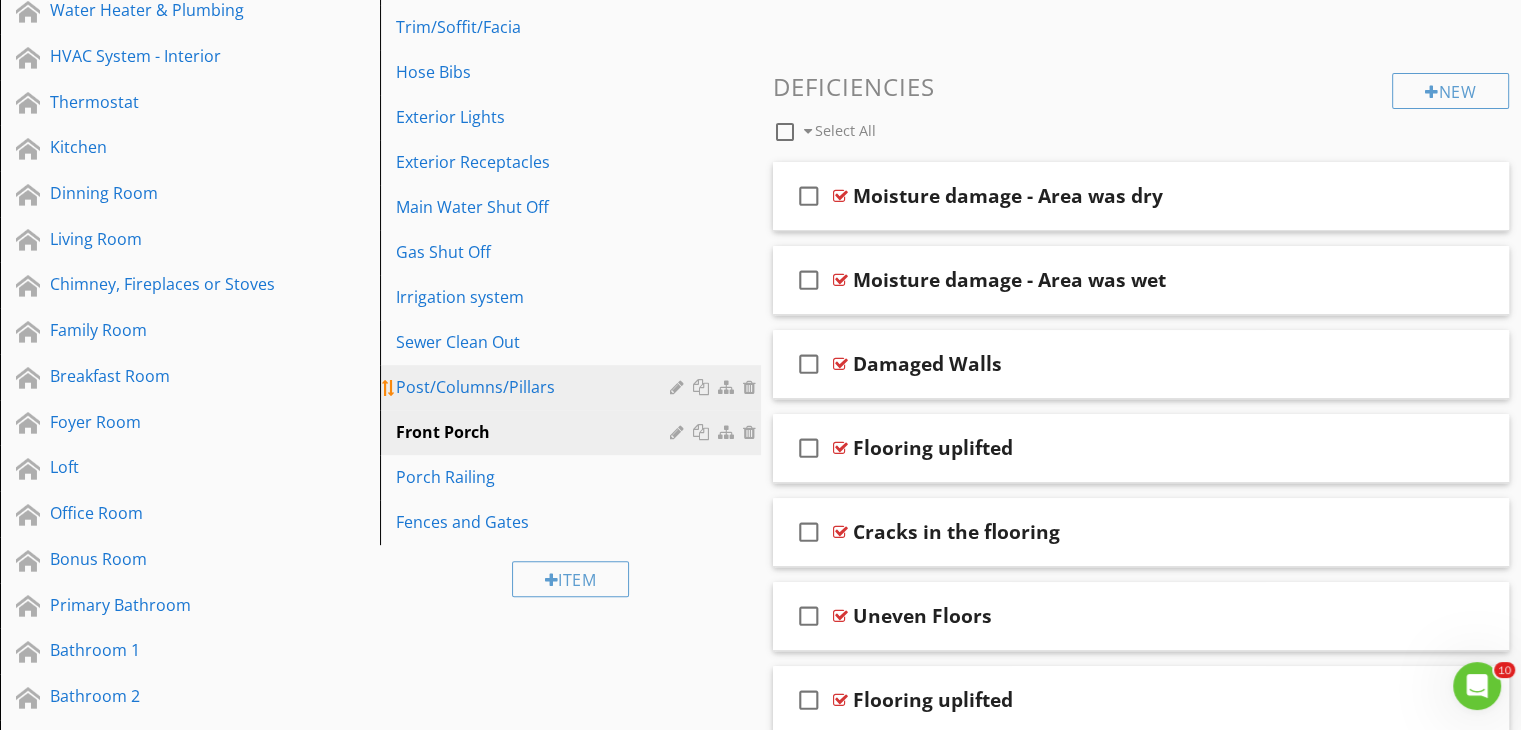 click on "Post/Columns/Pillars" at bounding box center [535, 387] 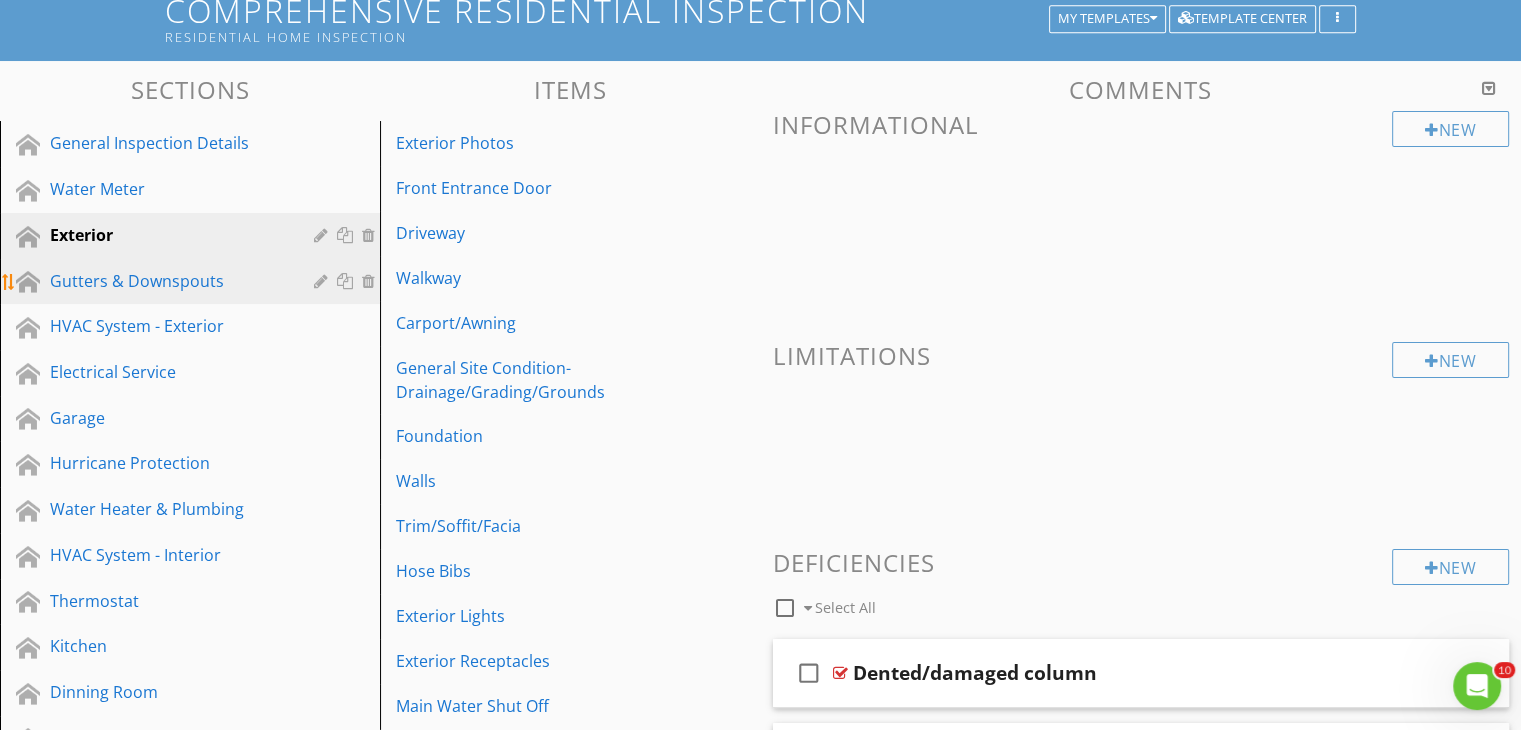 scroll, scrollTop: 100, scrollLeft: 0, axis: vertical 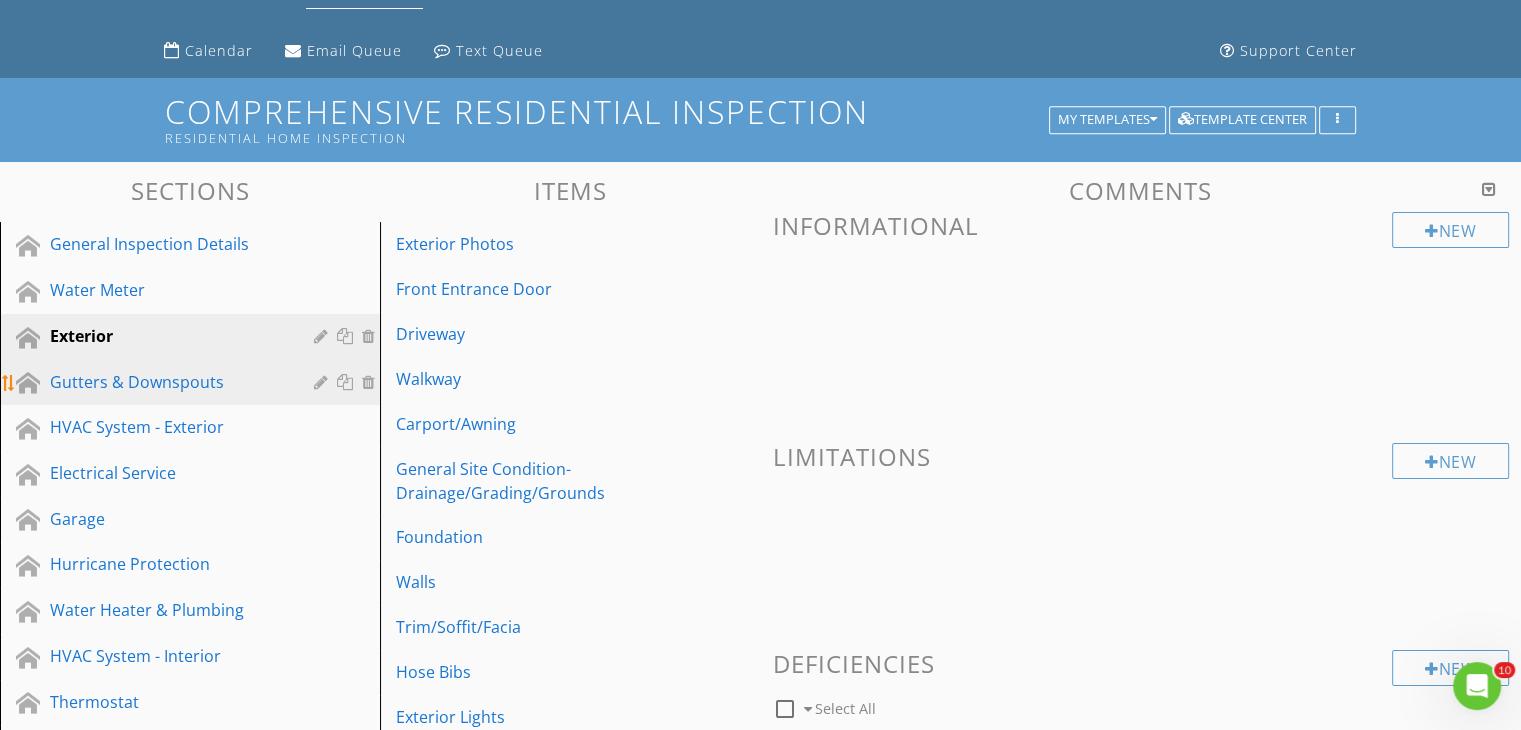click on "Gutters & Downspouts" at bounding box center [167, 382] 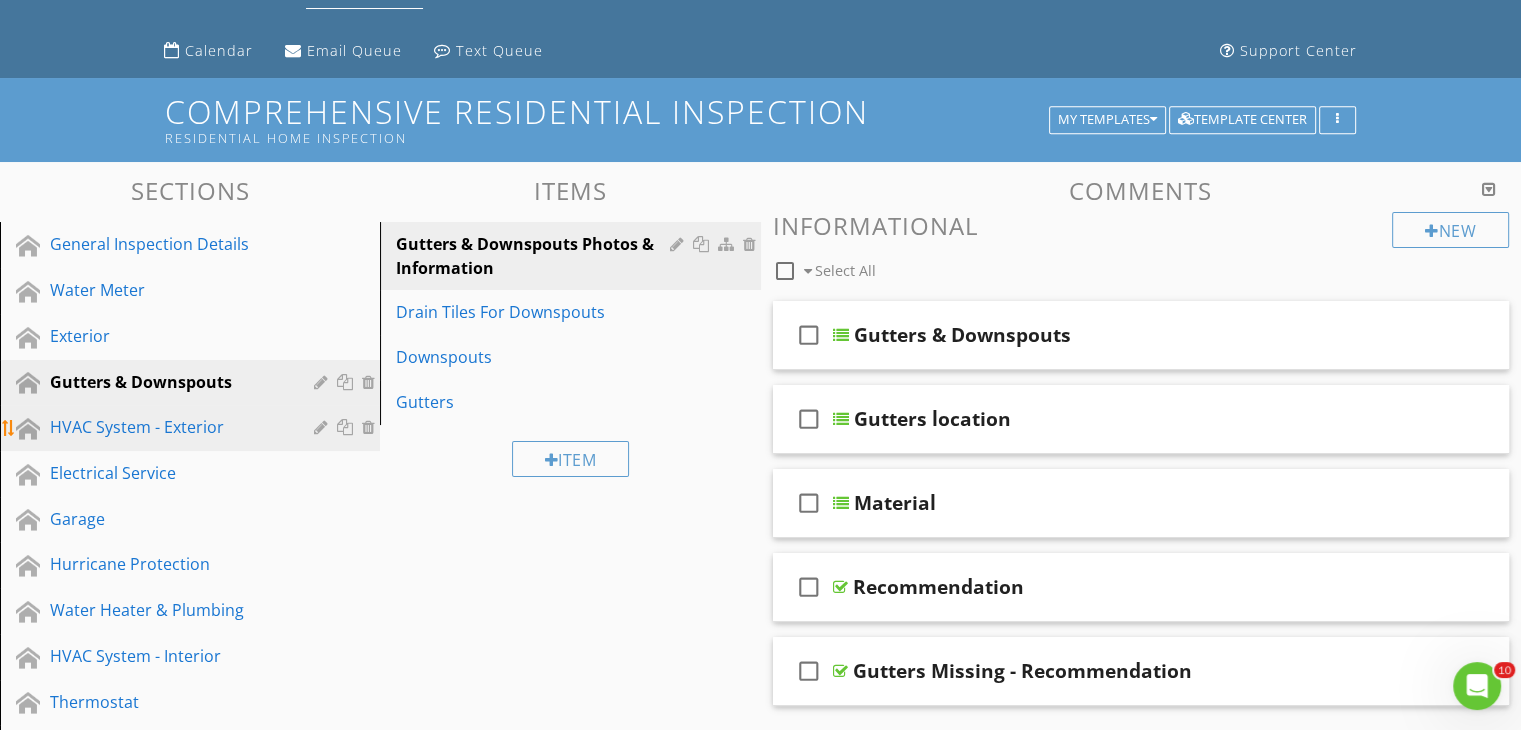 click on "HVAC System - Exterior" at bounding box center [167, 427] 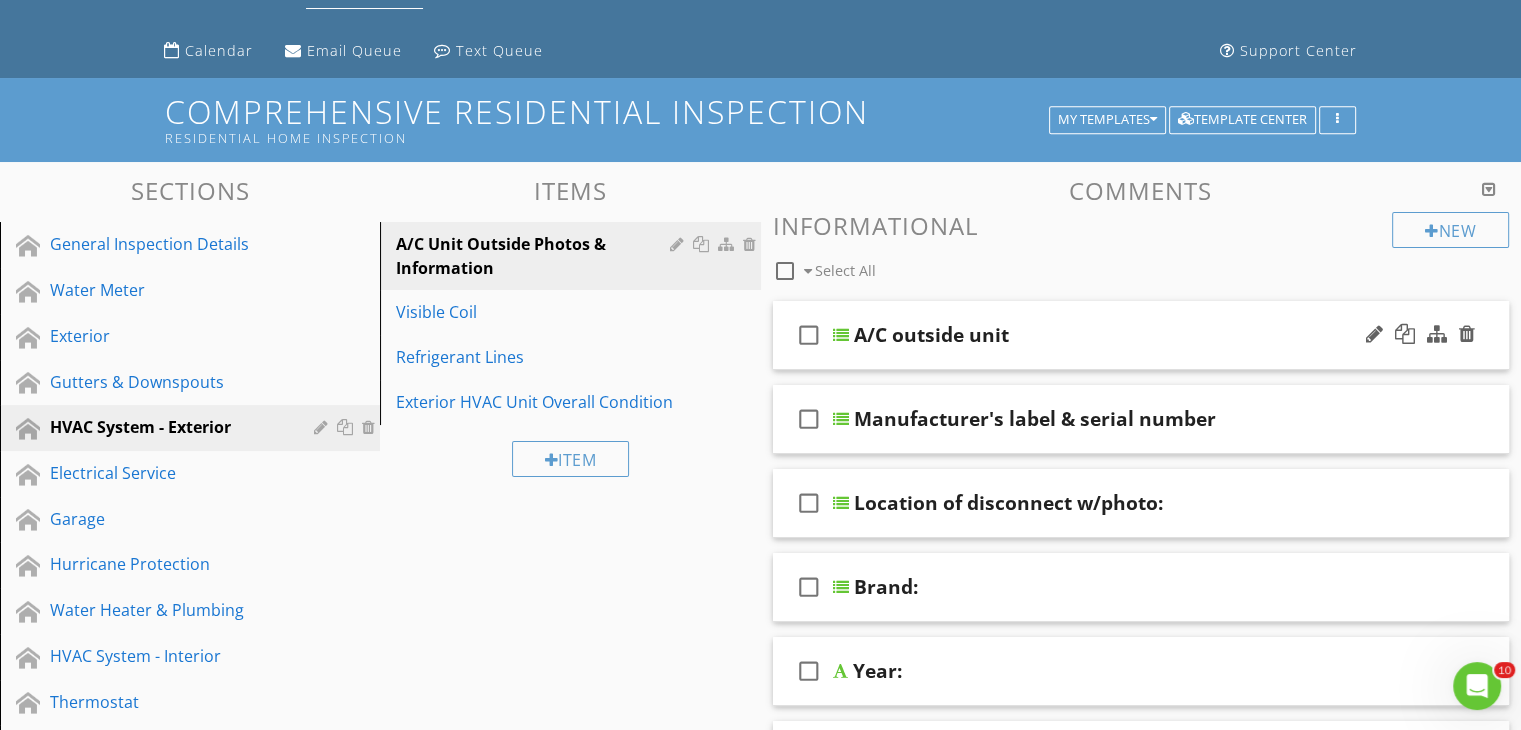 click at bounding box center [841, 335] 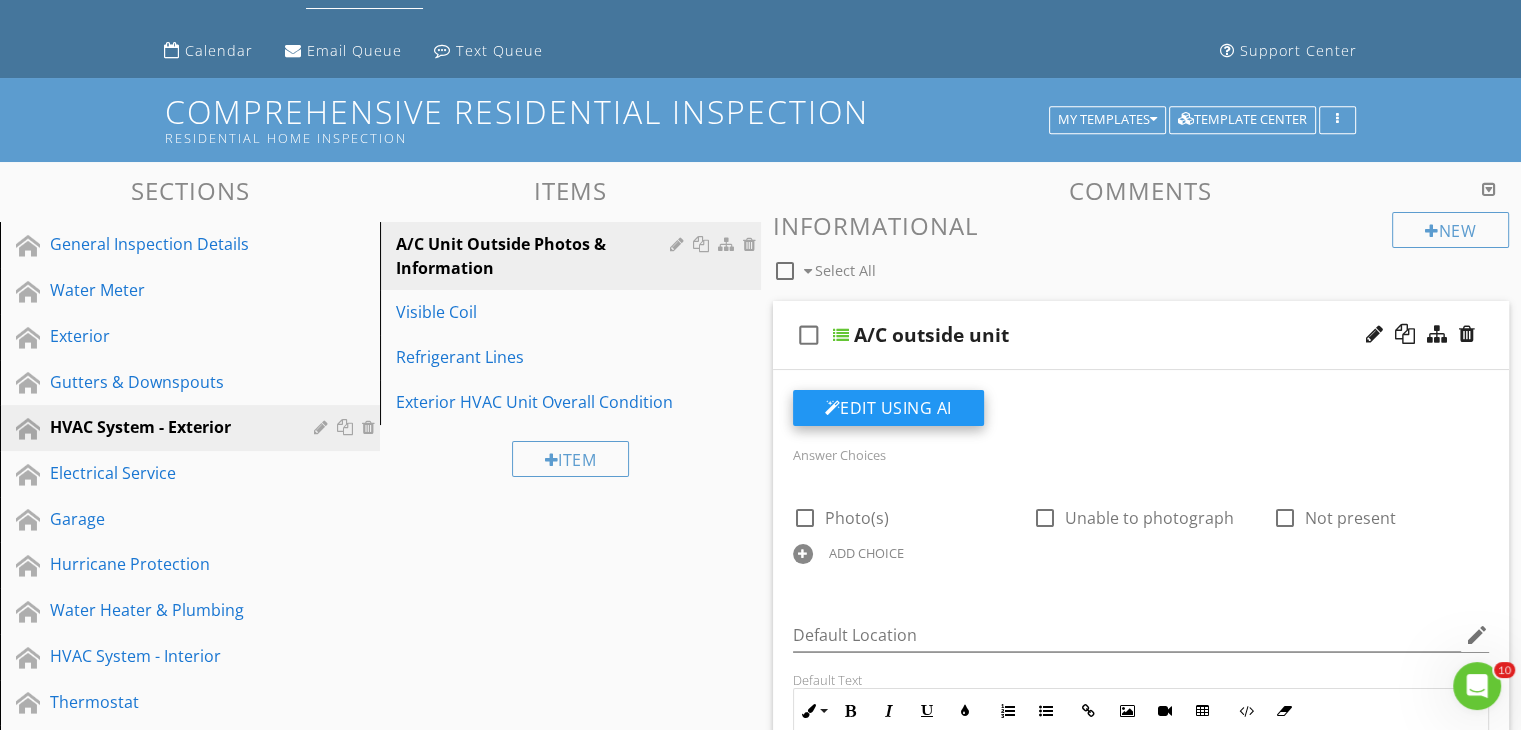 click on "Edit Using AI" at bounding box center [888, 408] 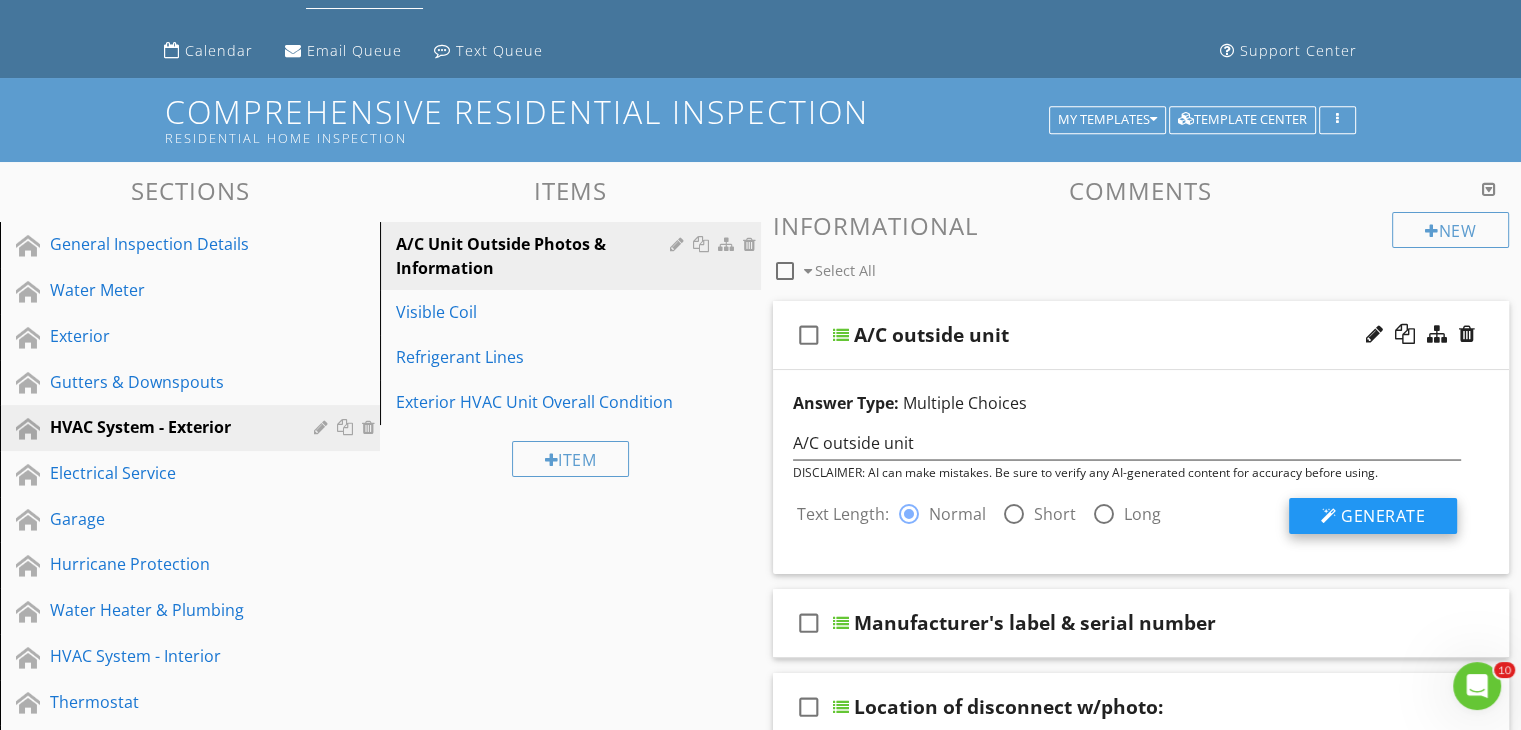 click on "Generate" at bounding box center (1383, 516) 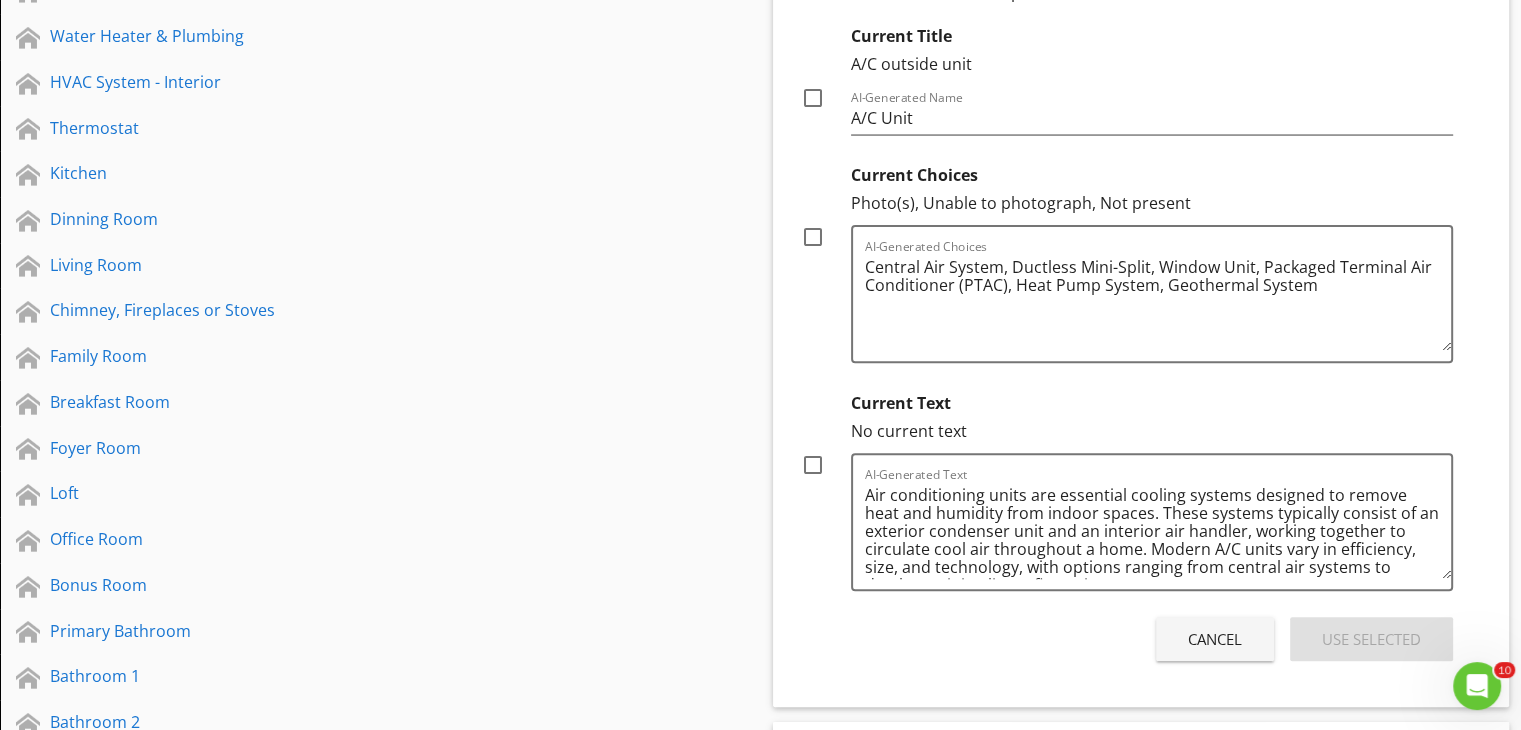 scroll, scrollTop: 700, scrollLeft: 0, axis: vertical 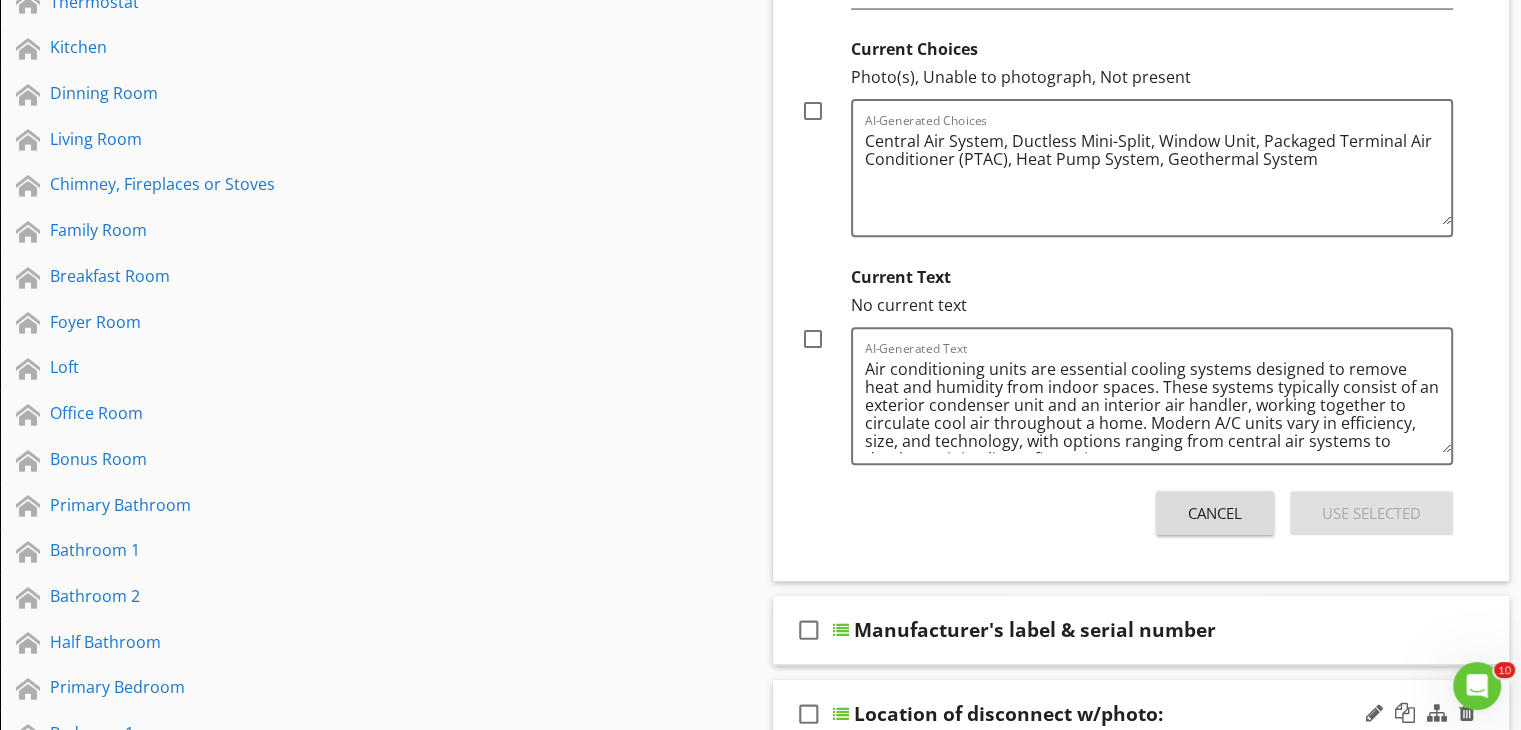 click on "Cancel" at bounding box center (1215, 513) 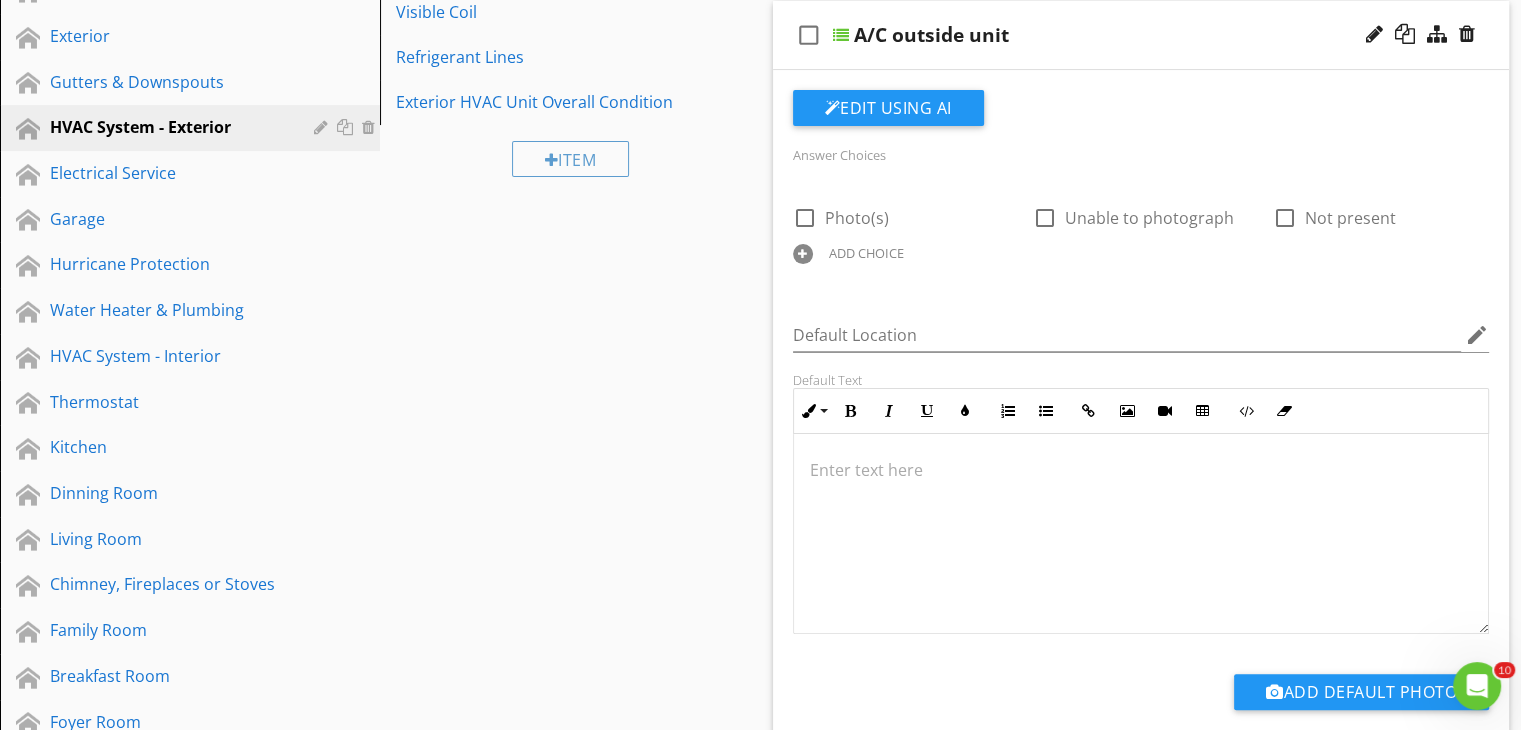 scroll, scrollTop: 200, scrollLeft: 0, axis: vertical 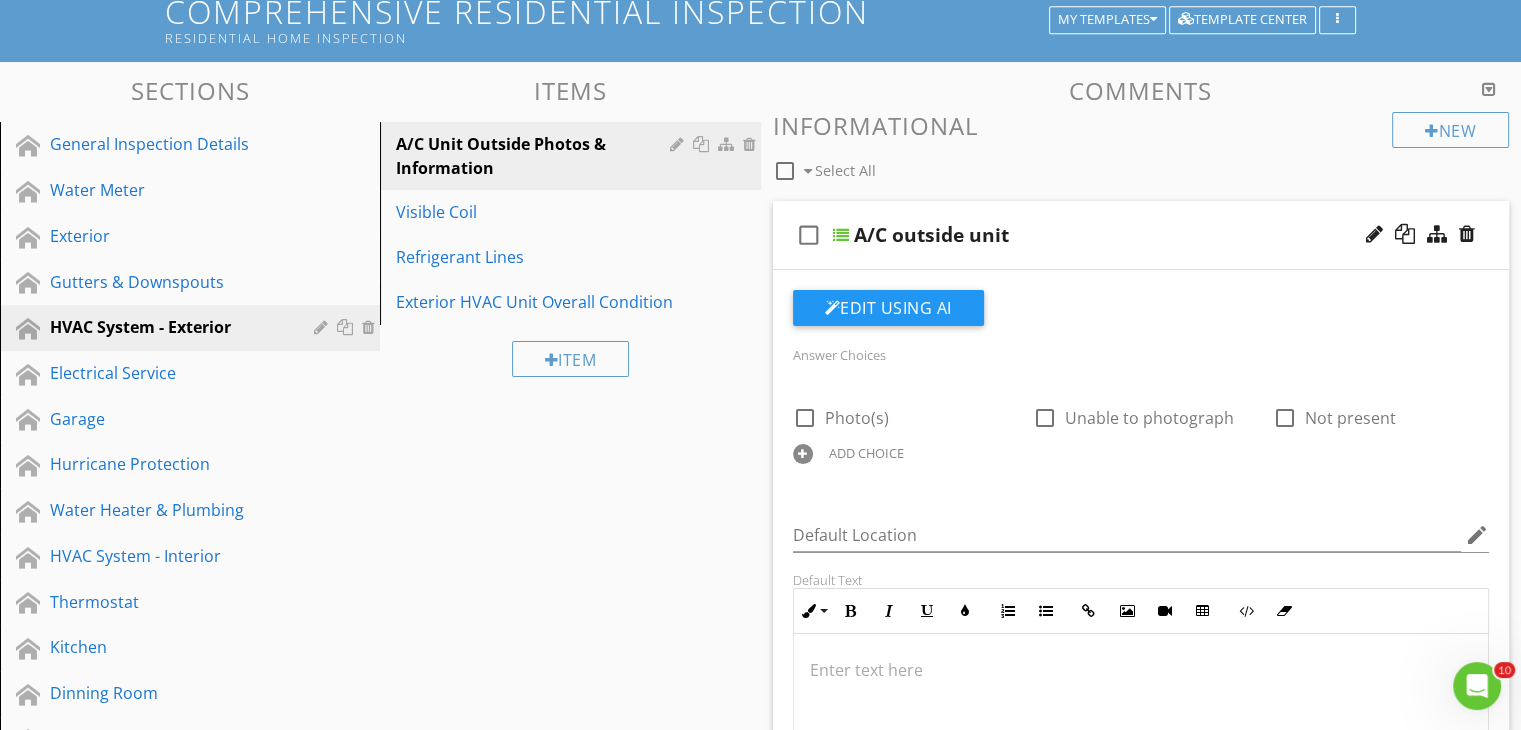 click at bounding box center [1374, 234] 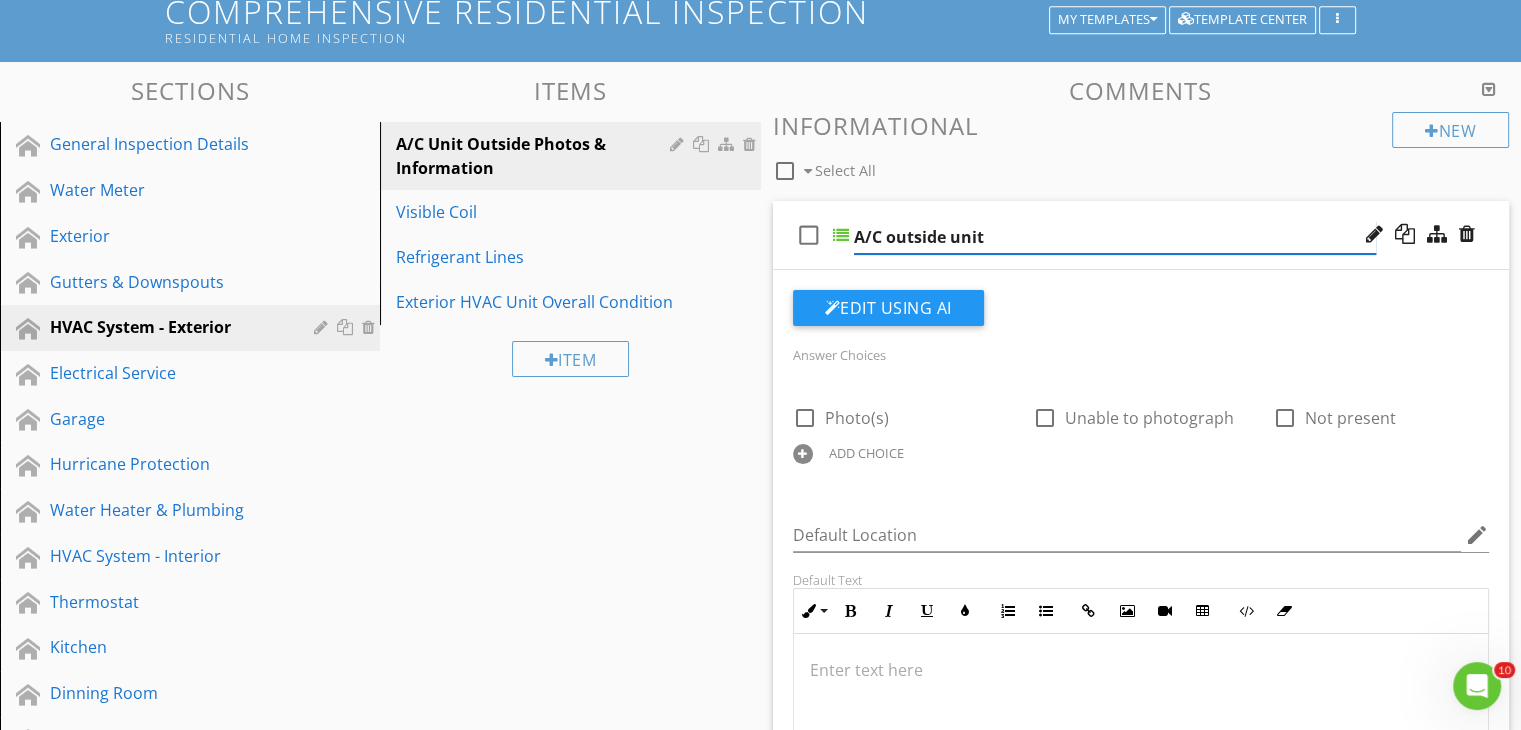 click on "A/C outside unit" at bounding box center (1115, 237) 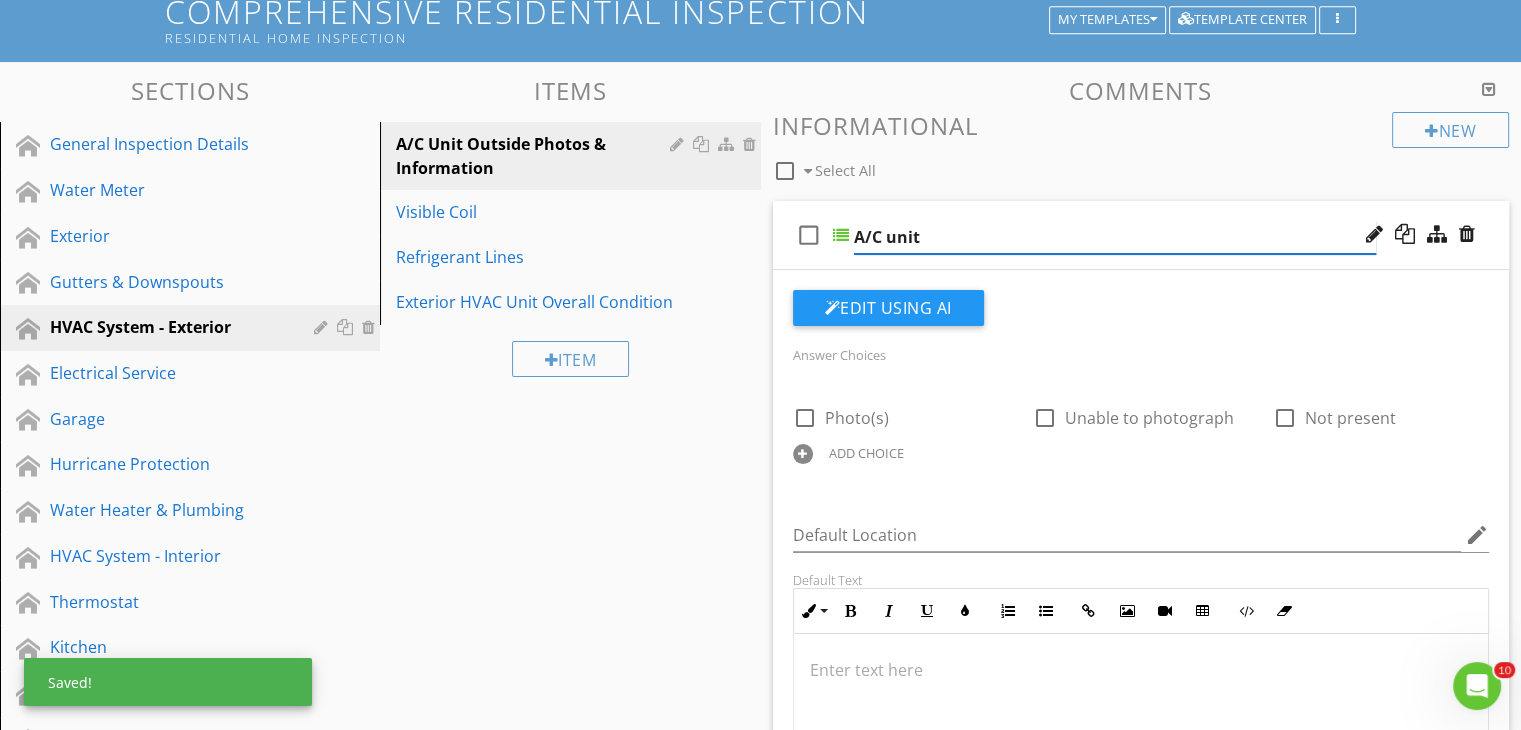 click on "A/C unit" at bounding box center (1115, 237) 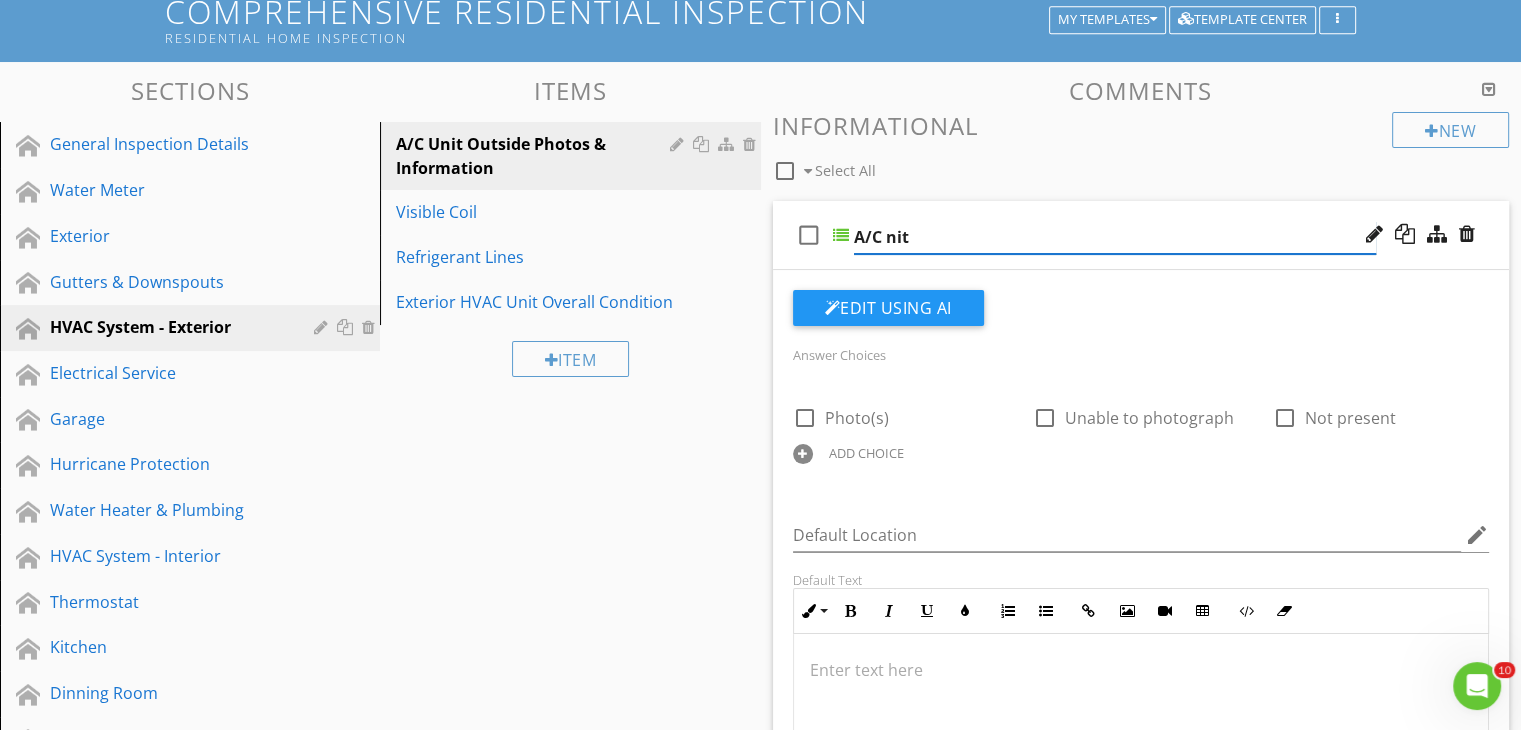 type on "A/C Unit" 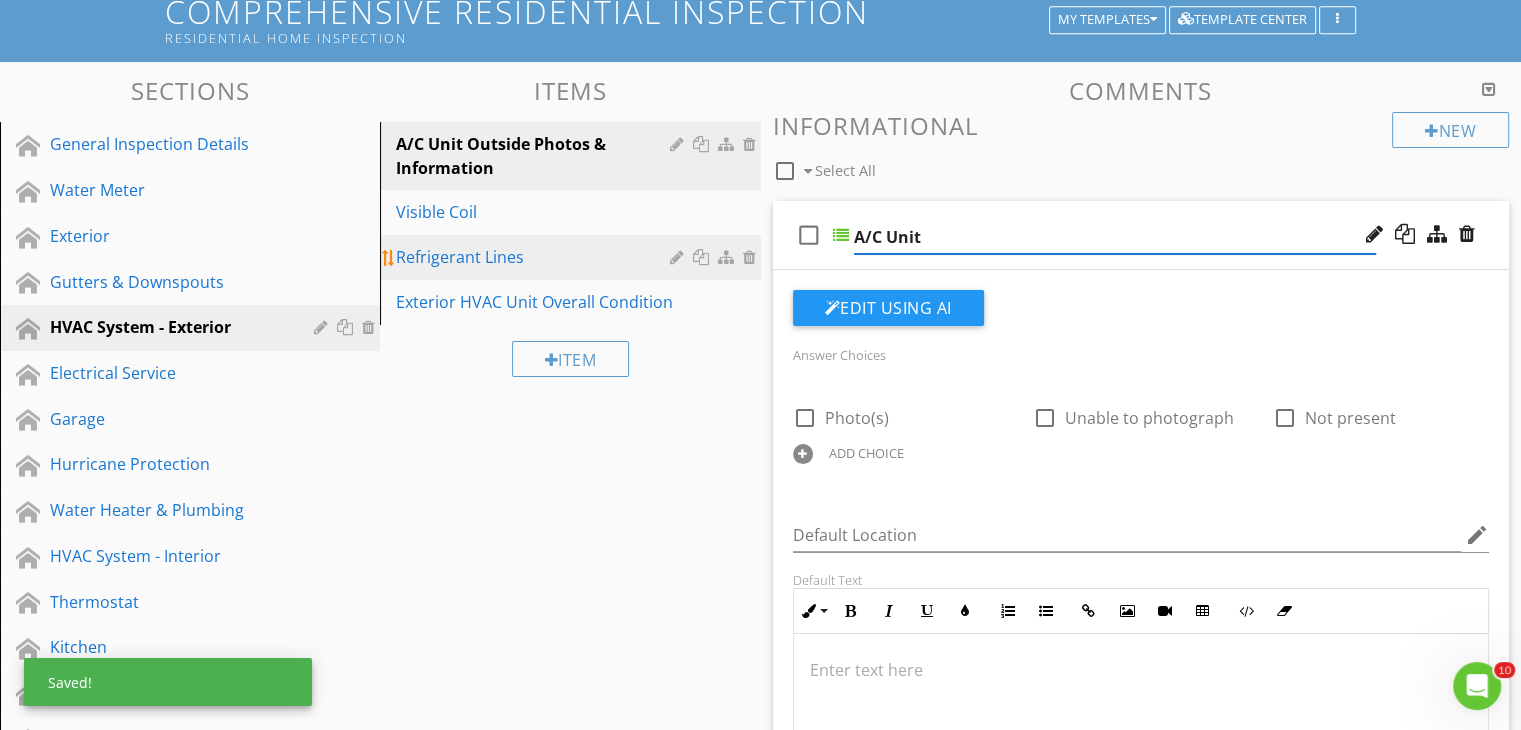 click on "Refrigerant Lines" at bounding box center (573, 257) 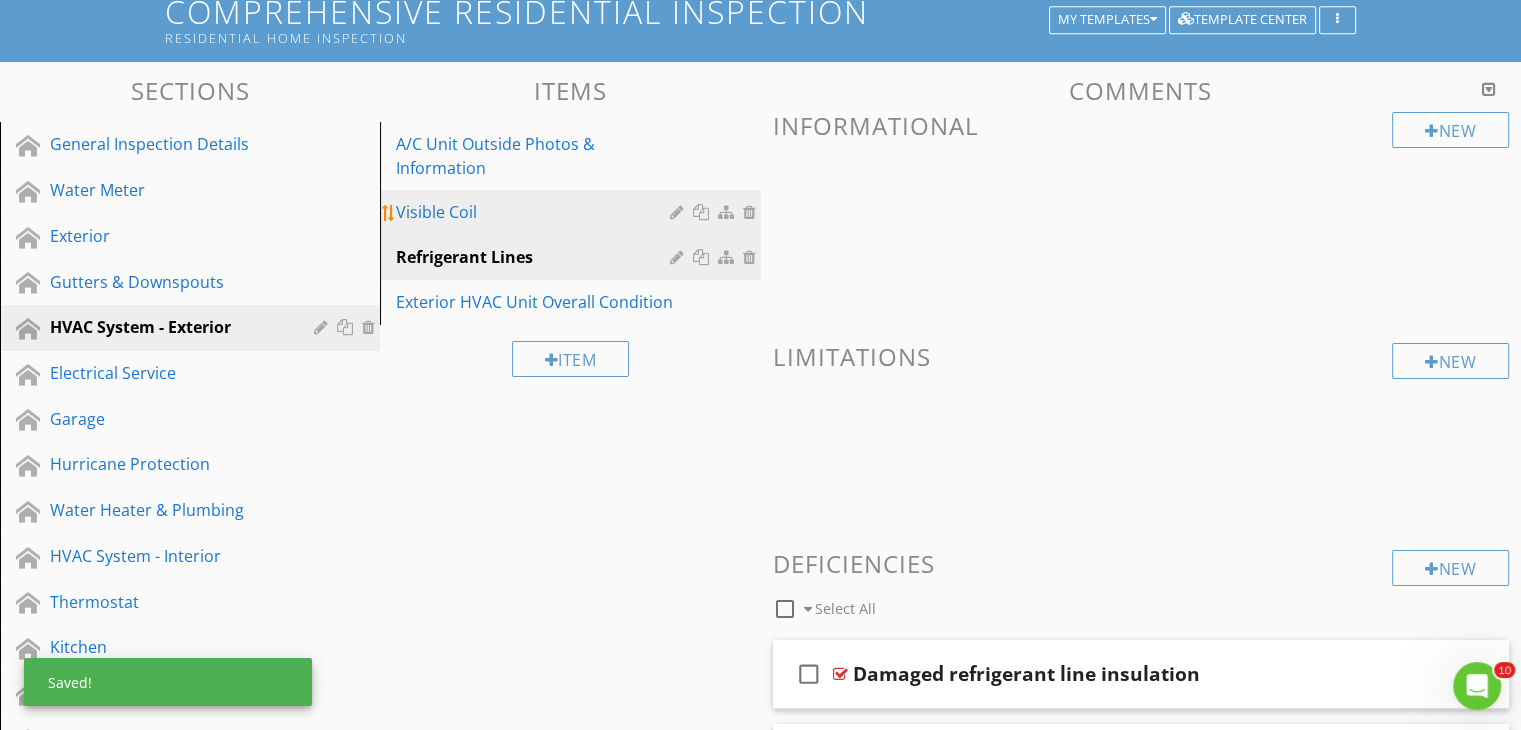 click on "Visible Coil" at bounding box center (535, 212) 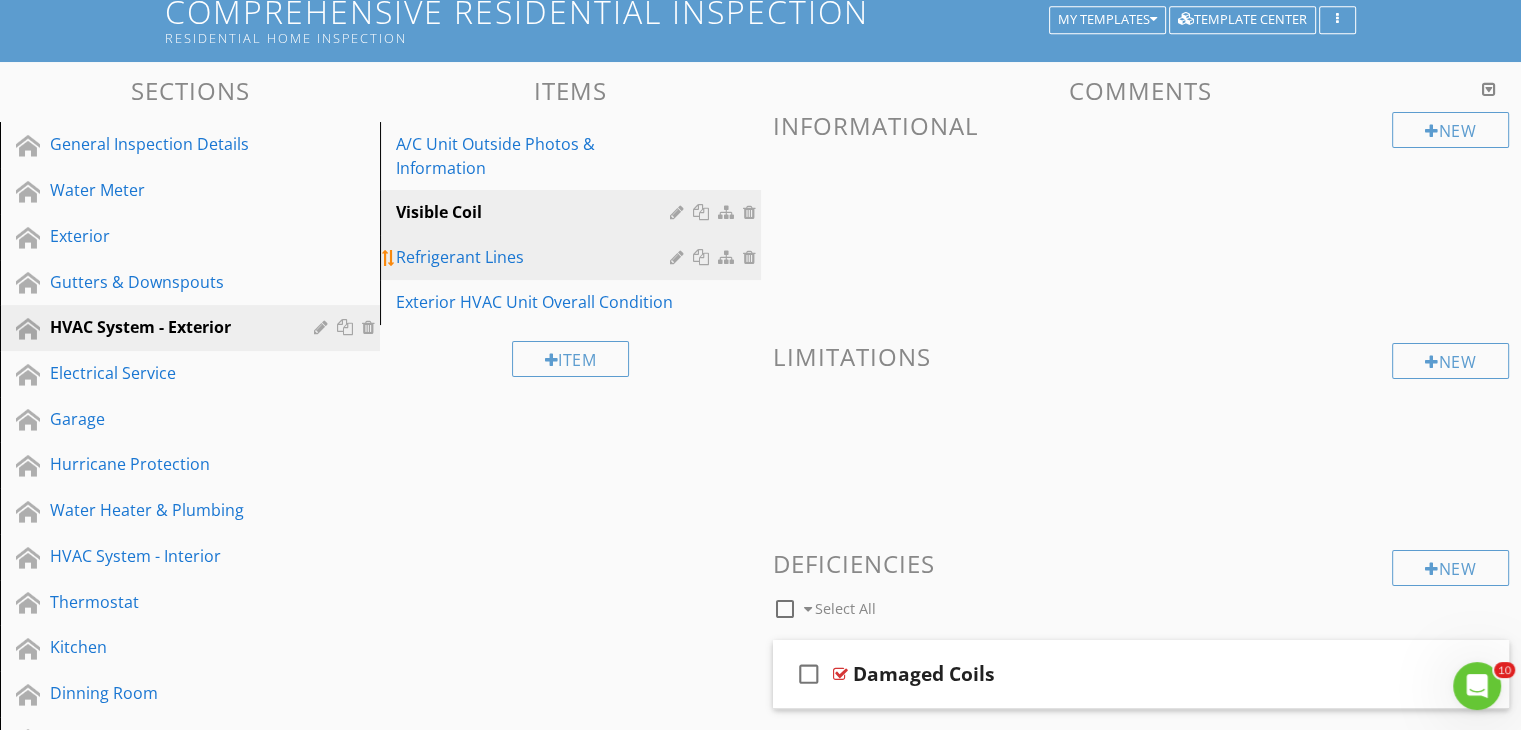 click on "Refrigerant Lines" at bounding box center (573, 257) 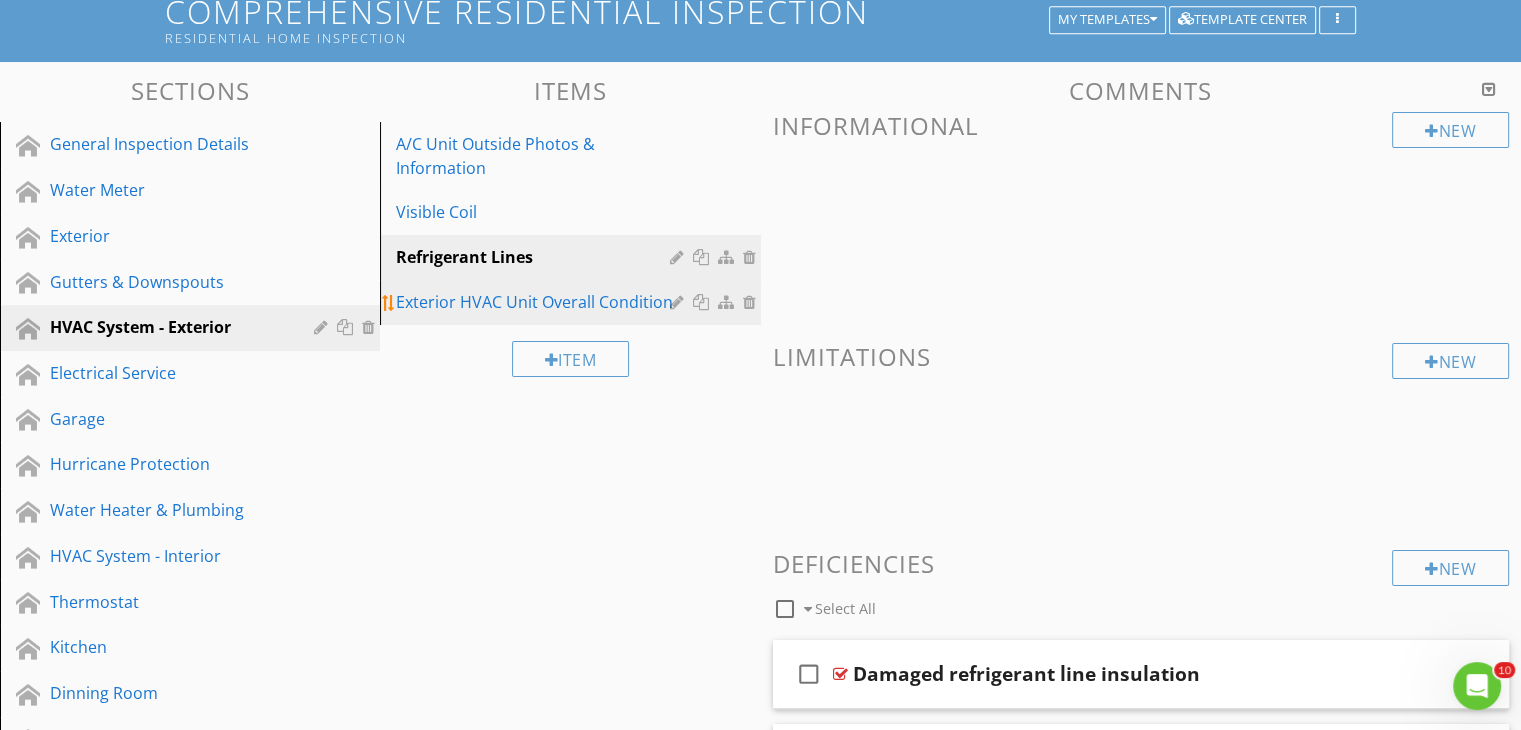 click on "Exterior HVAC Unit Overall Condition" at bounding box center (535, 302) 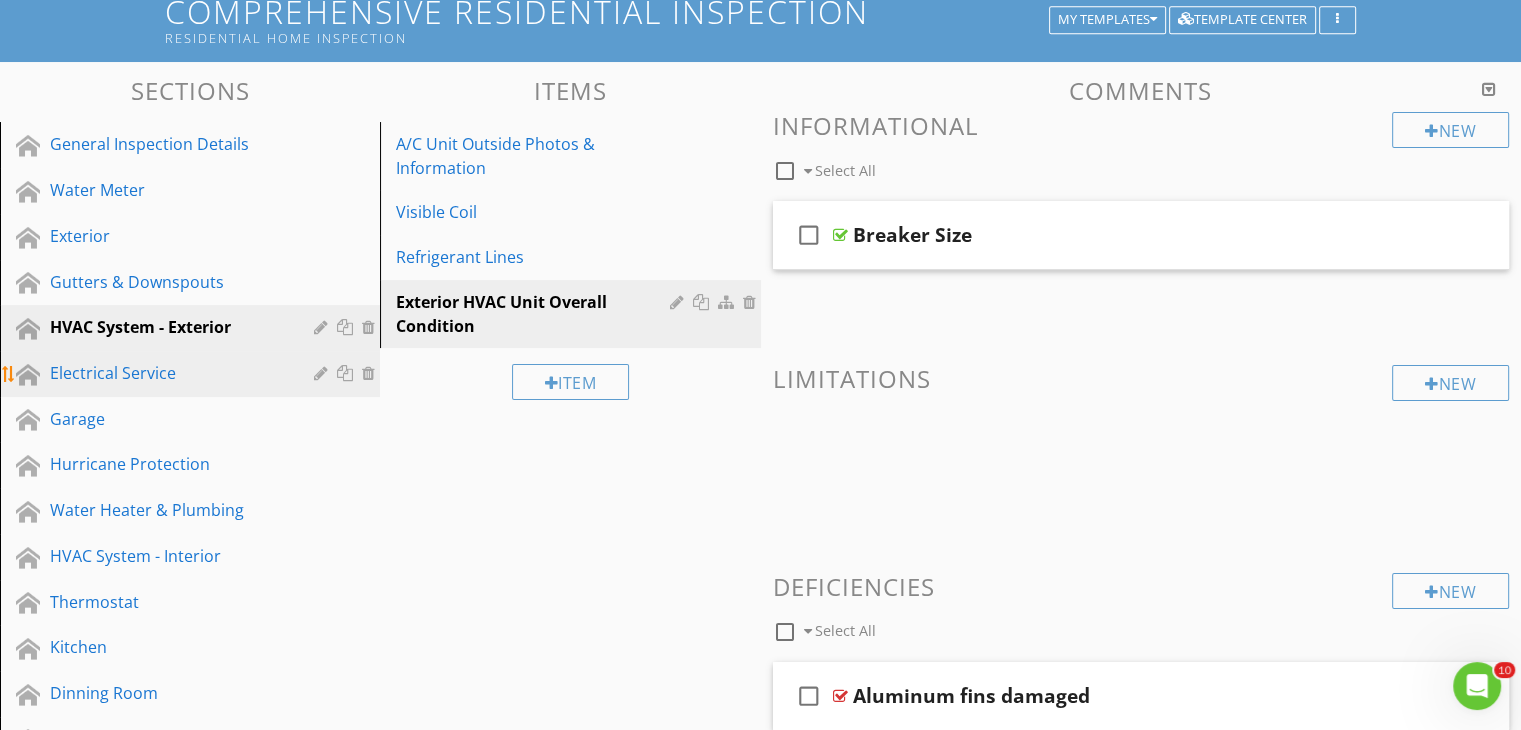 click on "Electrical Service" at bounding box center [167, 373] 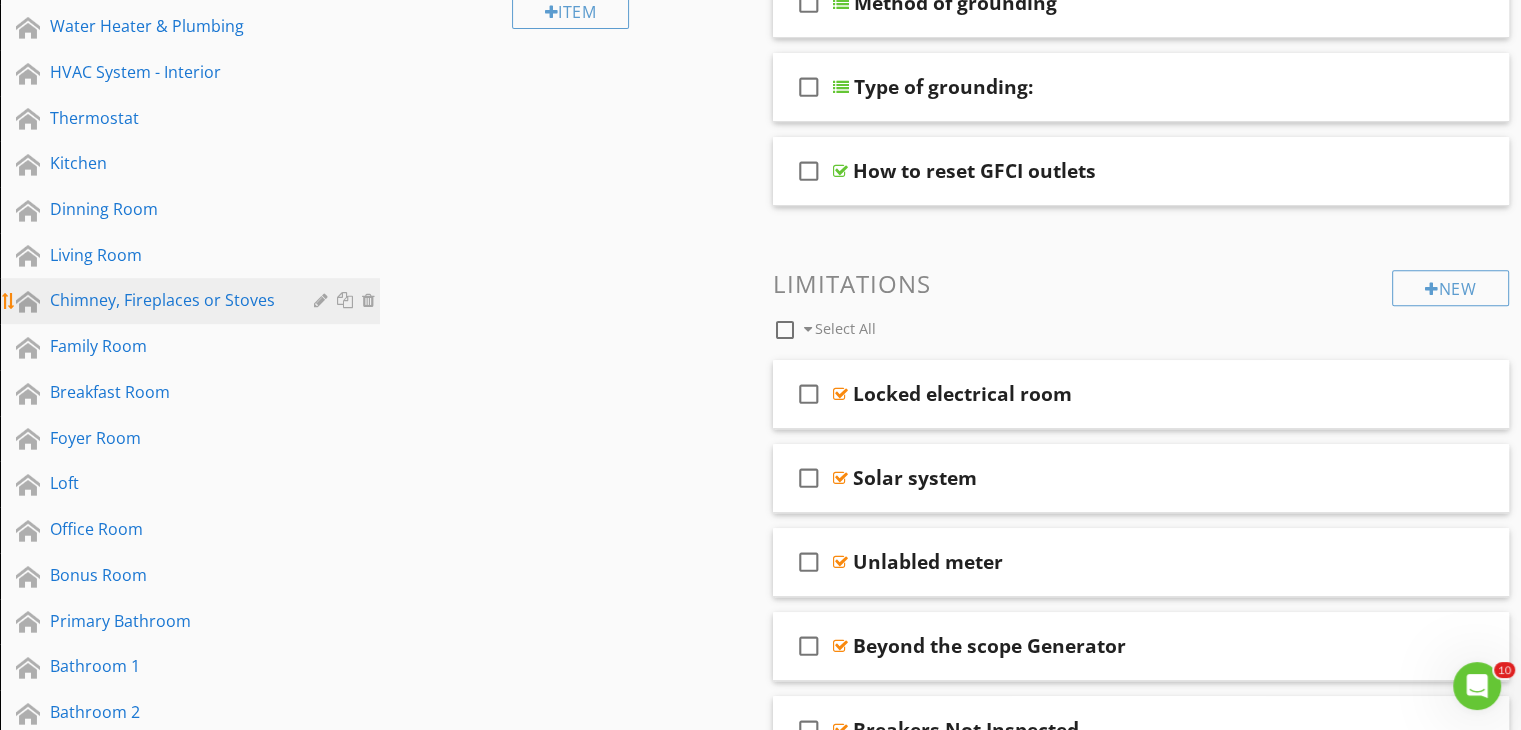 scroll, scrollTop: 700, scrollLeft: 0, axis: vertical 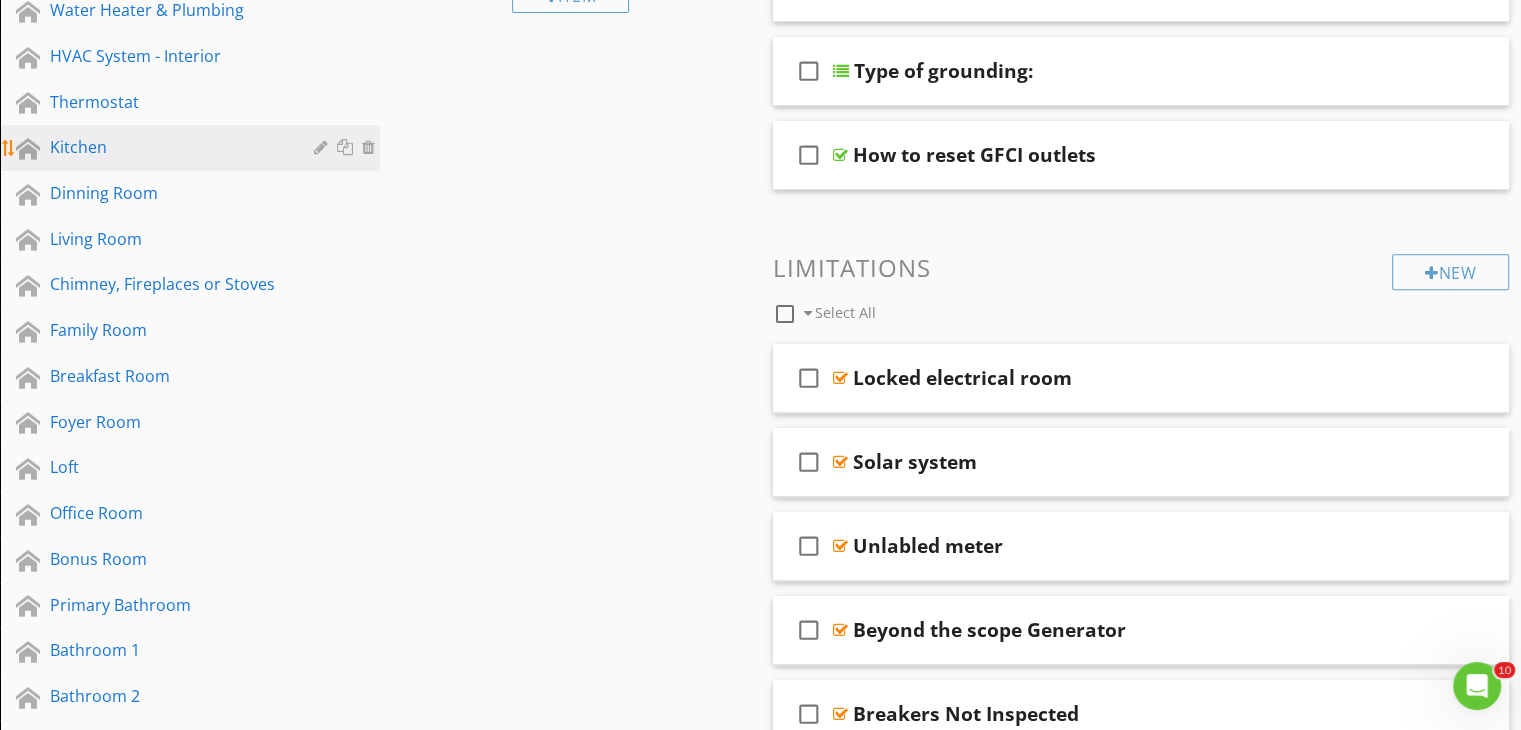 click on "Kitchen" at bounding box center (193, 148) 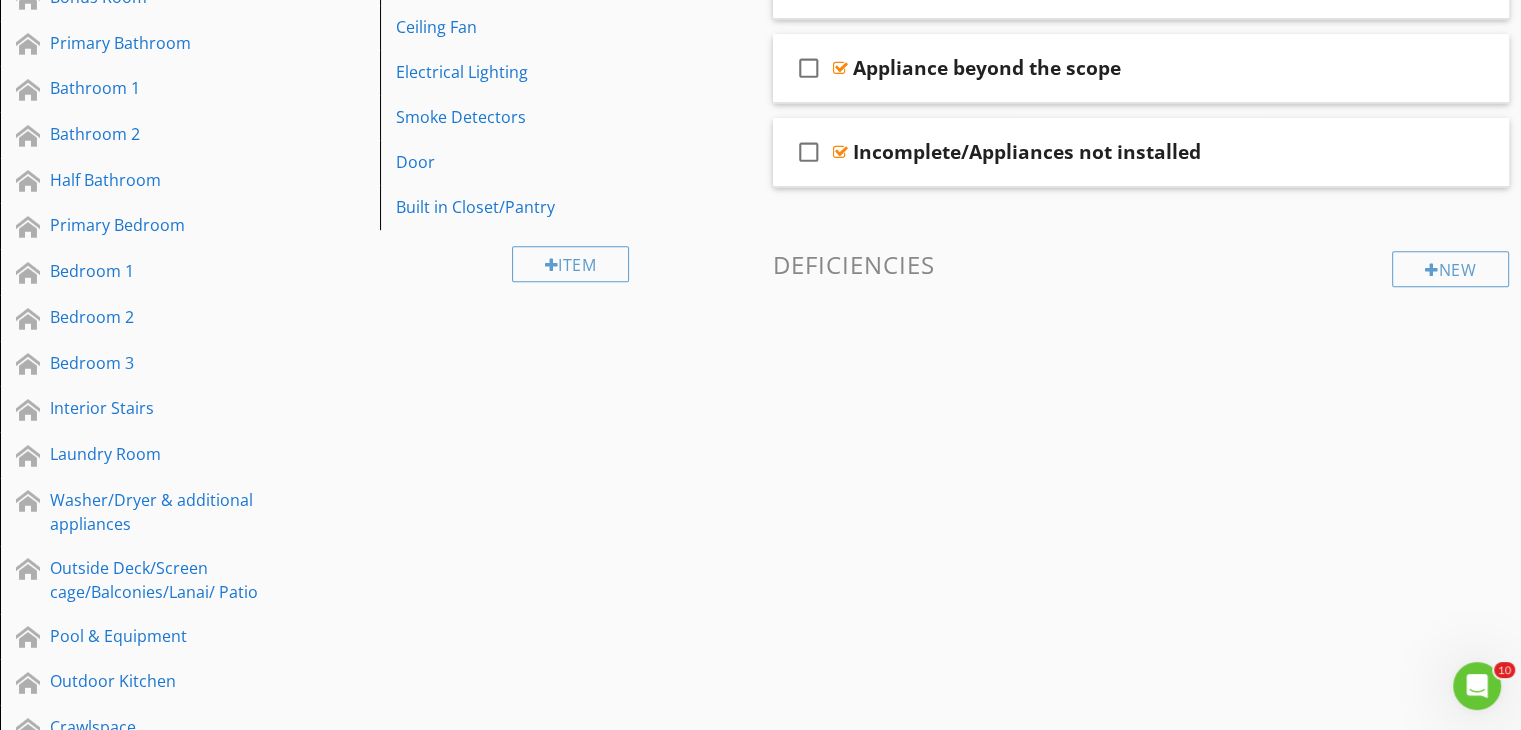 scroll, scrollTop: 1400, scrollLeft: 0, axis: vertical 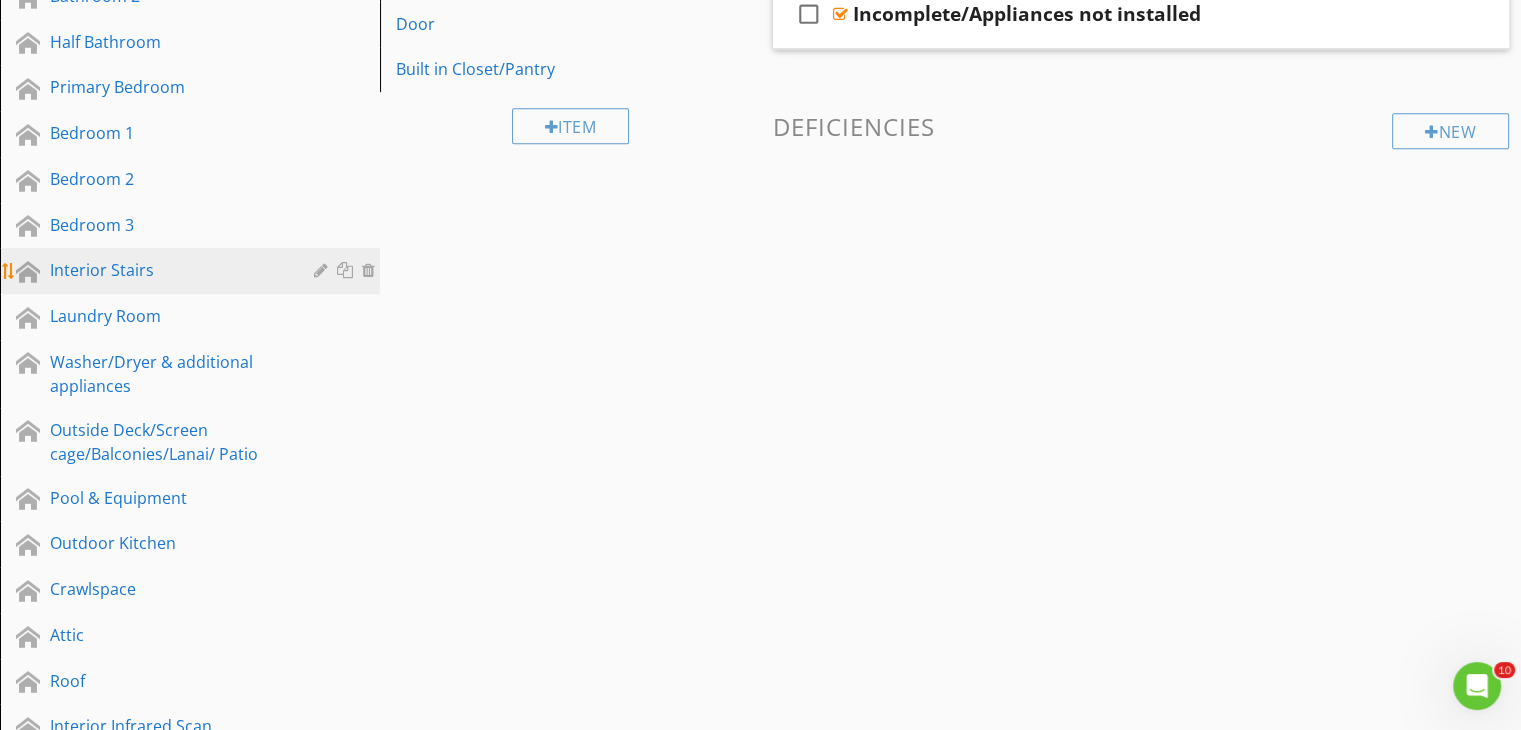 click on "Interior Stairs" at bounding box center [167, 270] 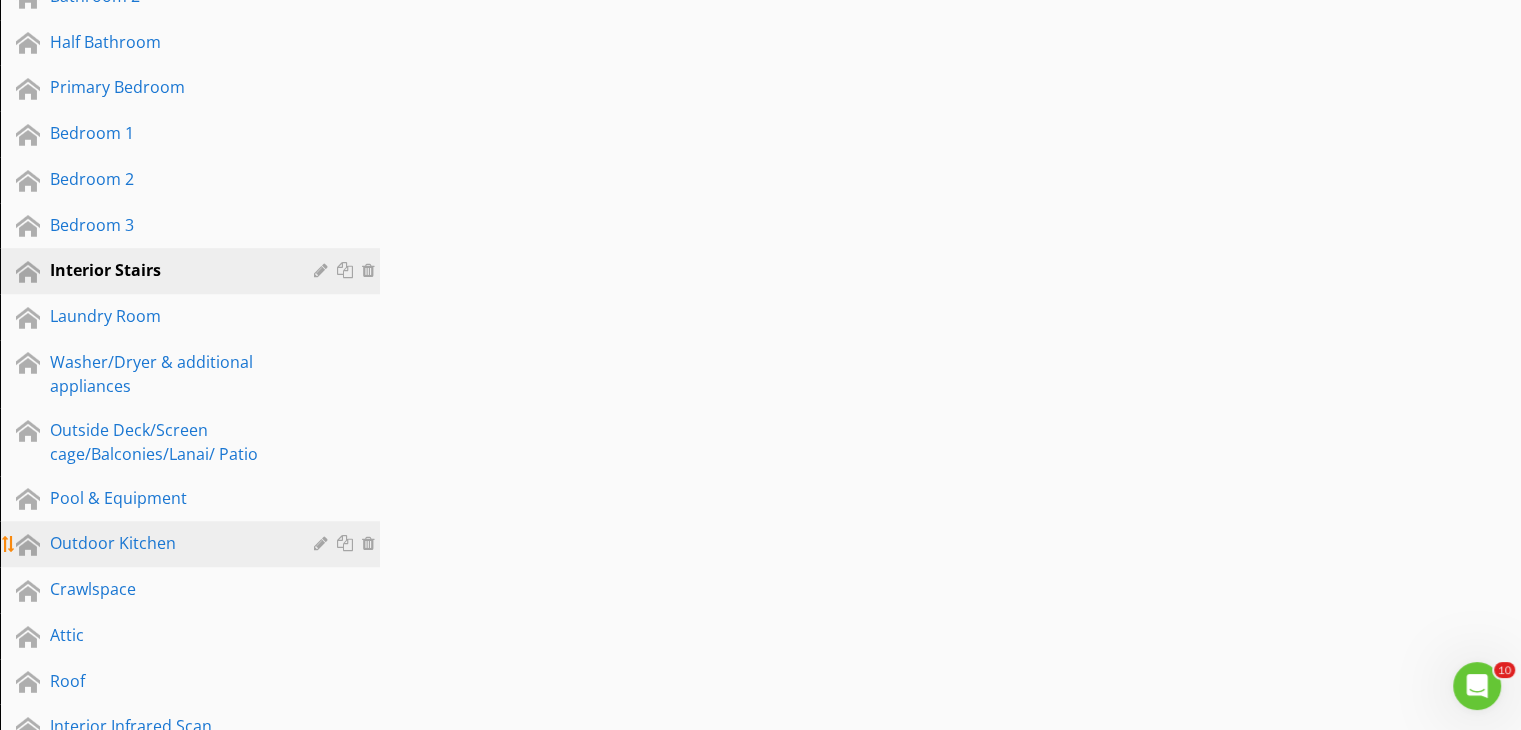 click on "Outdoor Kitchen" at bounding box center (193, 544) 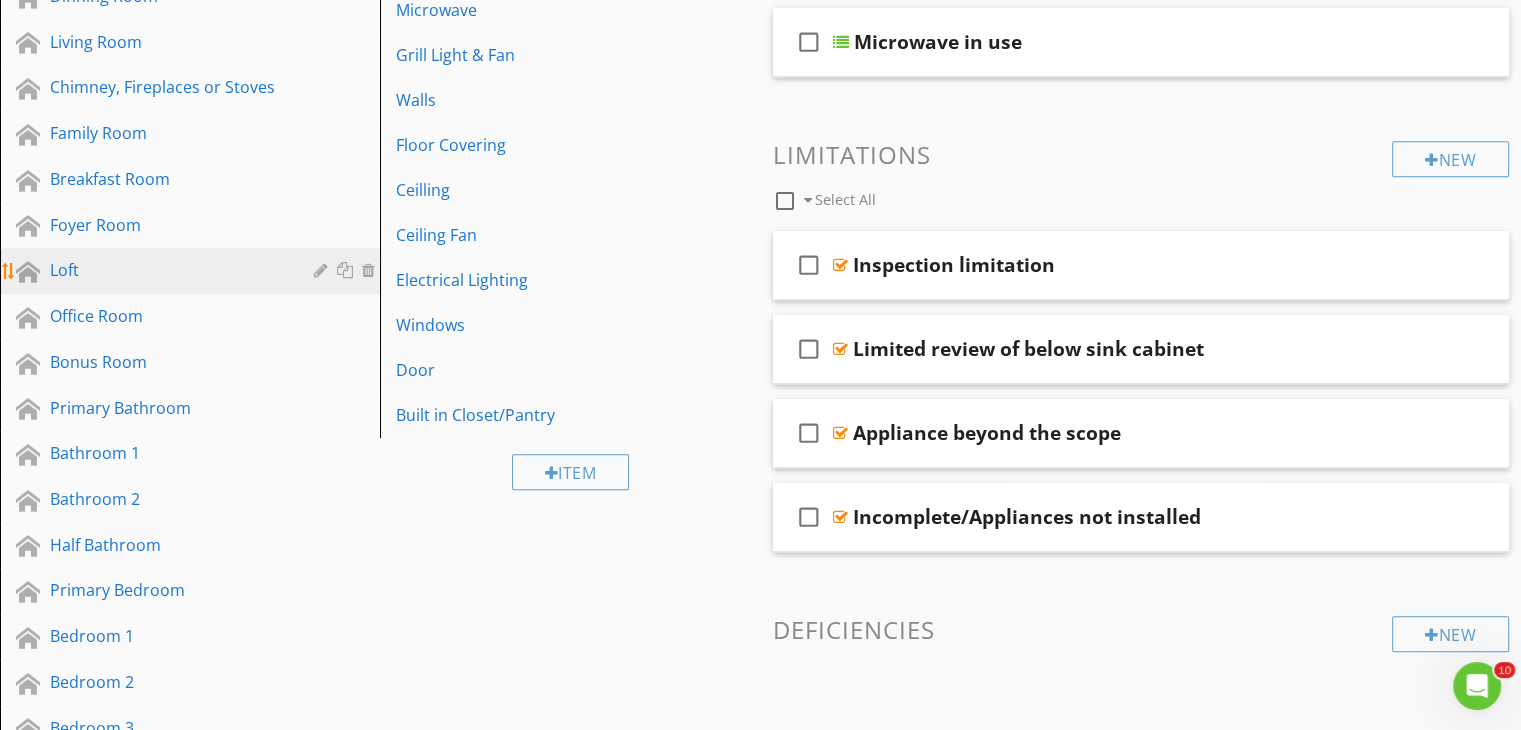 scroll, scrollTop: 800, scrollLeft: 0, axis: vertical 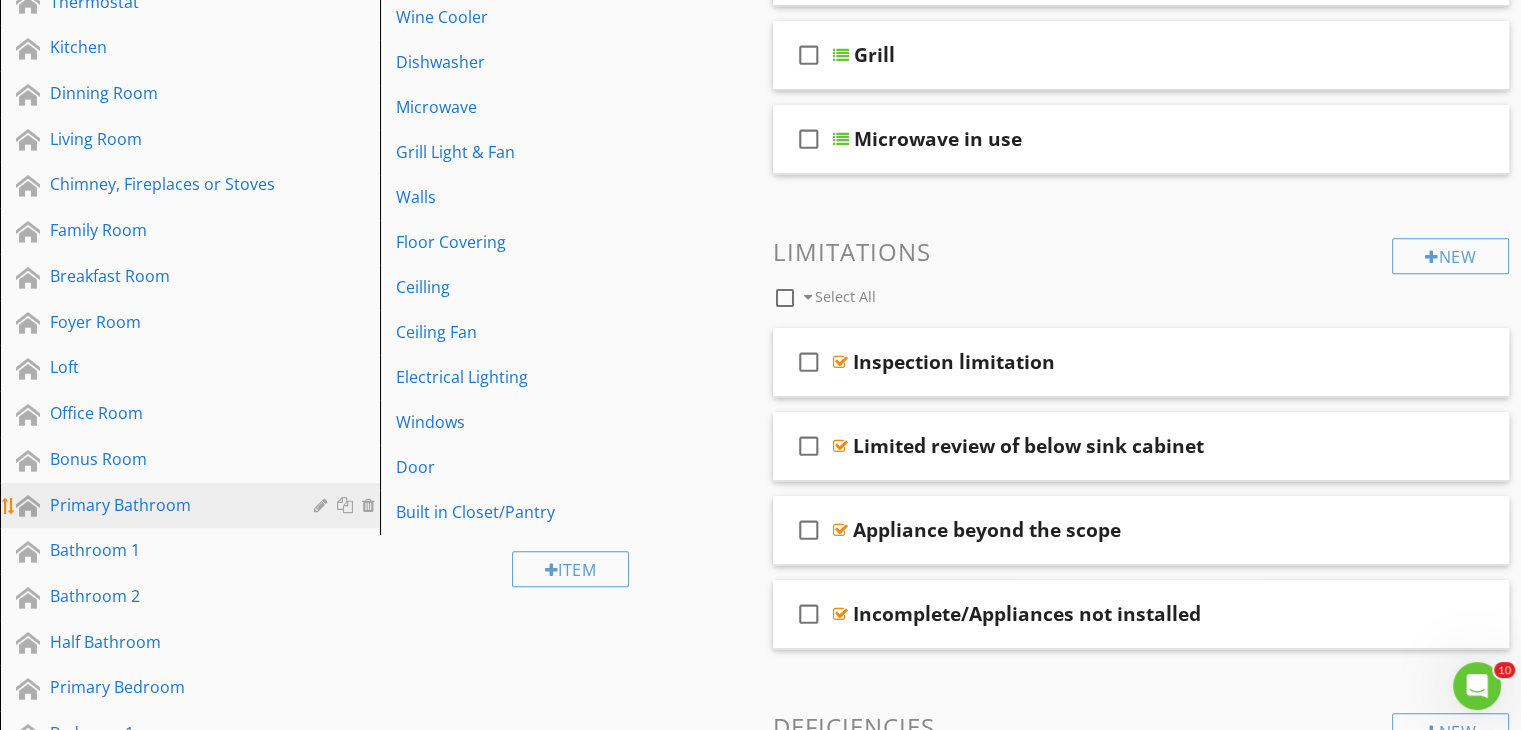 click on "Primary Bathroom" at bounding box center [193, 506] 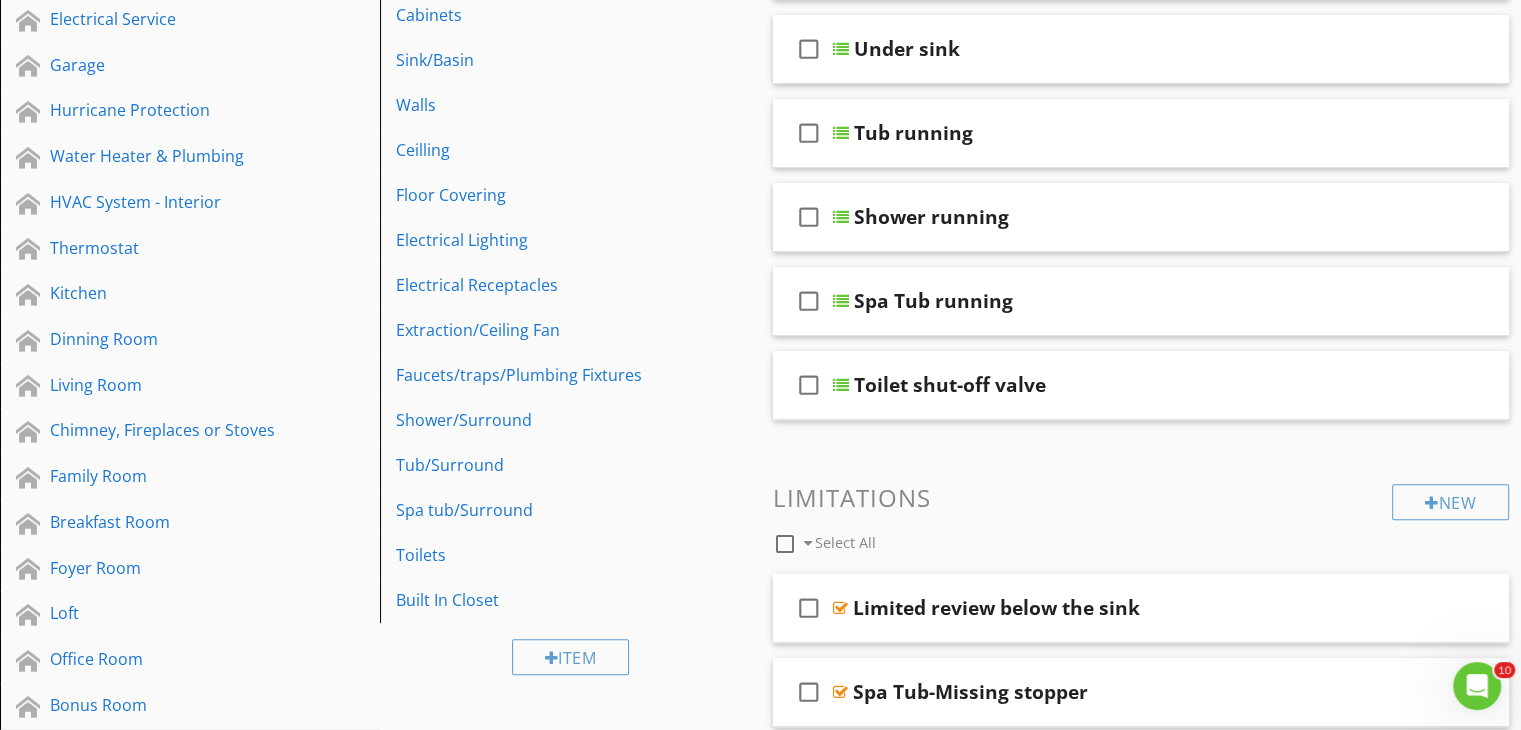 scroll, scrollTop: 800, scrollLeft: 0, axis: vertical 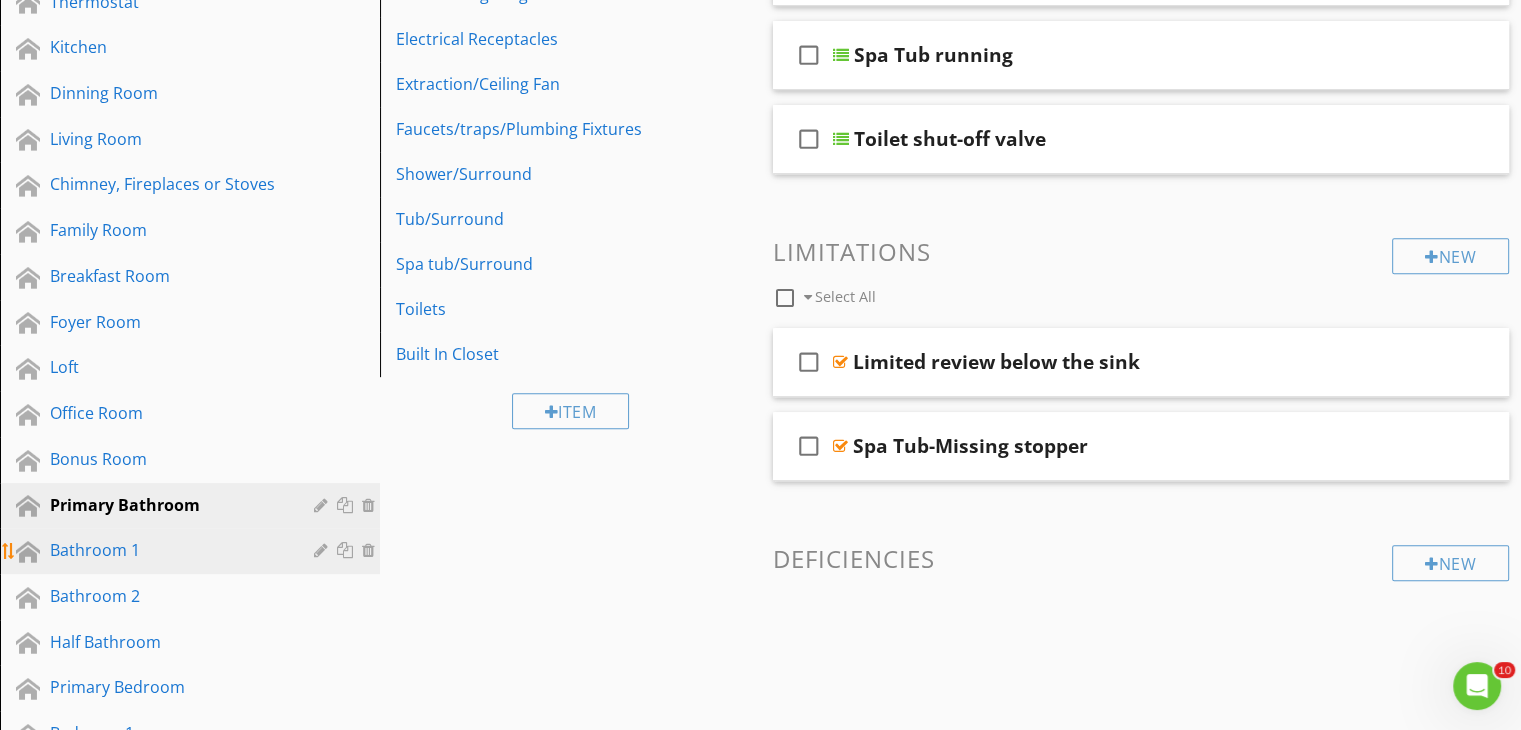 click on "Bathroom 1" at bounding box center [167, 550] 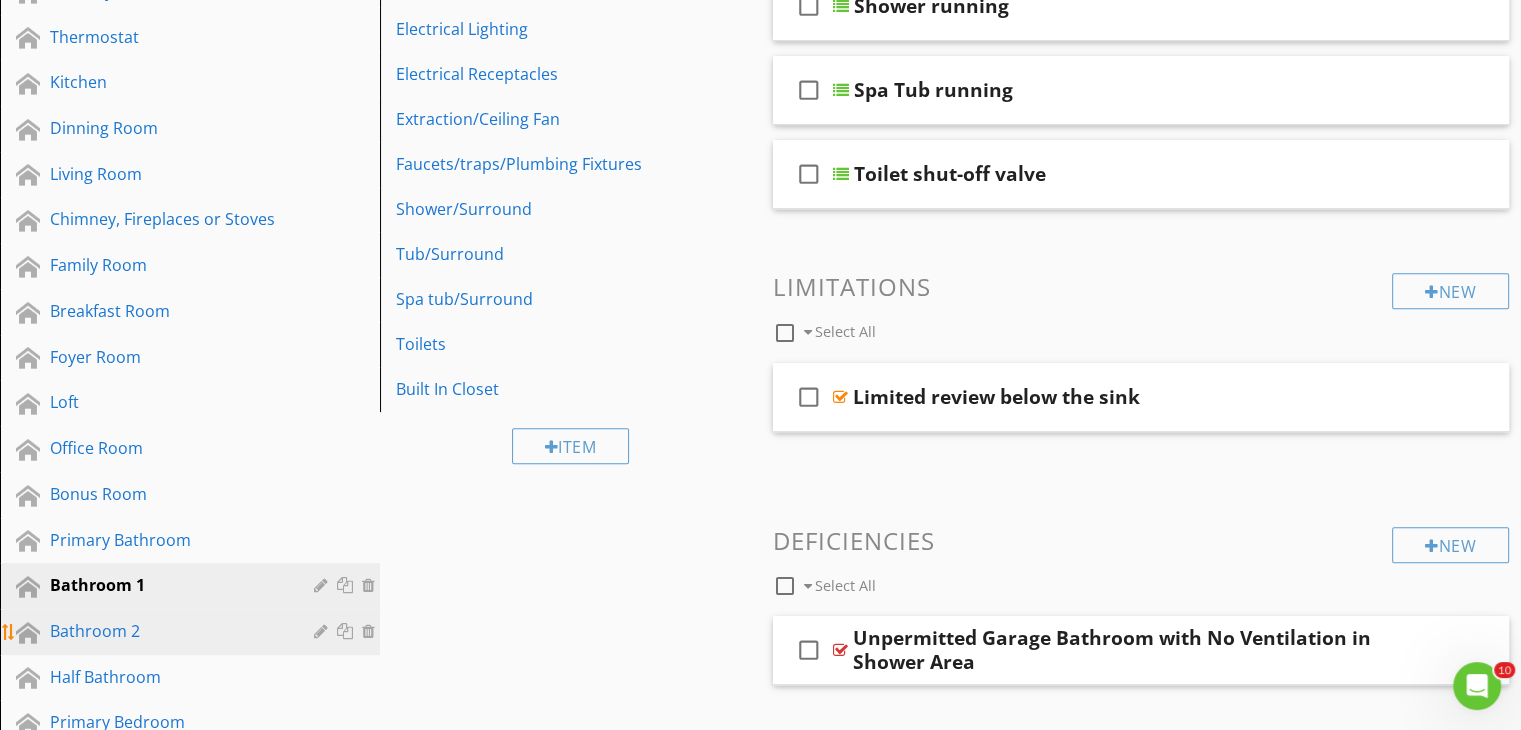 scroll, scrollTop: 800, scrollLeft: 0, axis: vertical 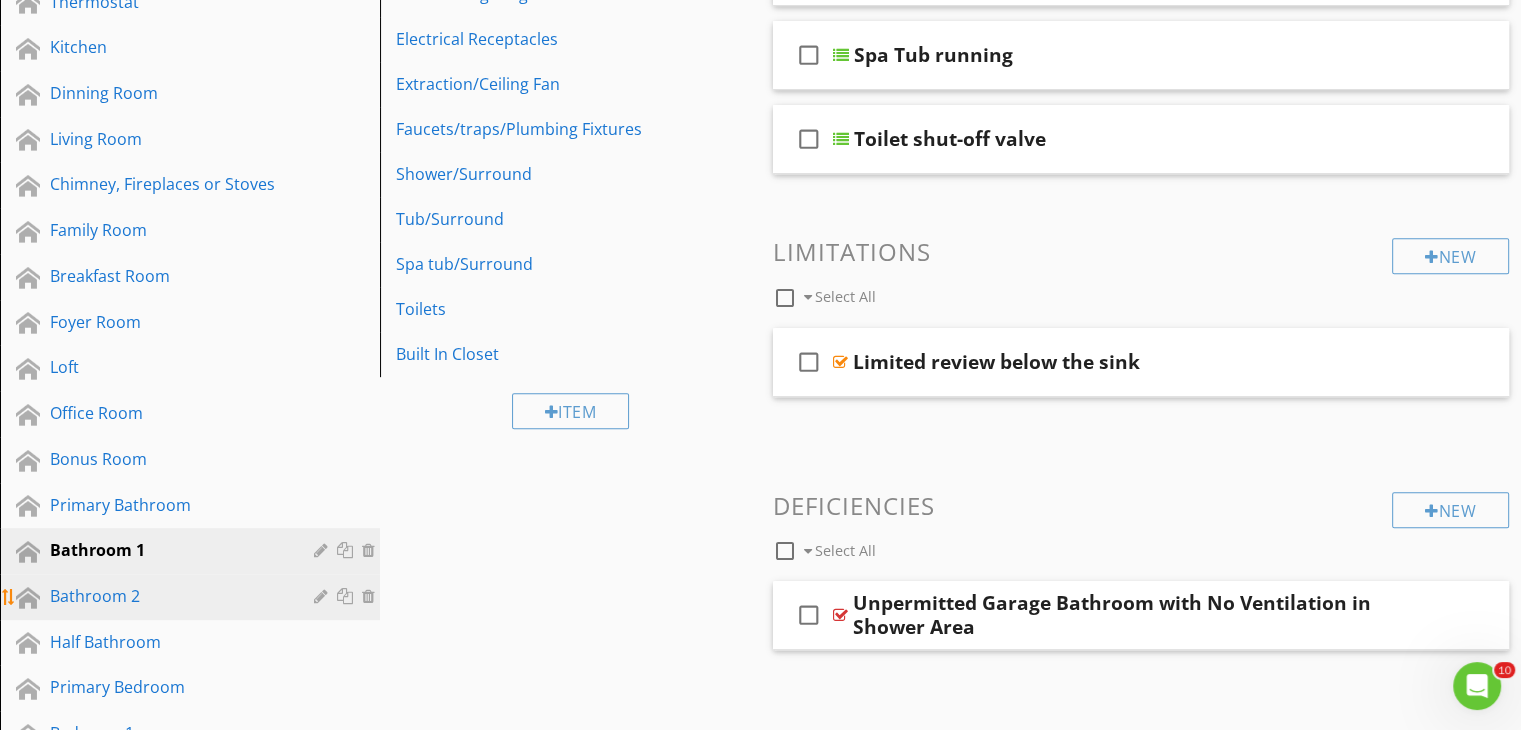 click on "Bathroom 2" at bounding box center [167, 596] 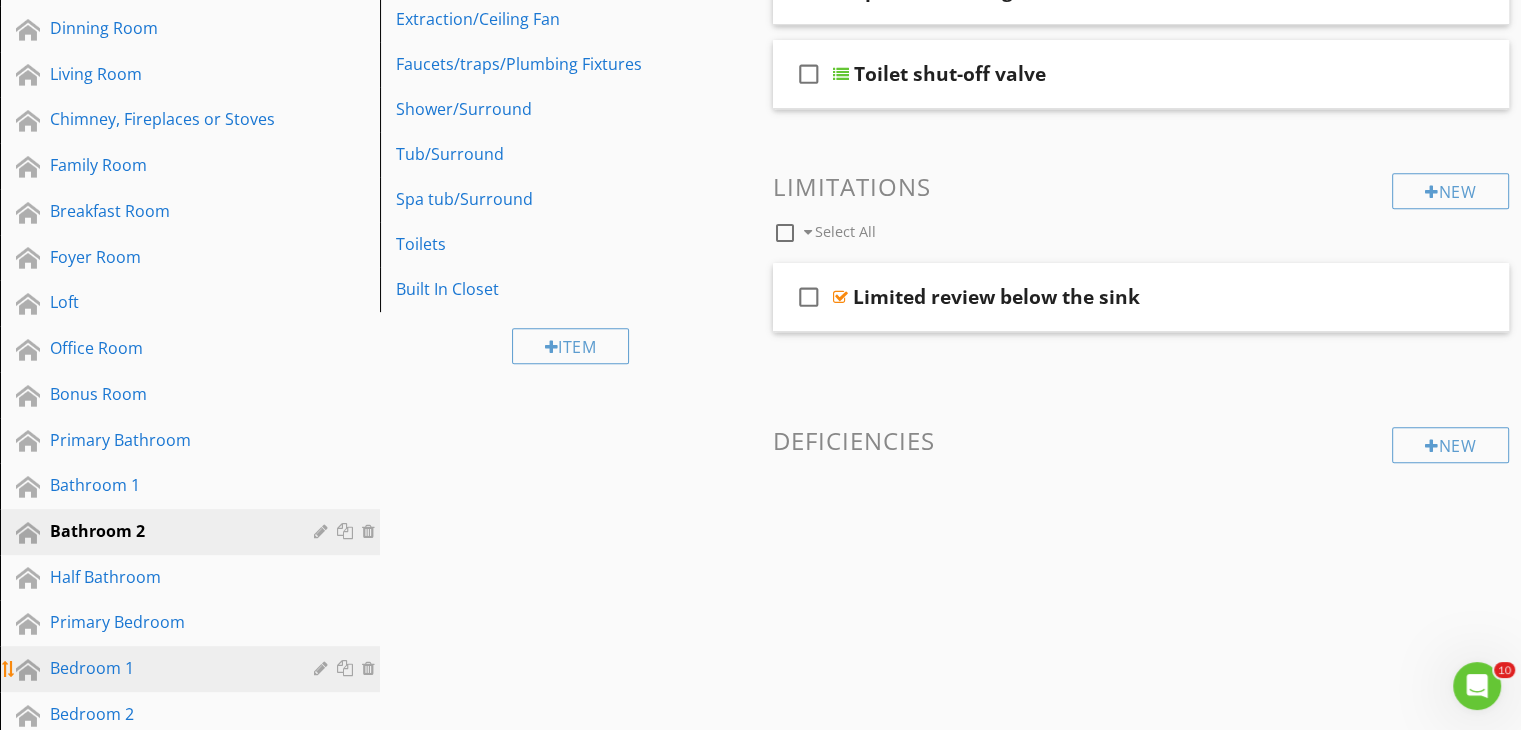 scroll, scrollTop: 900, scrollLeft: 0, axis: vertical 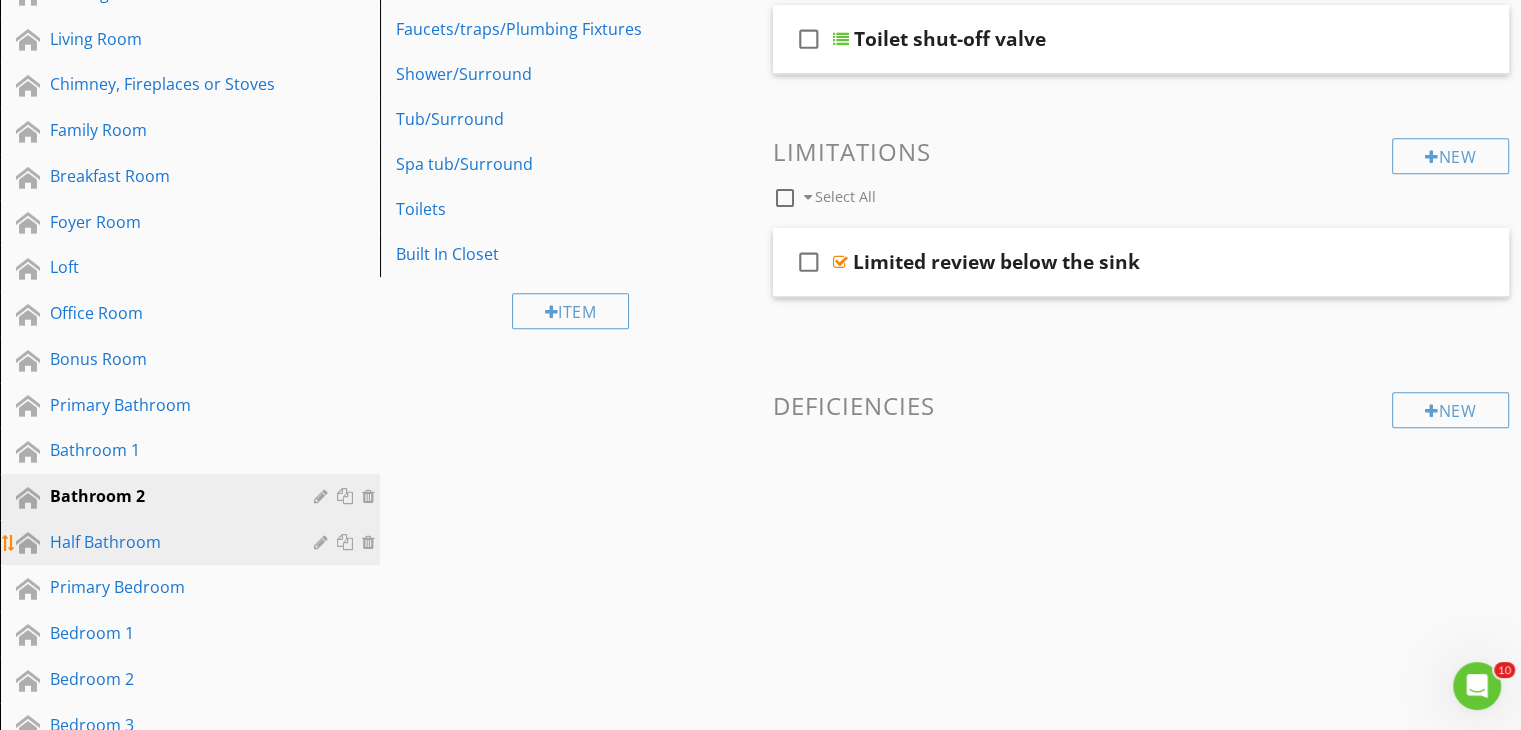 click on "Half Bathroom" at bounding box center (167, 542) 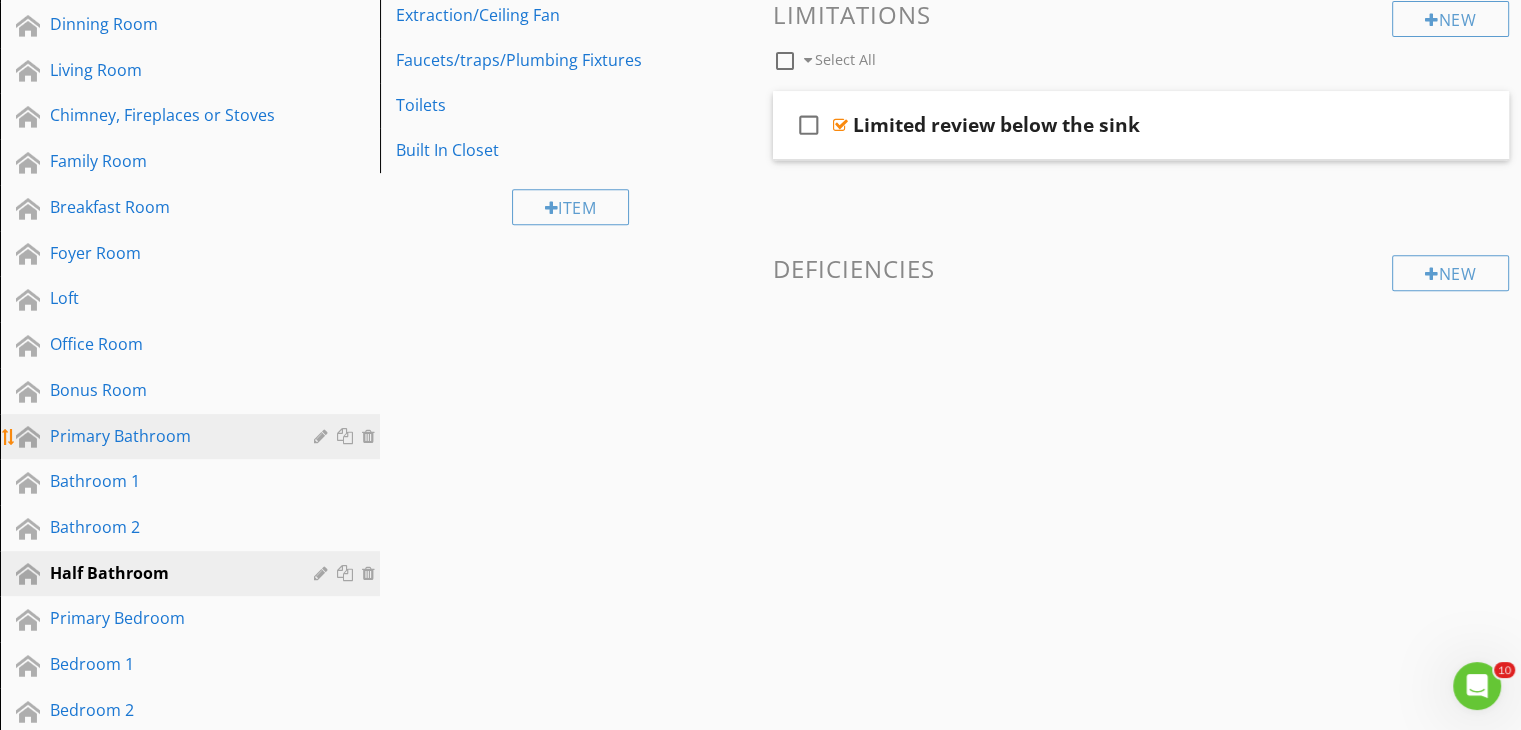 scroll, scrollTop: 900, scrollLeft: 0, axis: vertical 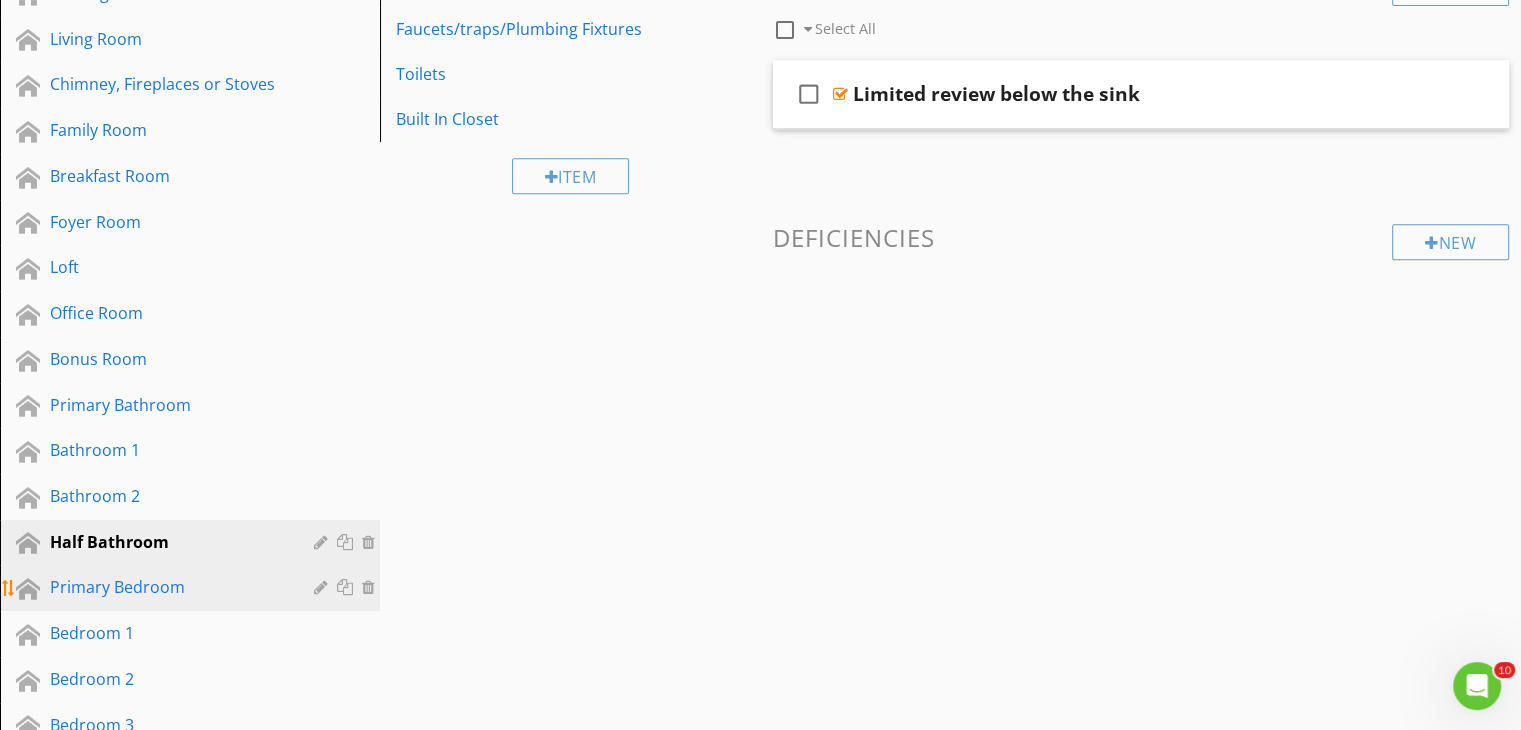click on "Primary Bedroom" at bounding box center (193, 588) 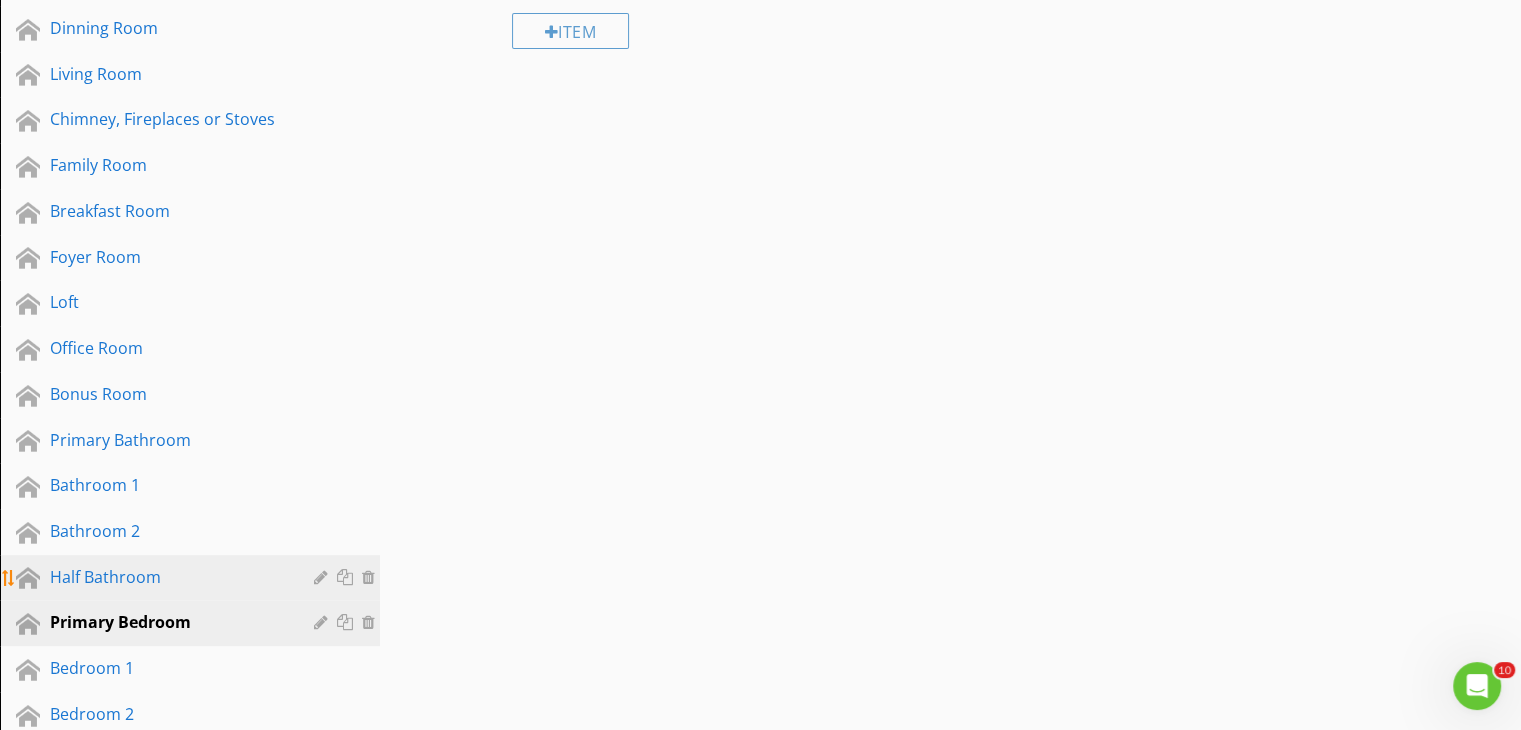 scroll, scrollTop: 900, scrollLeft: 0, axis: vertical 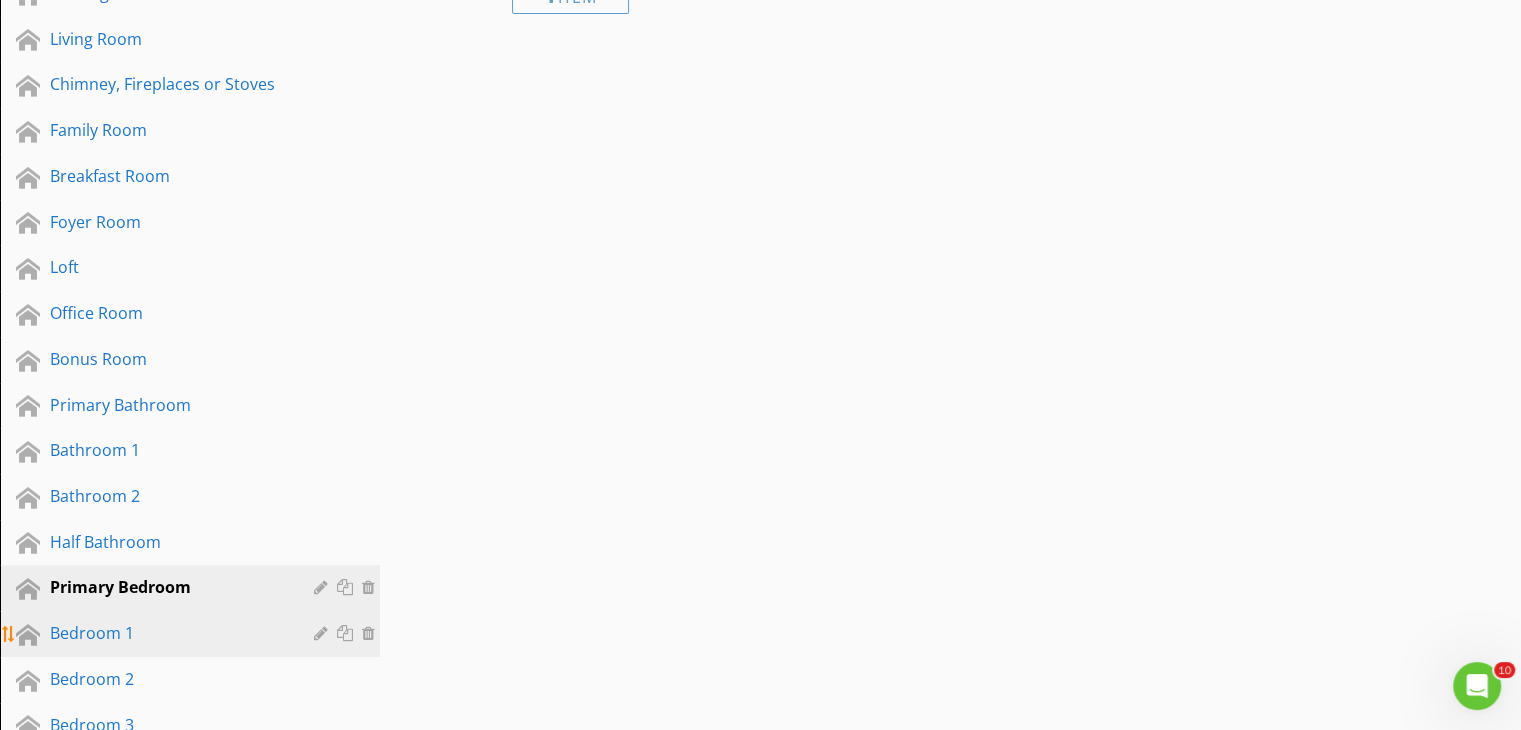 click on "Bedroom 1" at bounding box center [167, 633] 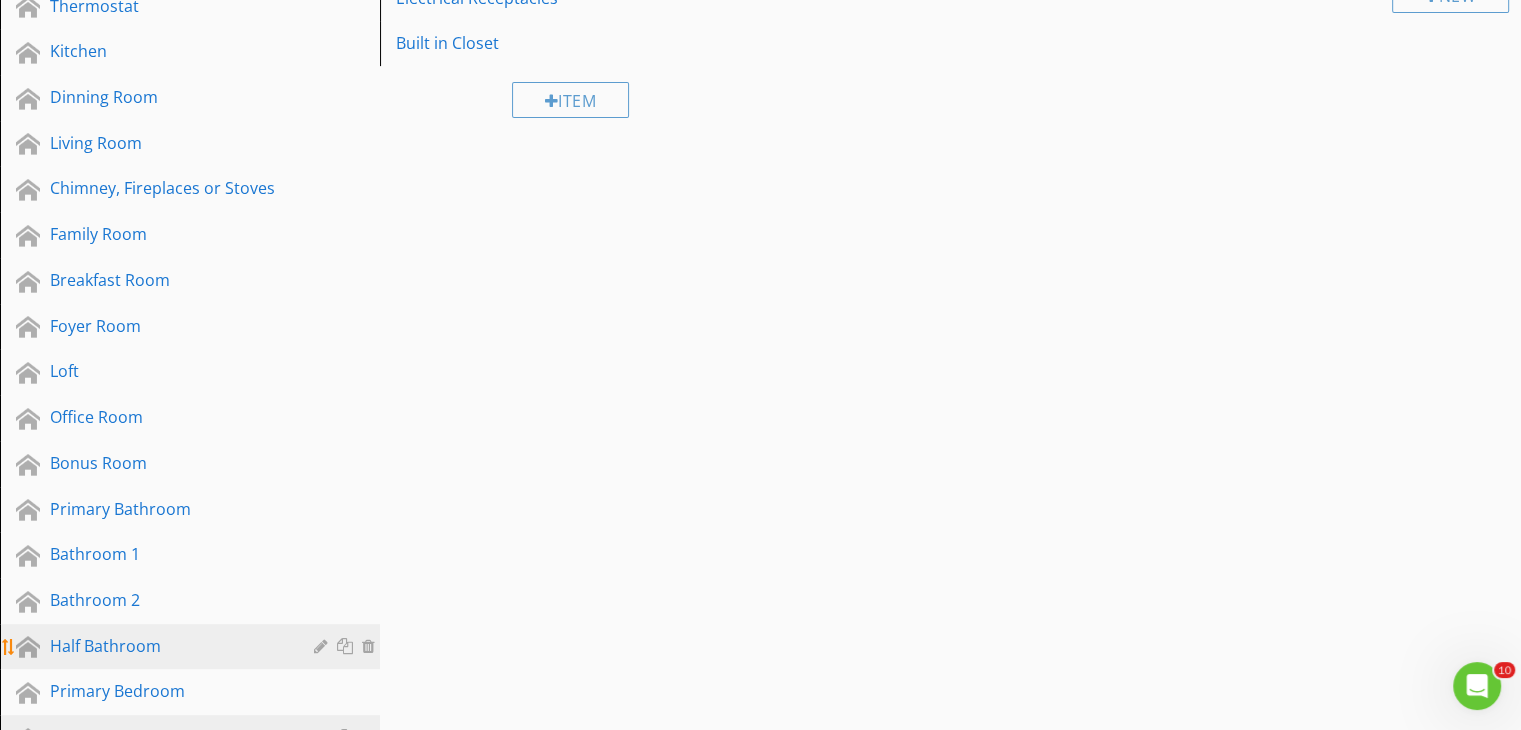 scroll, scrollTop: 800, scrollLeft: 0, axis: vertical 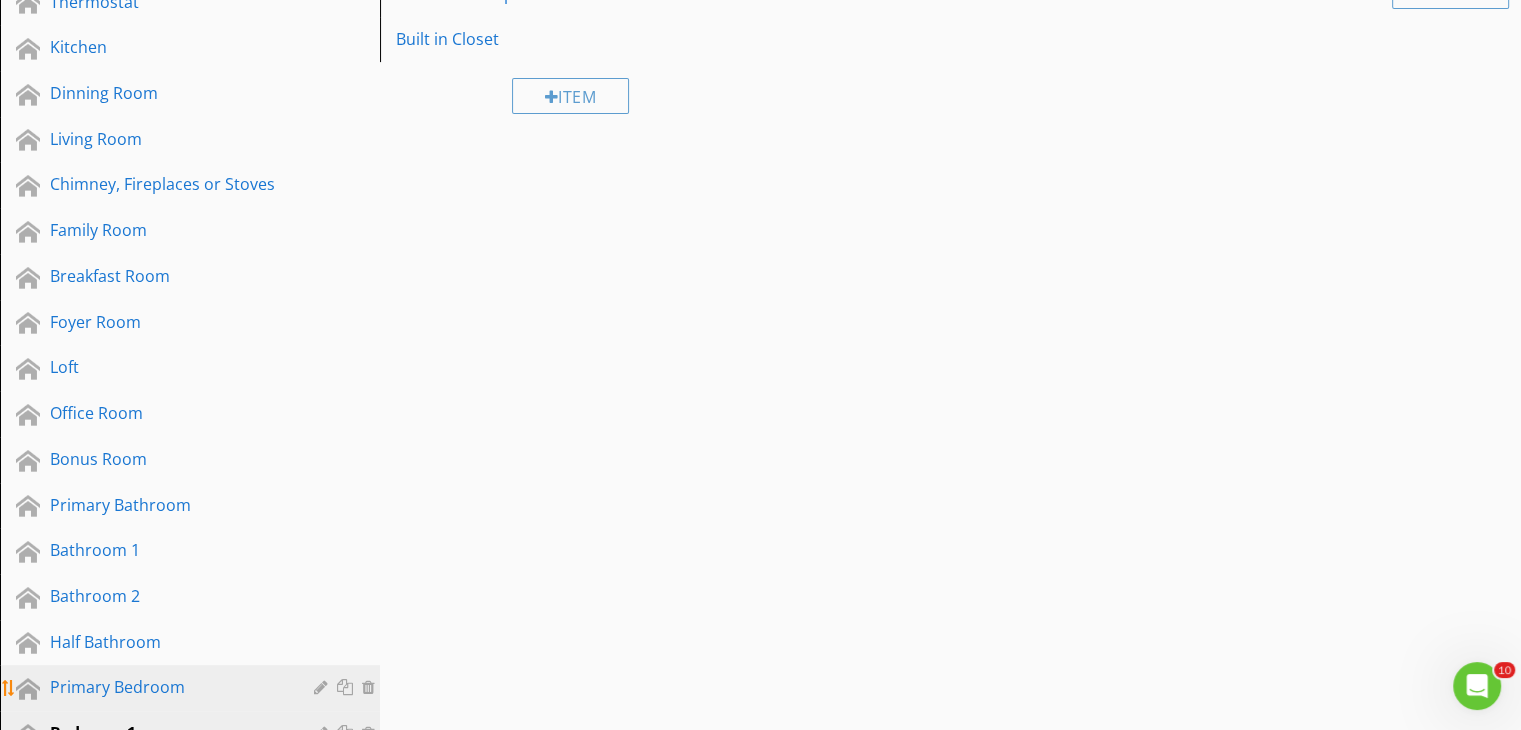 click on "Primary Bedroom" at bounding box center (167, 687) 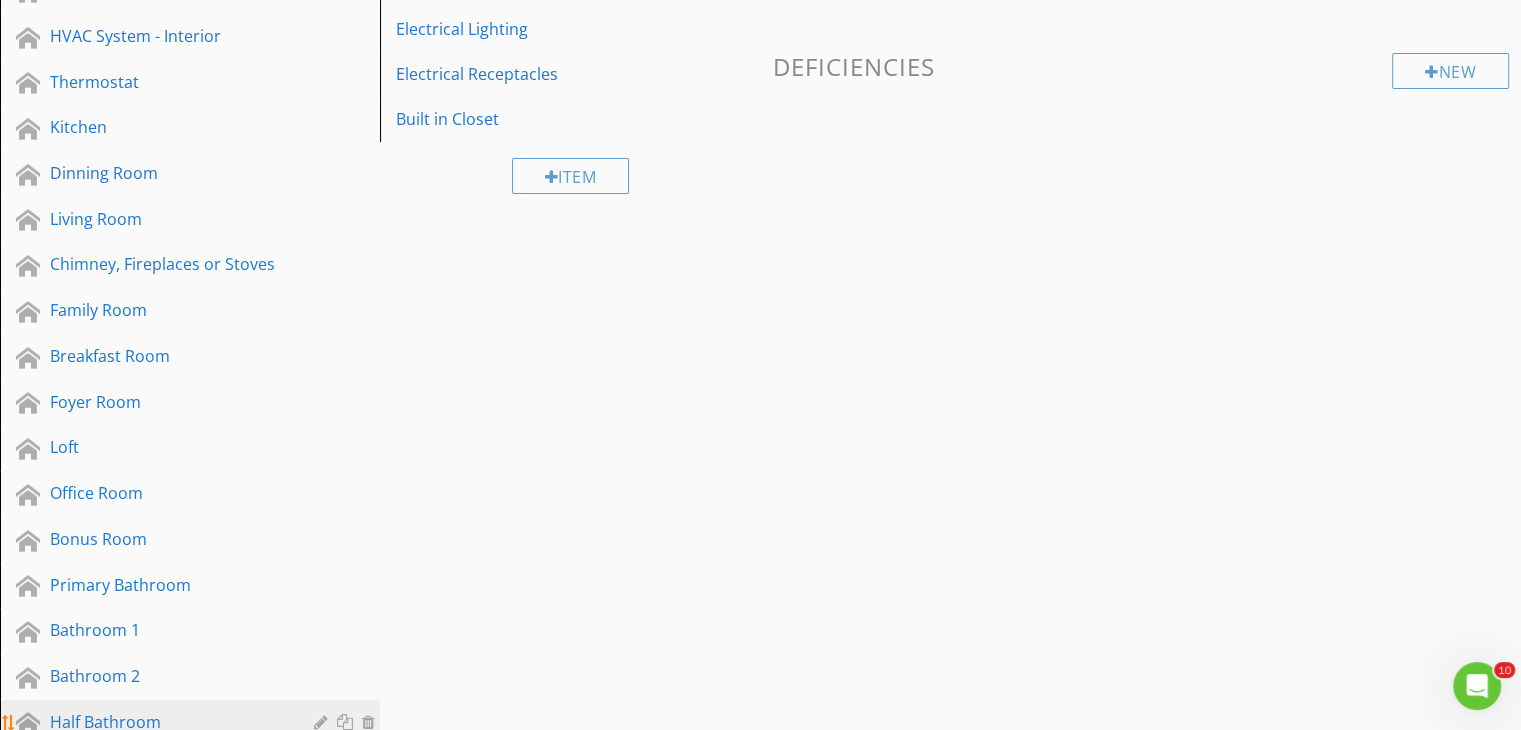 scroll, scrollTop: 800, scrollLeft: 0, axis: vertical 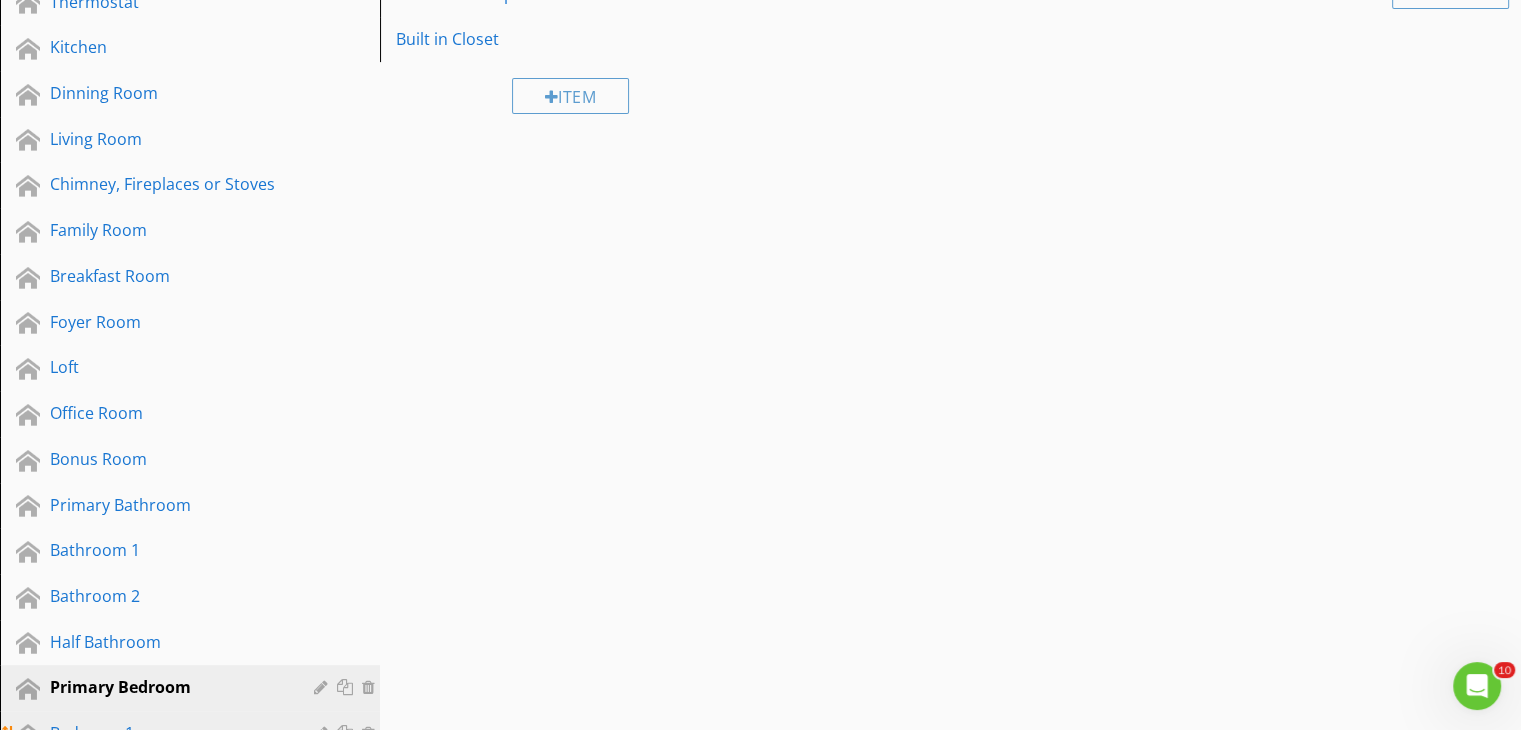 click on "Bedroom 1" at bounding box center (167, 733) 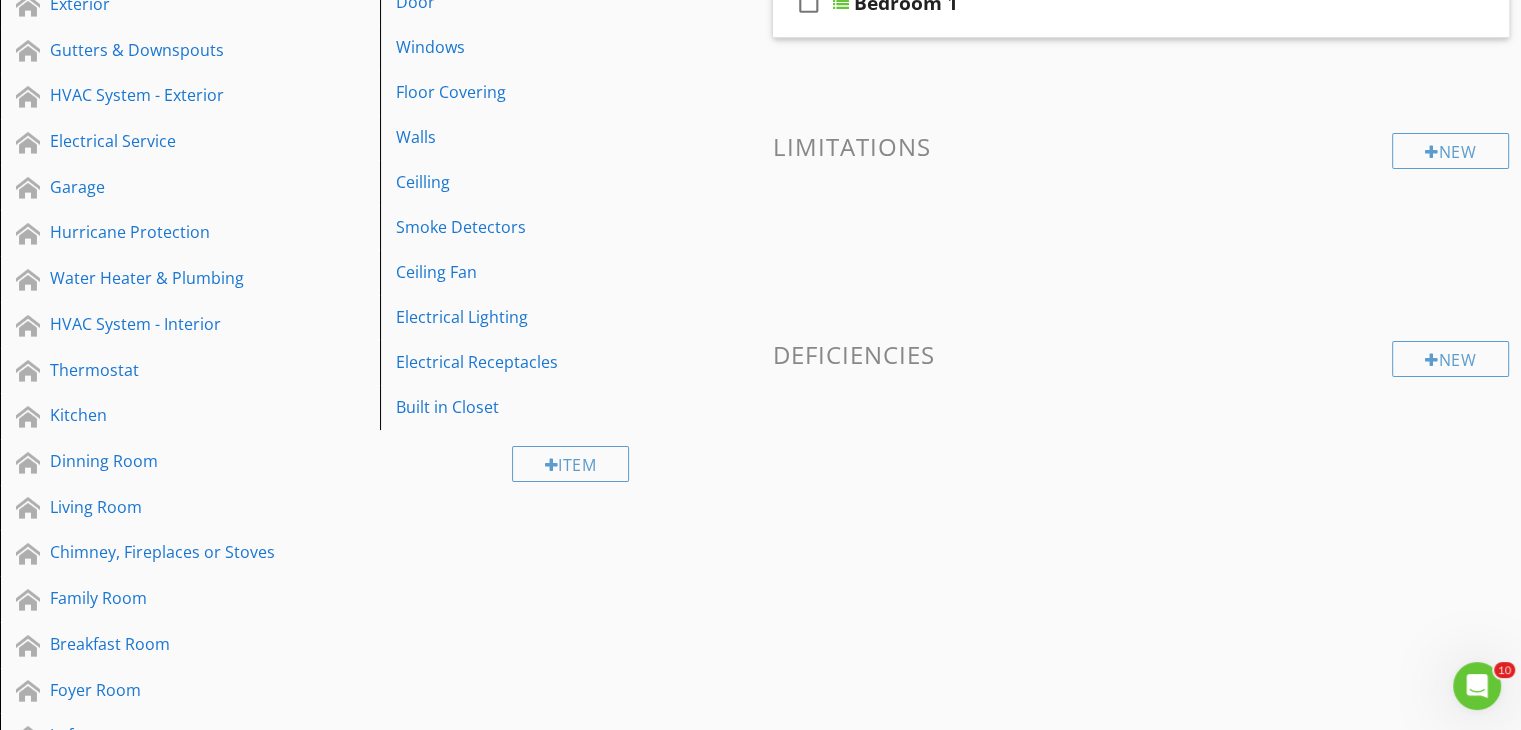 scroll, scrollTop: 400, scrollLeft: 0, axis: vertical 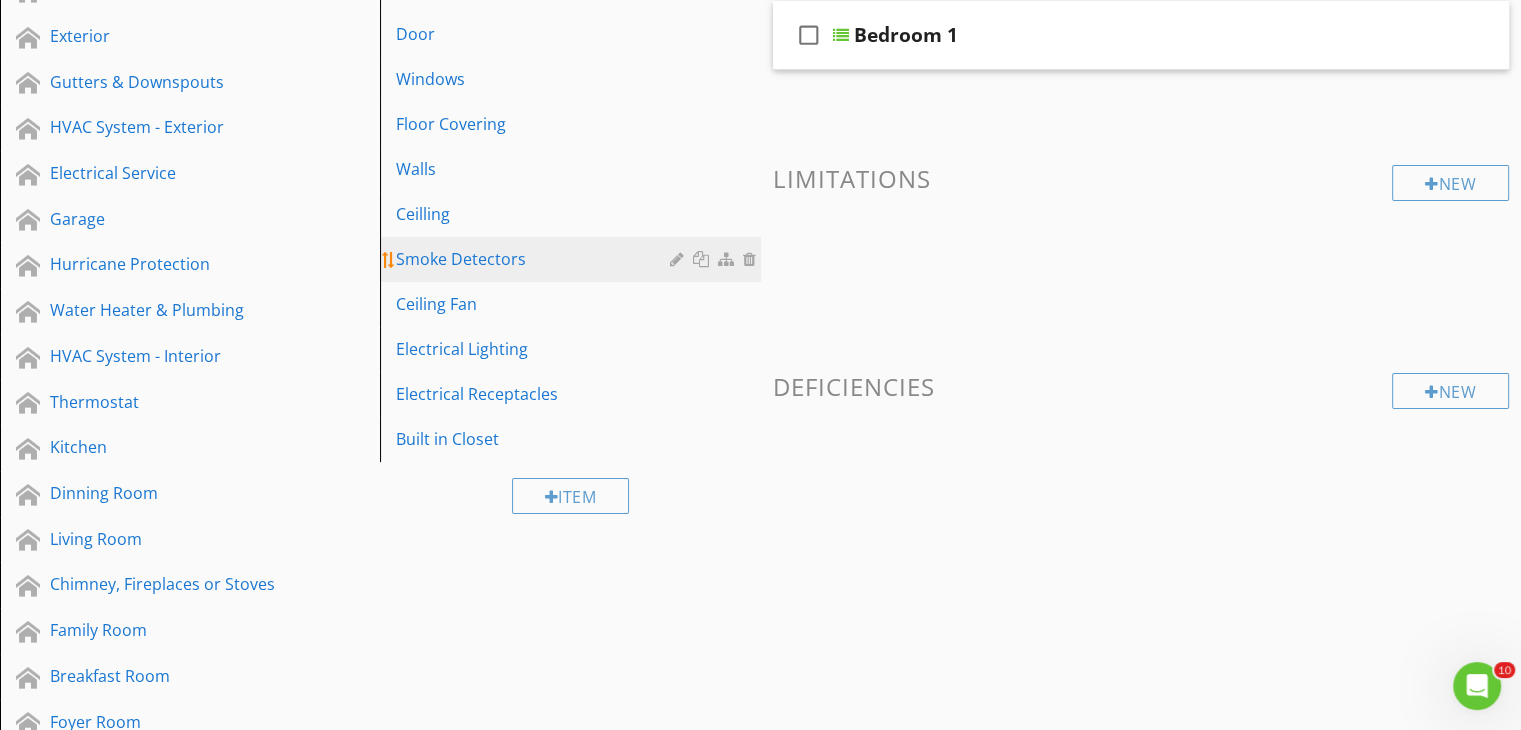type 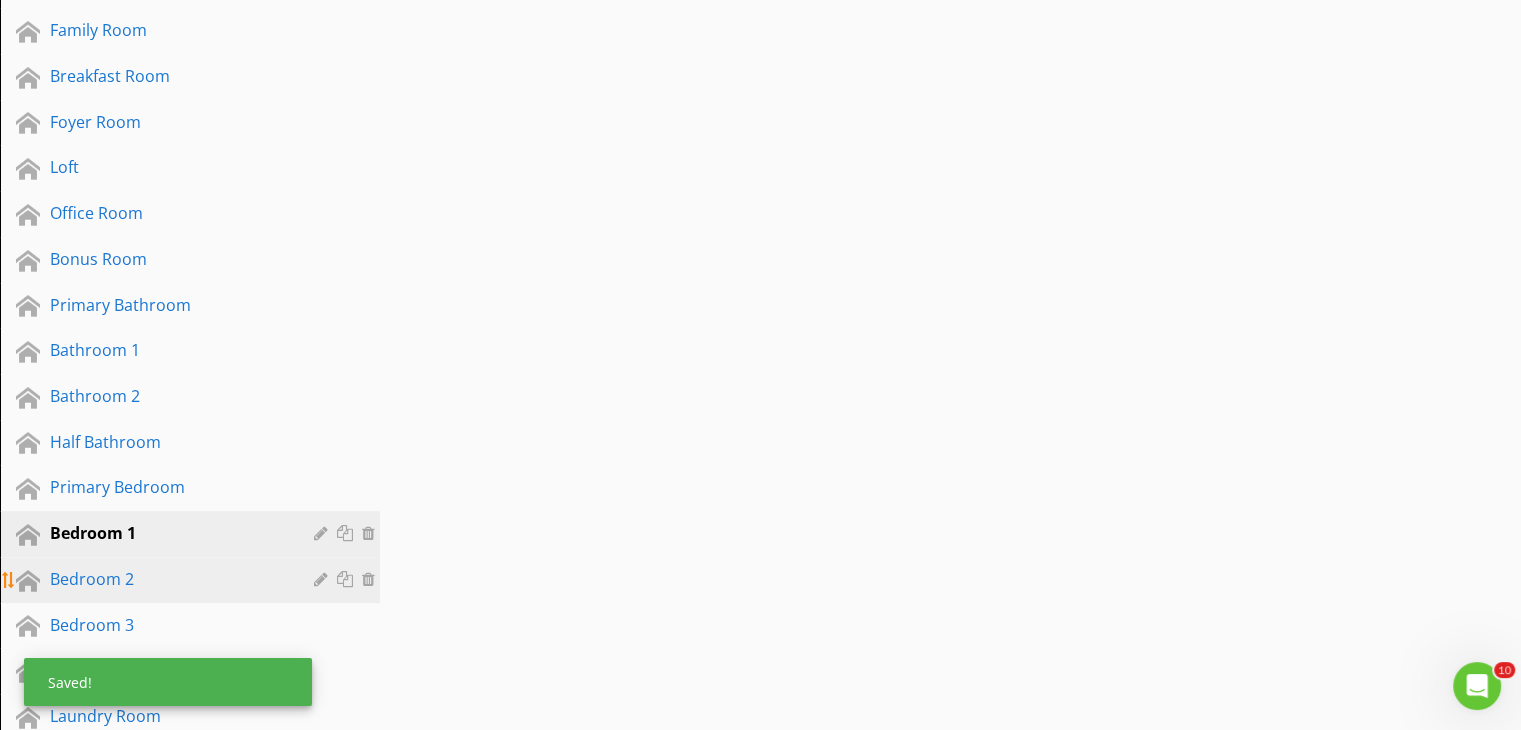 click on "Bedroom 2" at bounding box center (167, 579) 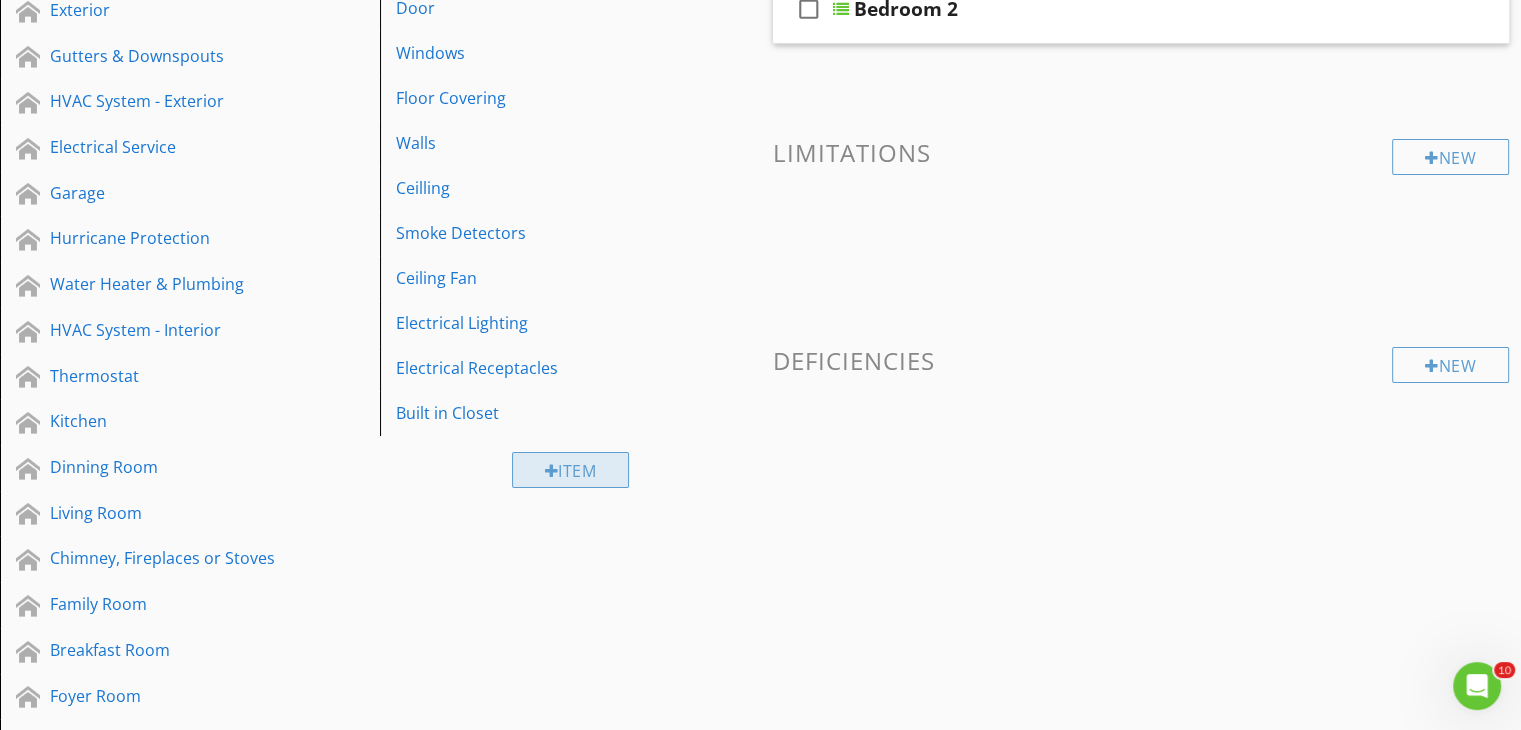 scroll, scrollTop: 300, scrollLeft: 0, axis: vertical 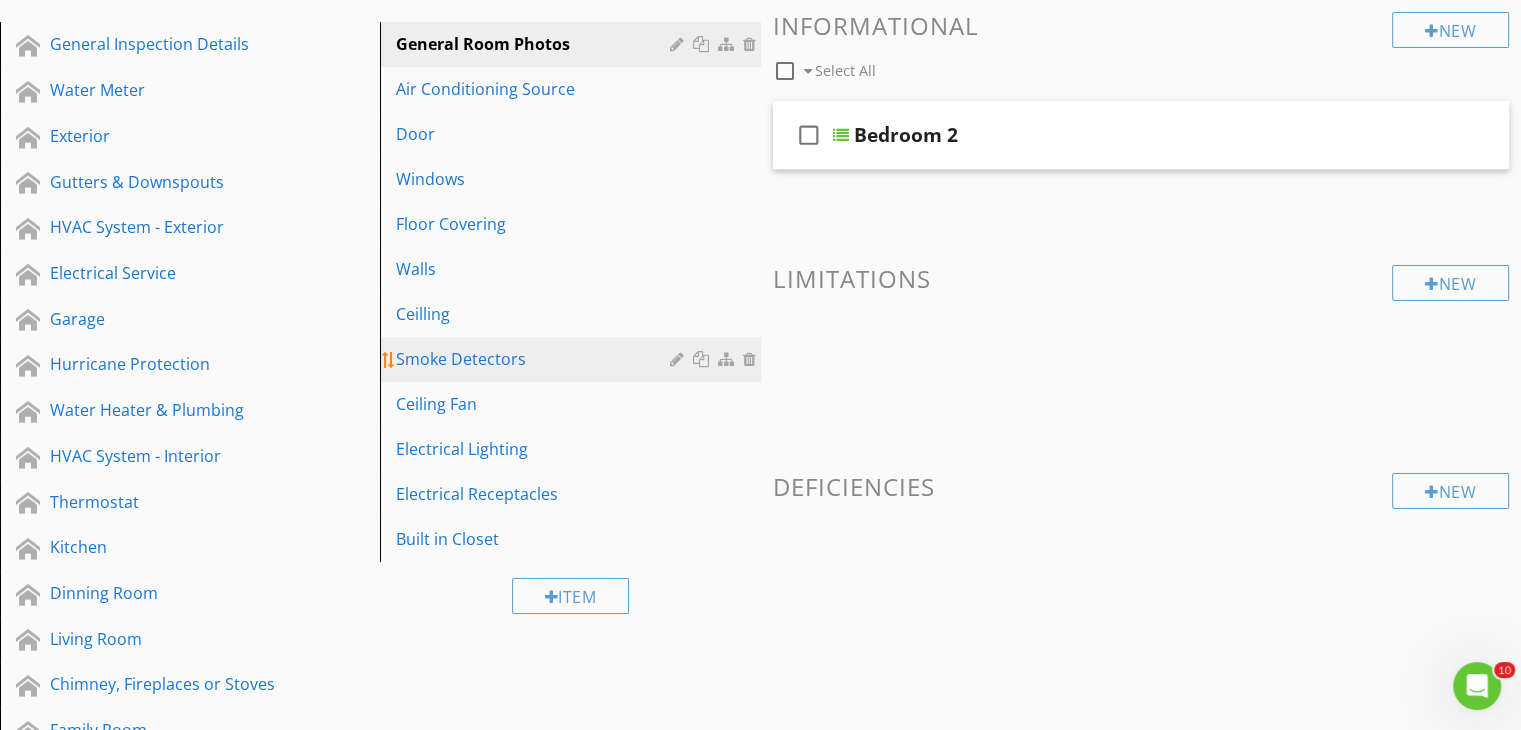 click on "Smoke Detectors" at bounding box center [535, 359] 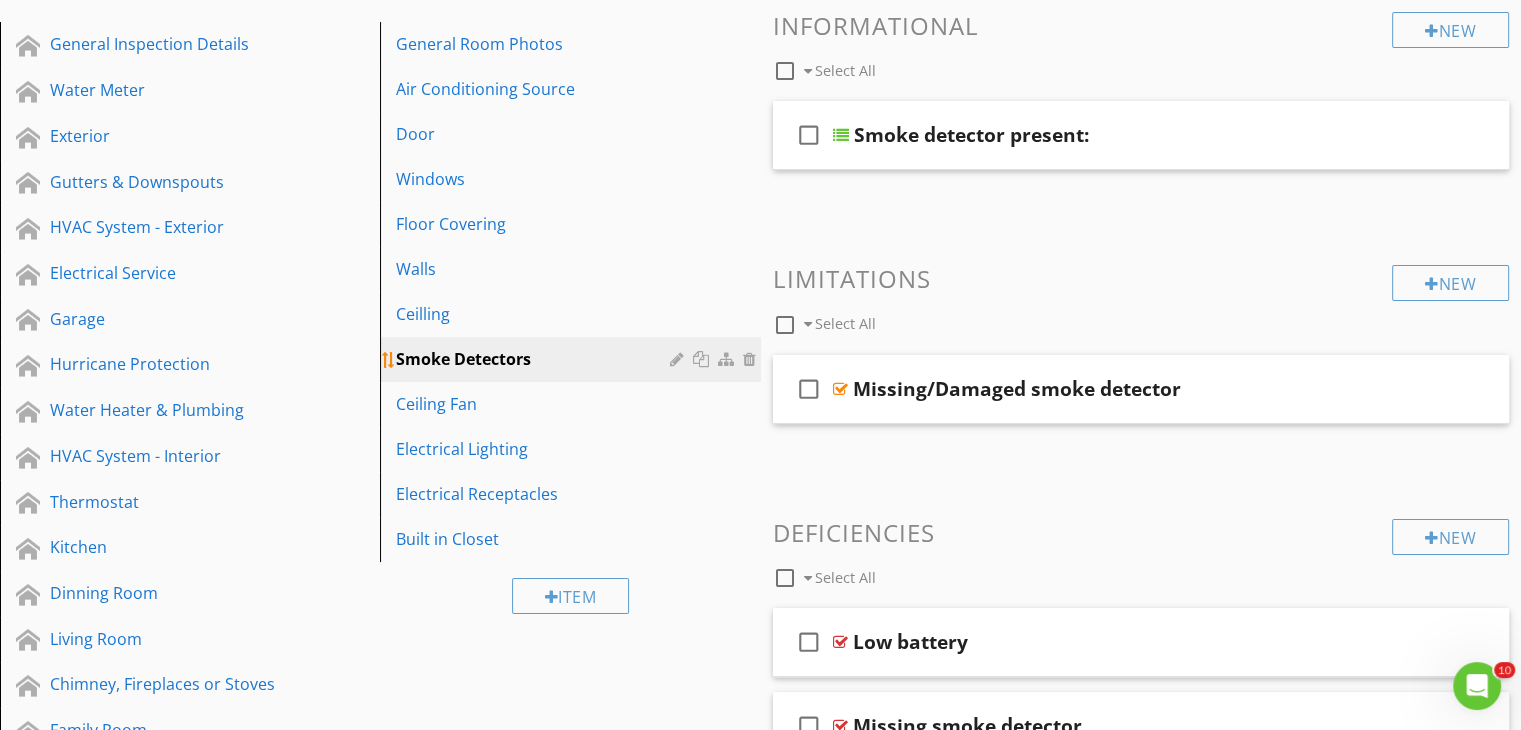 drag, startPoint x: 501, startPoint y: 357, endPoint x: 492, endPoint y: 351, distance: 10.816654 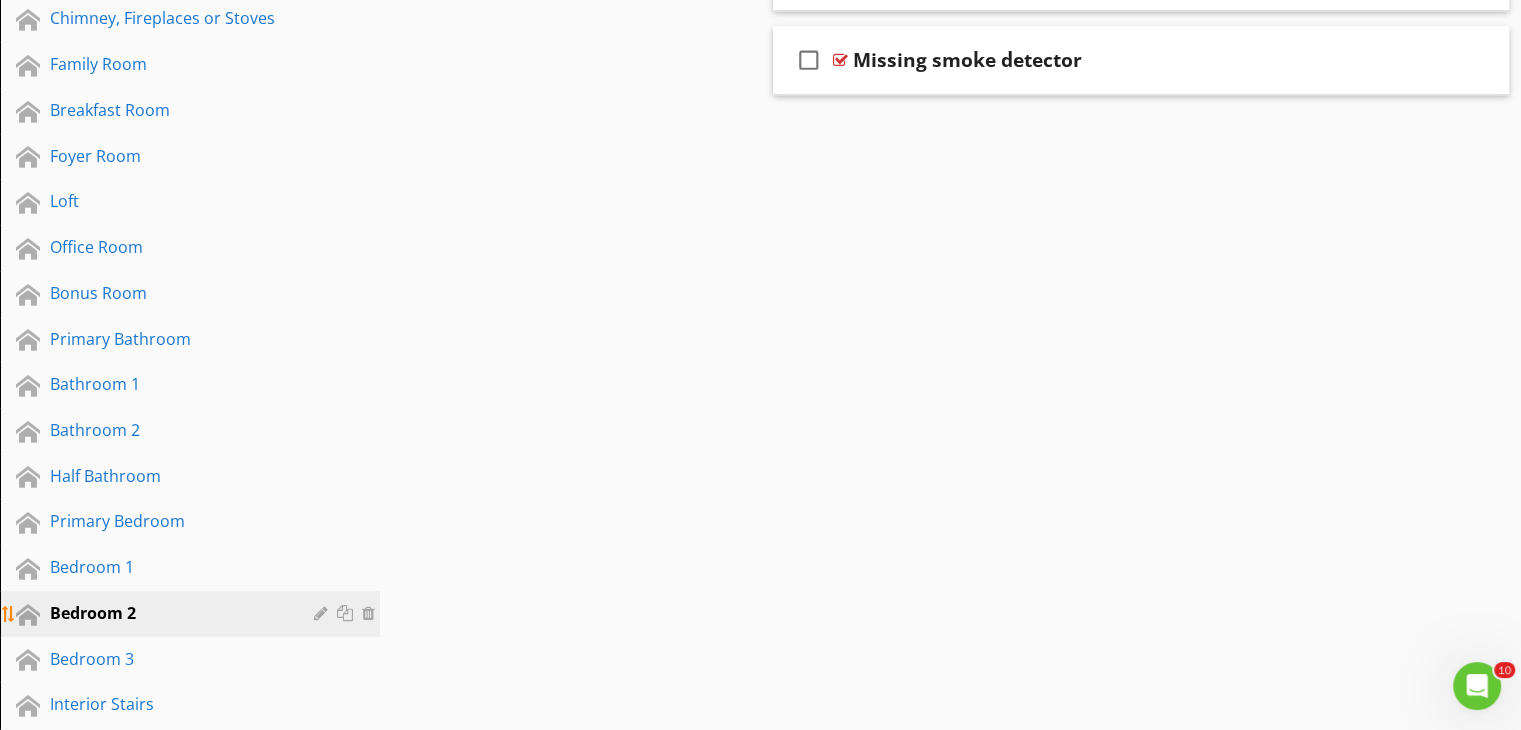 scroll, scrollTop: 1000, scrollLeft: 0, axis: vertical 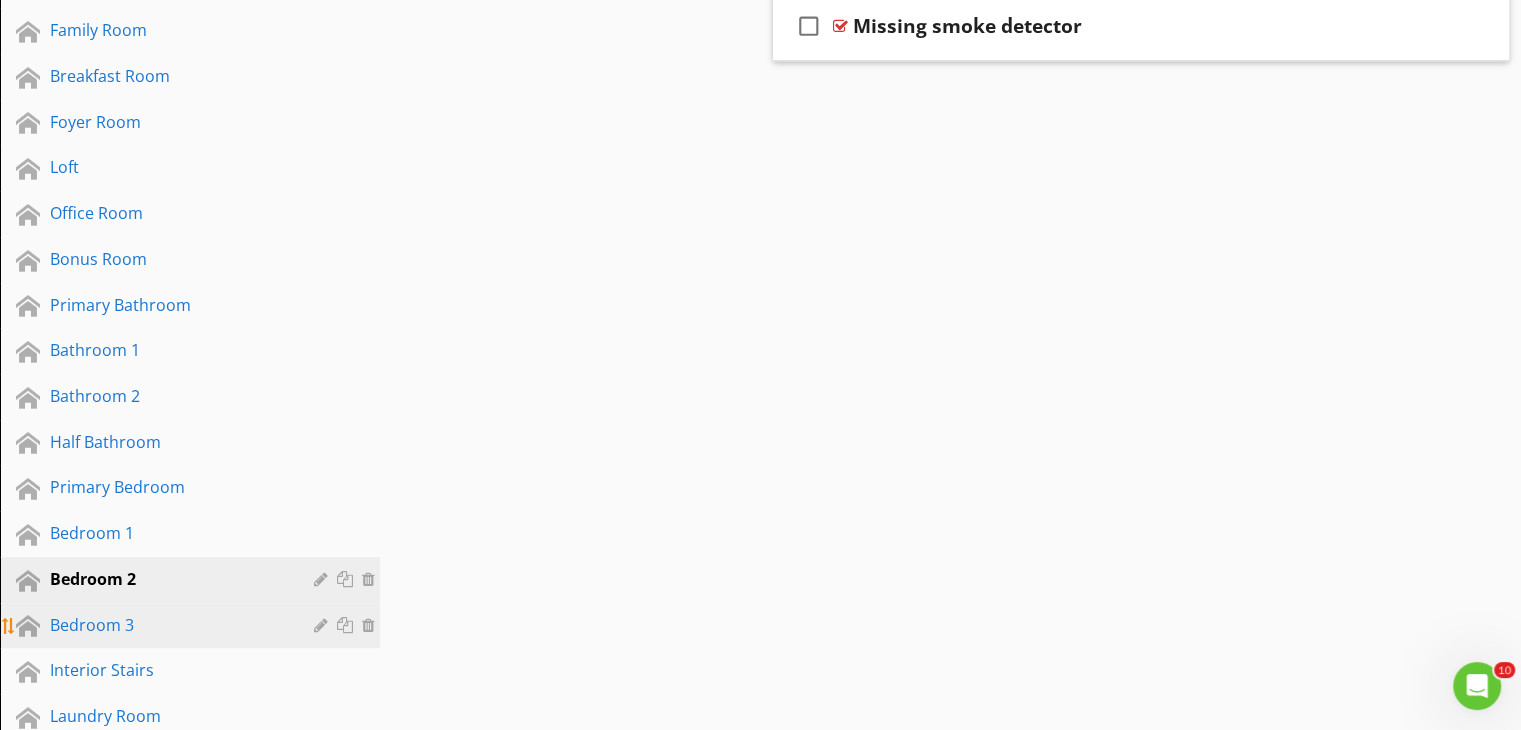 click on "Bedroom 3" at bounding box center [193, 626] 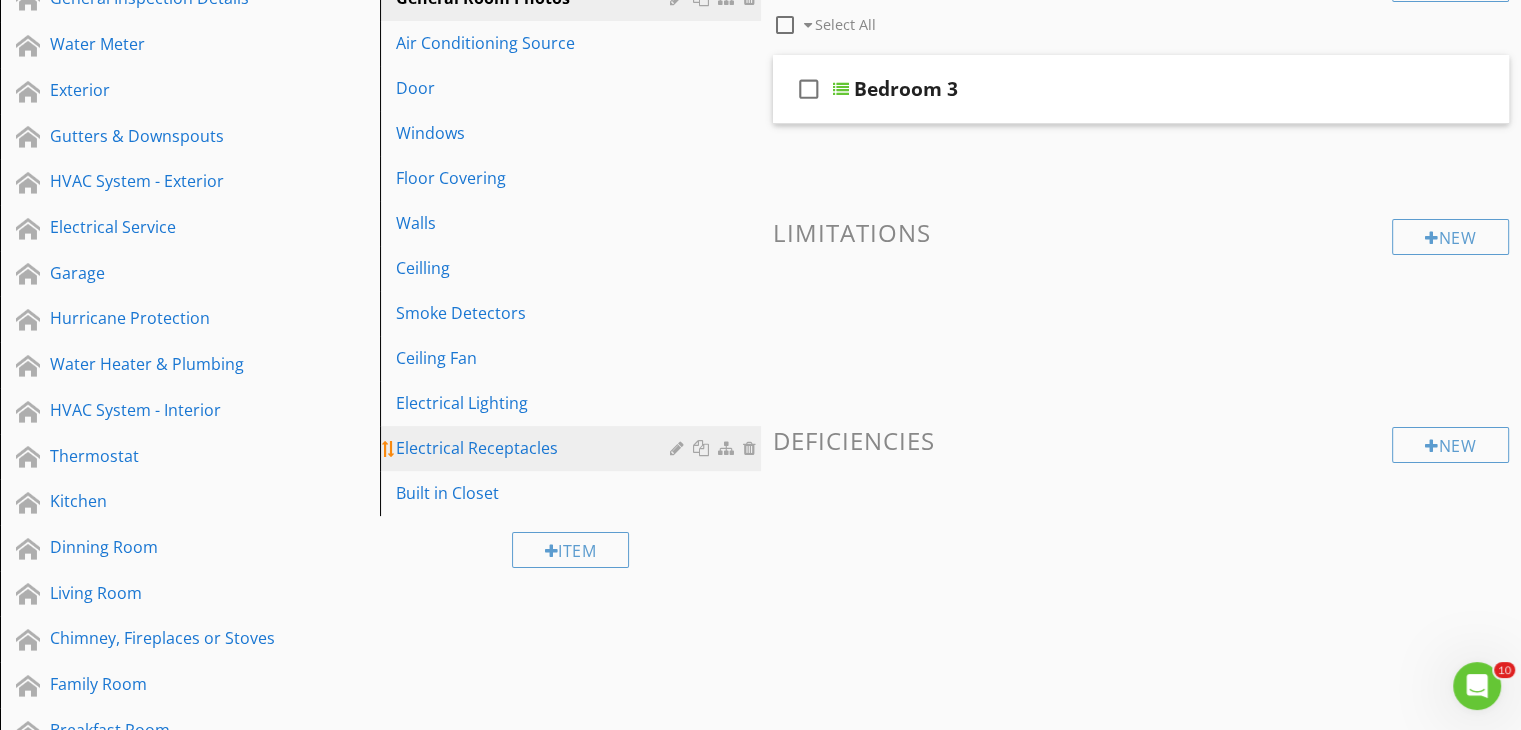 scroll, scrollTop: 300, scrollLeft: 0, axis: vertical 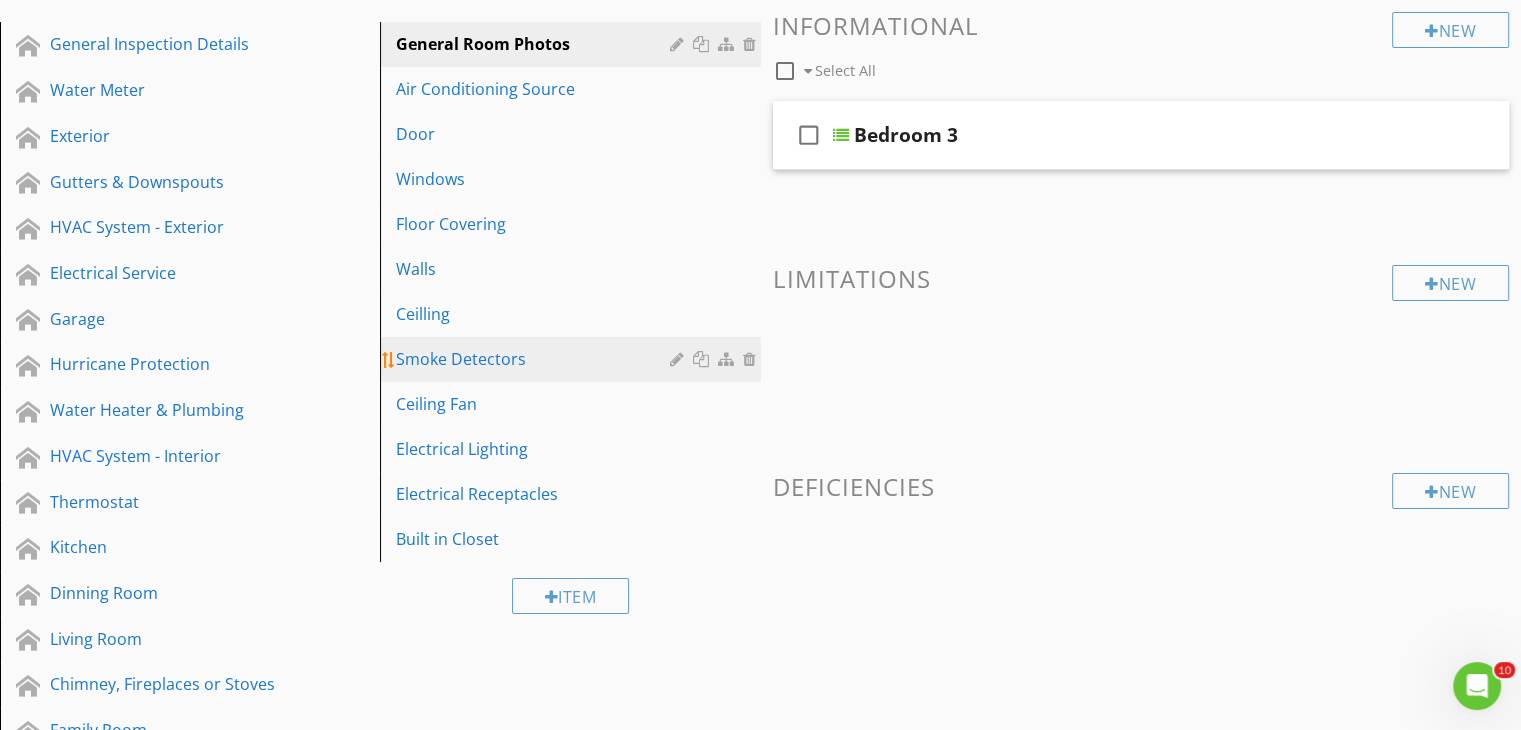 type 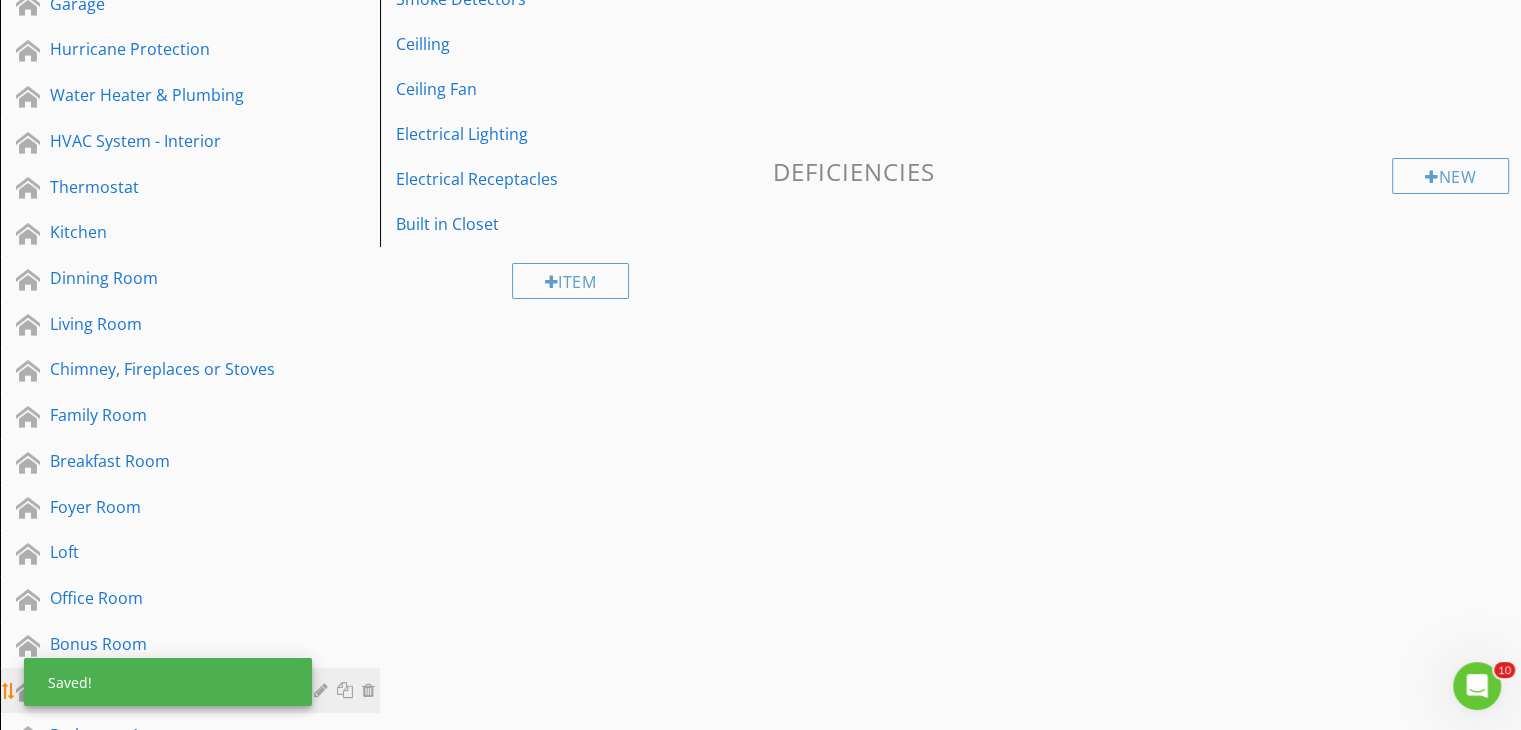 scroll, scrollTop: 700, scrollLeft: 0, axis: vertical 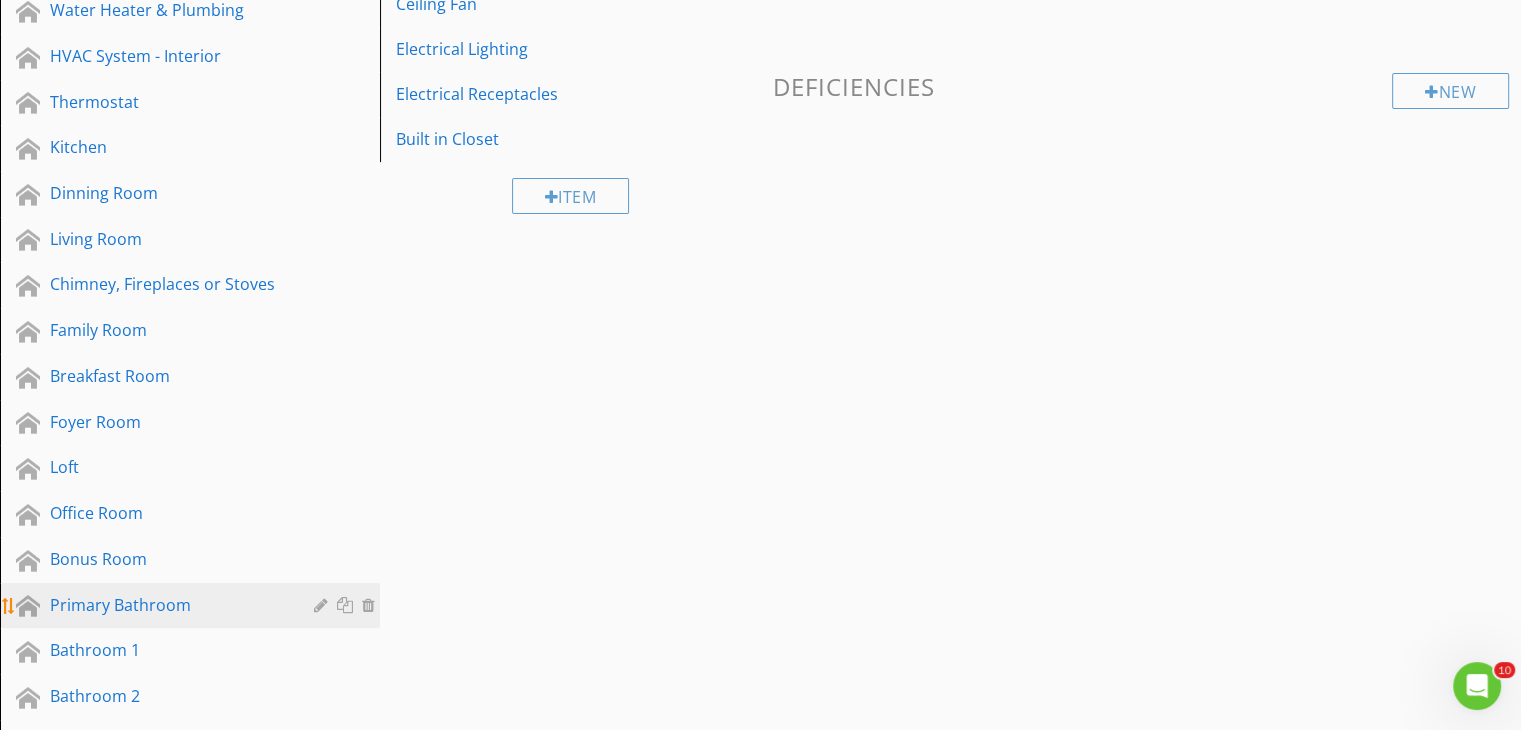 click on "Primary Bathroom" at bounding box center [167, 605] 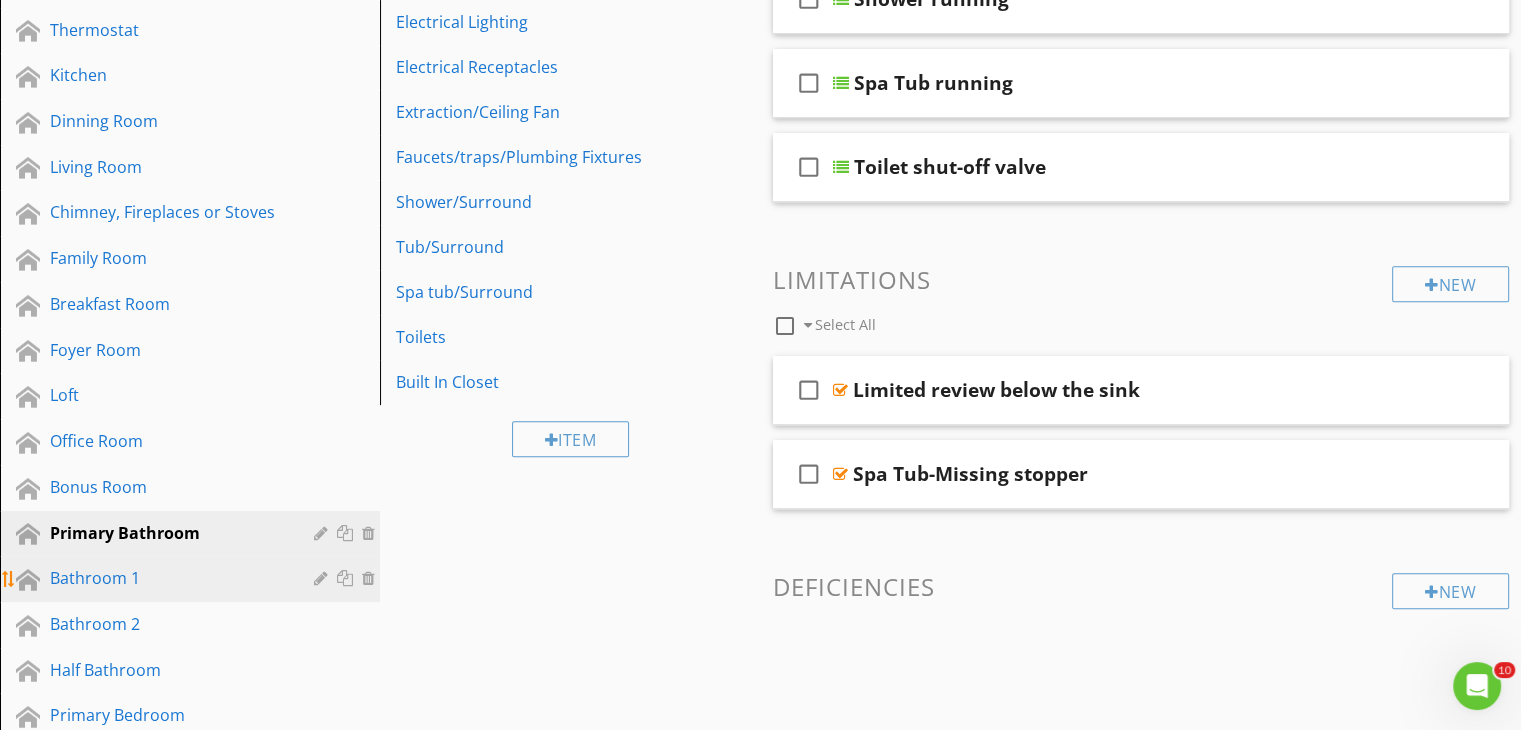 scroll, scrollTop: 900, scrollLeft: 0, axis: vertical 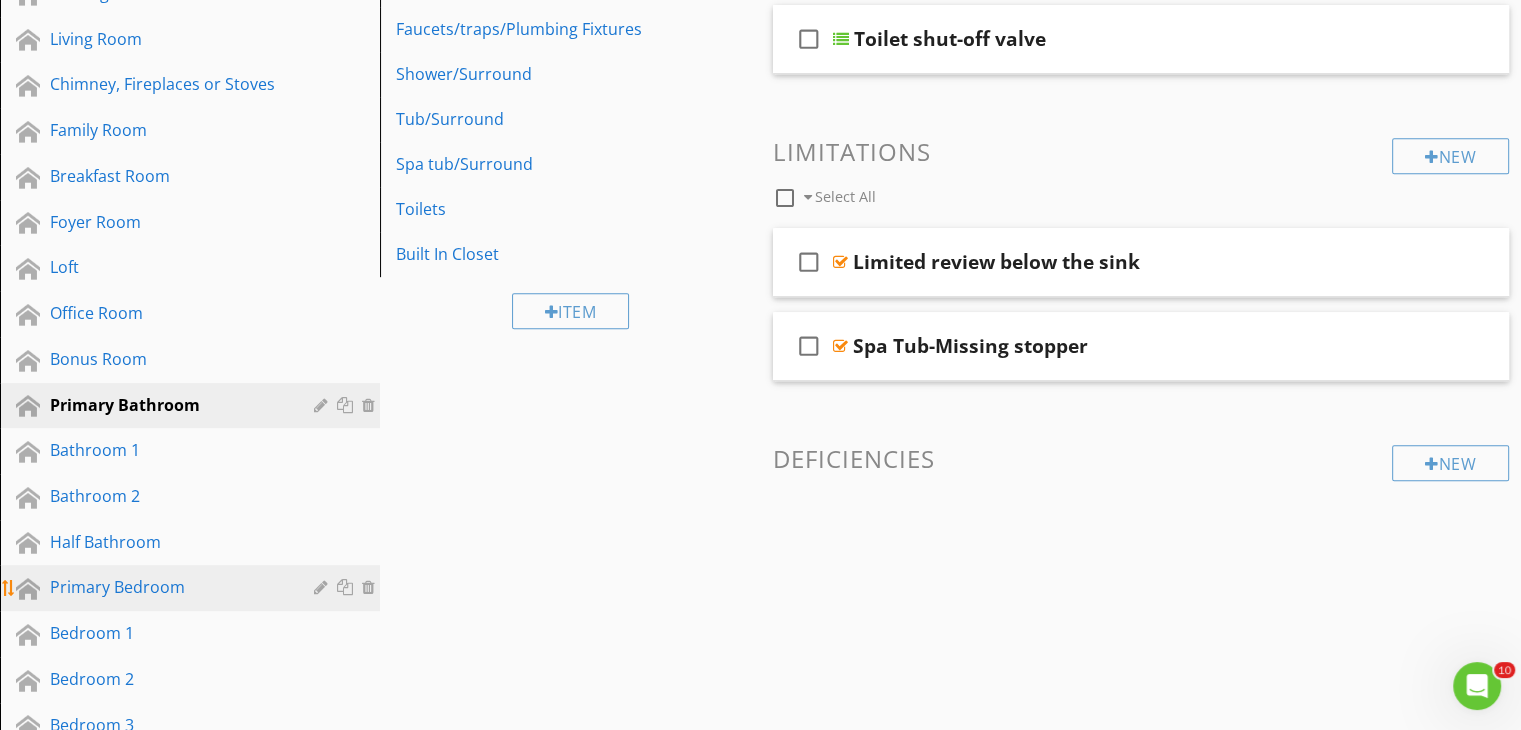 click on "Primary Bedroom" at bounding box center (167, 587) 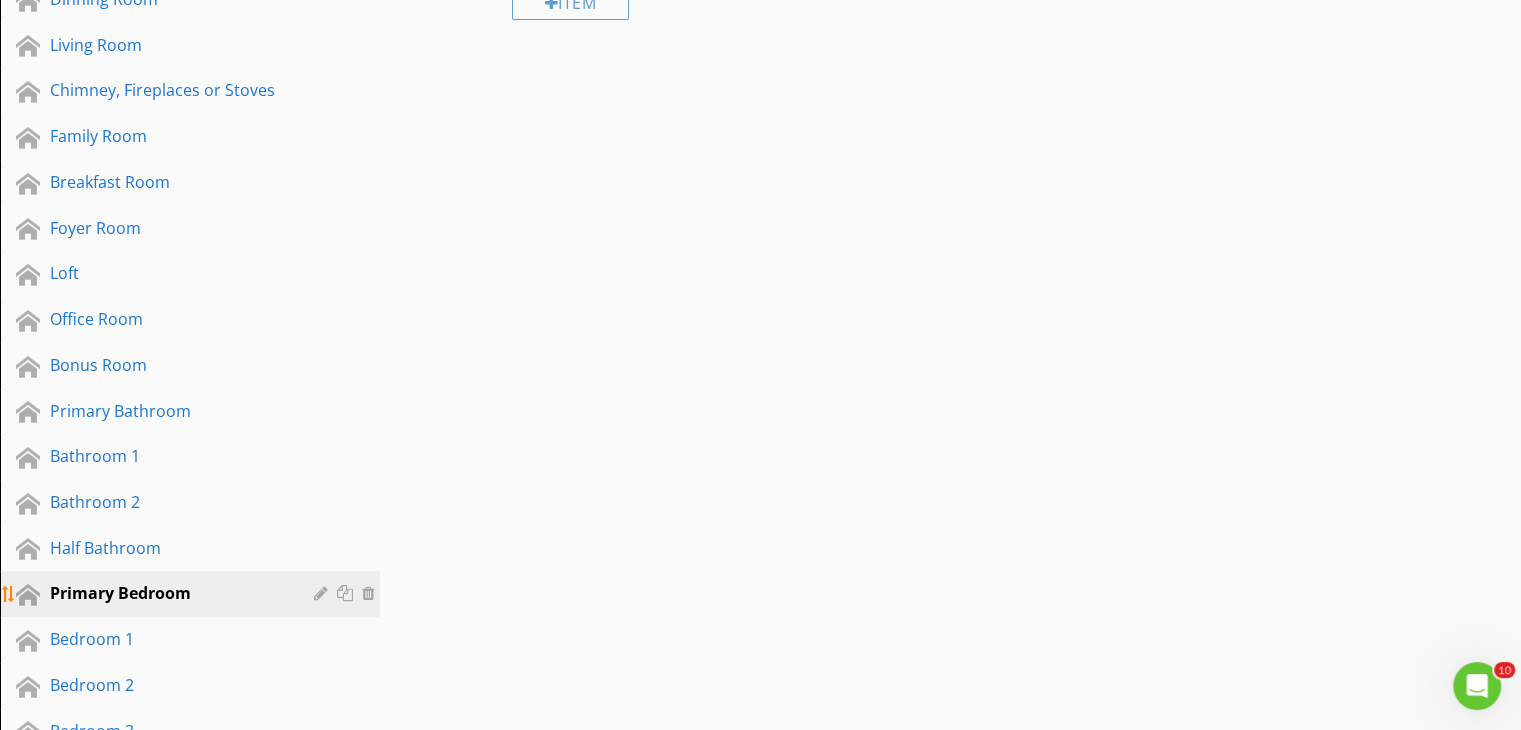 scroll, scrollTop: 1000, scrollLeft: 0, axis: vertical 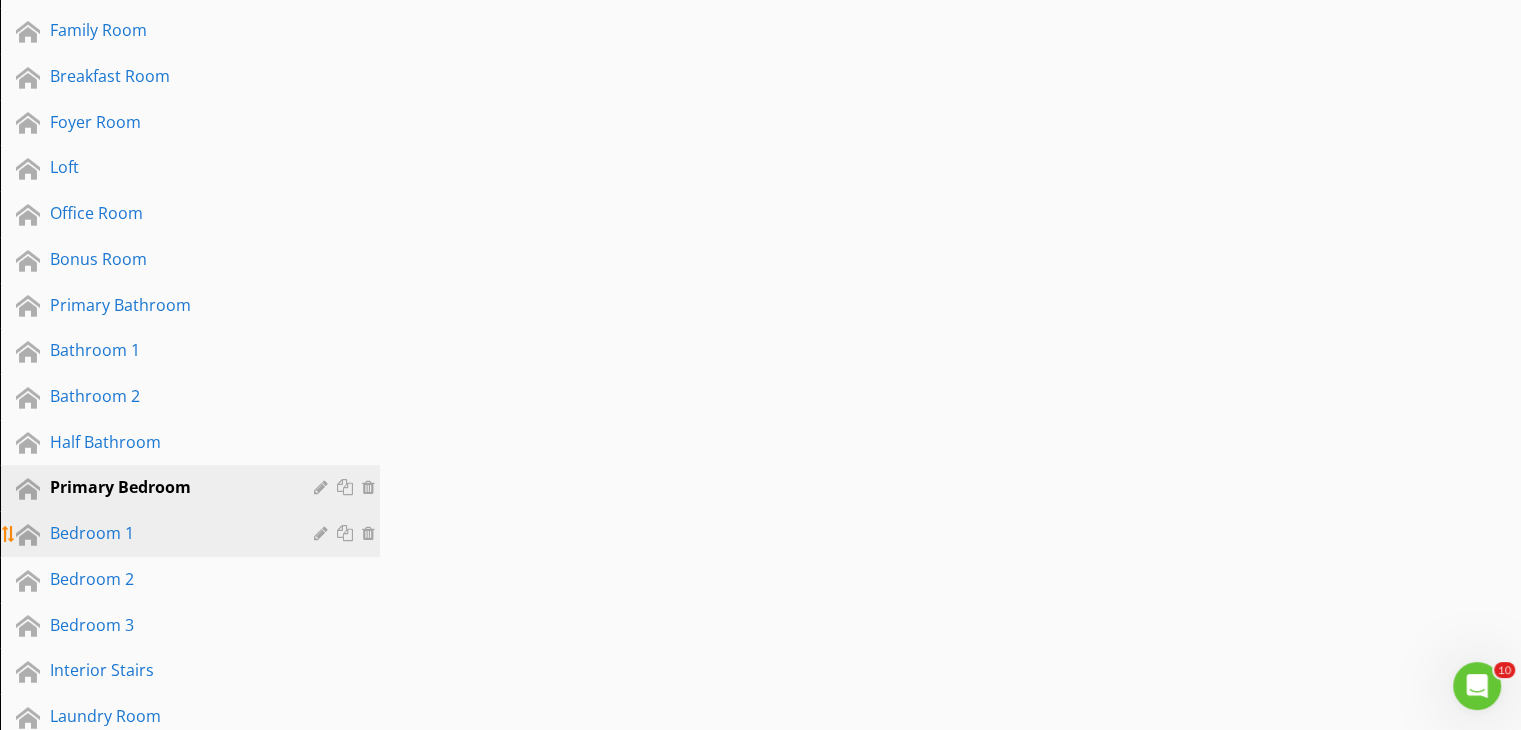 click on "Bedroom 1" at bounding box center [167, 533] 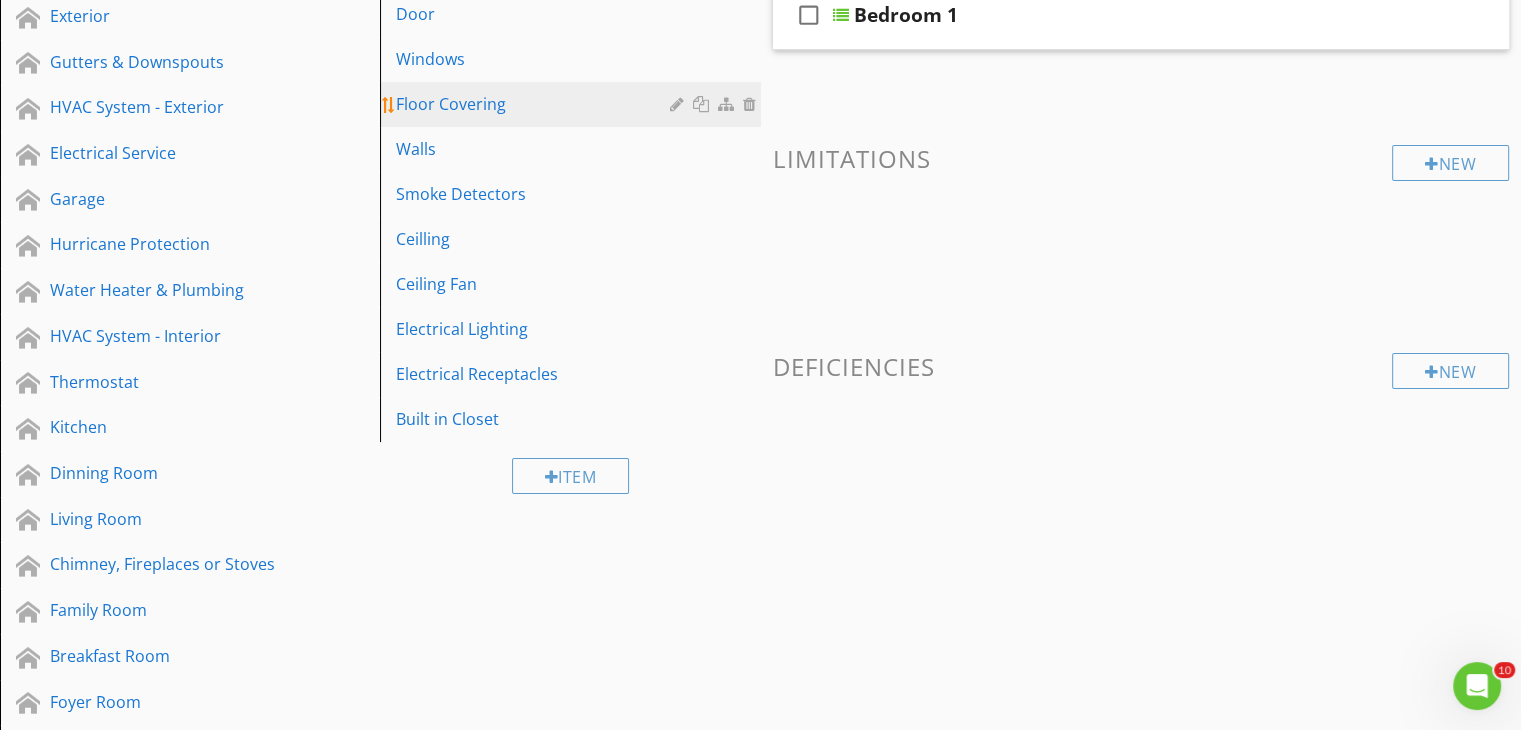 scroll, scrollTop: 300, scrollLeft: 0, axis: vertical 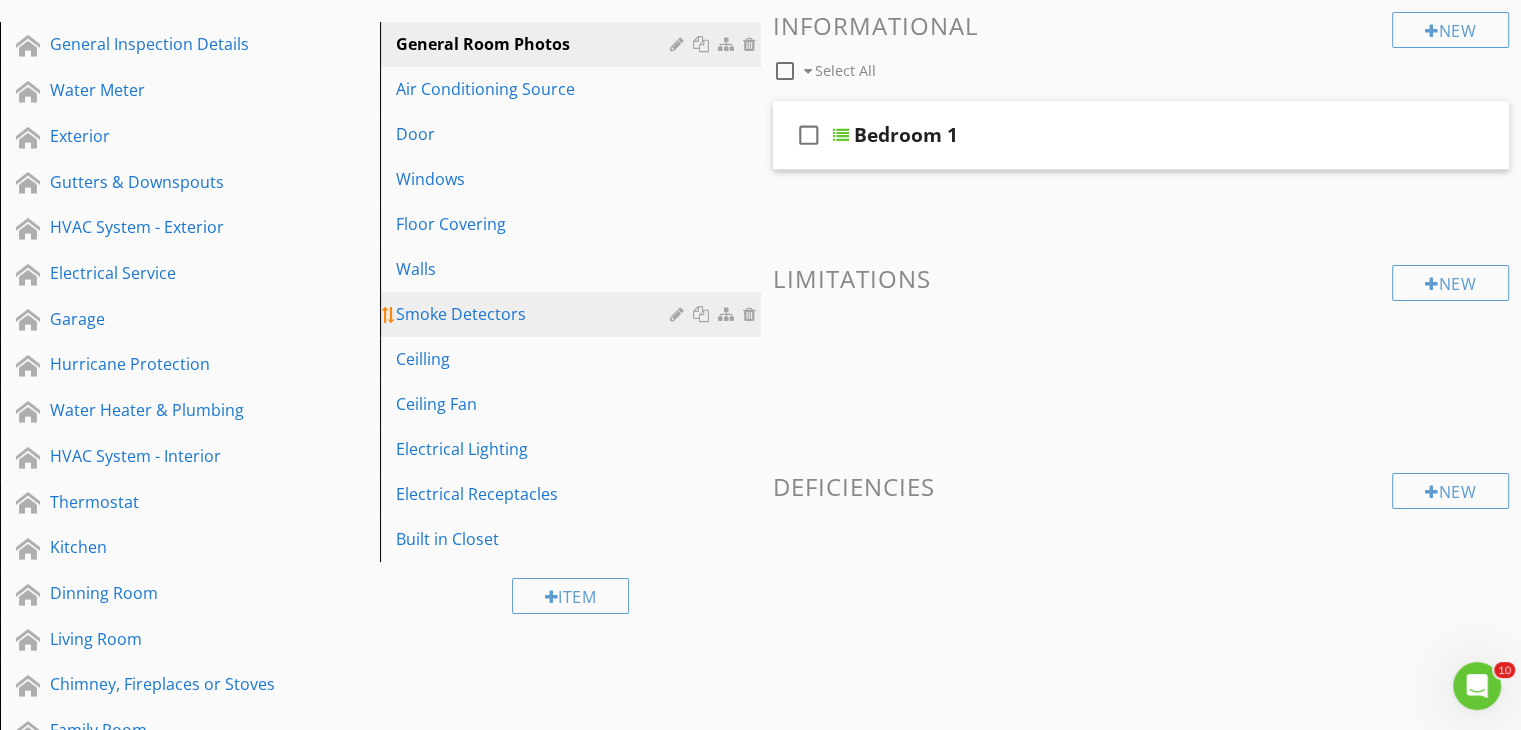 type 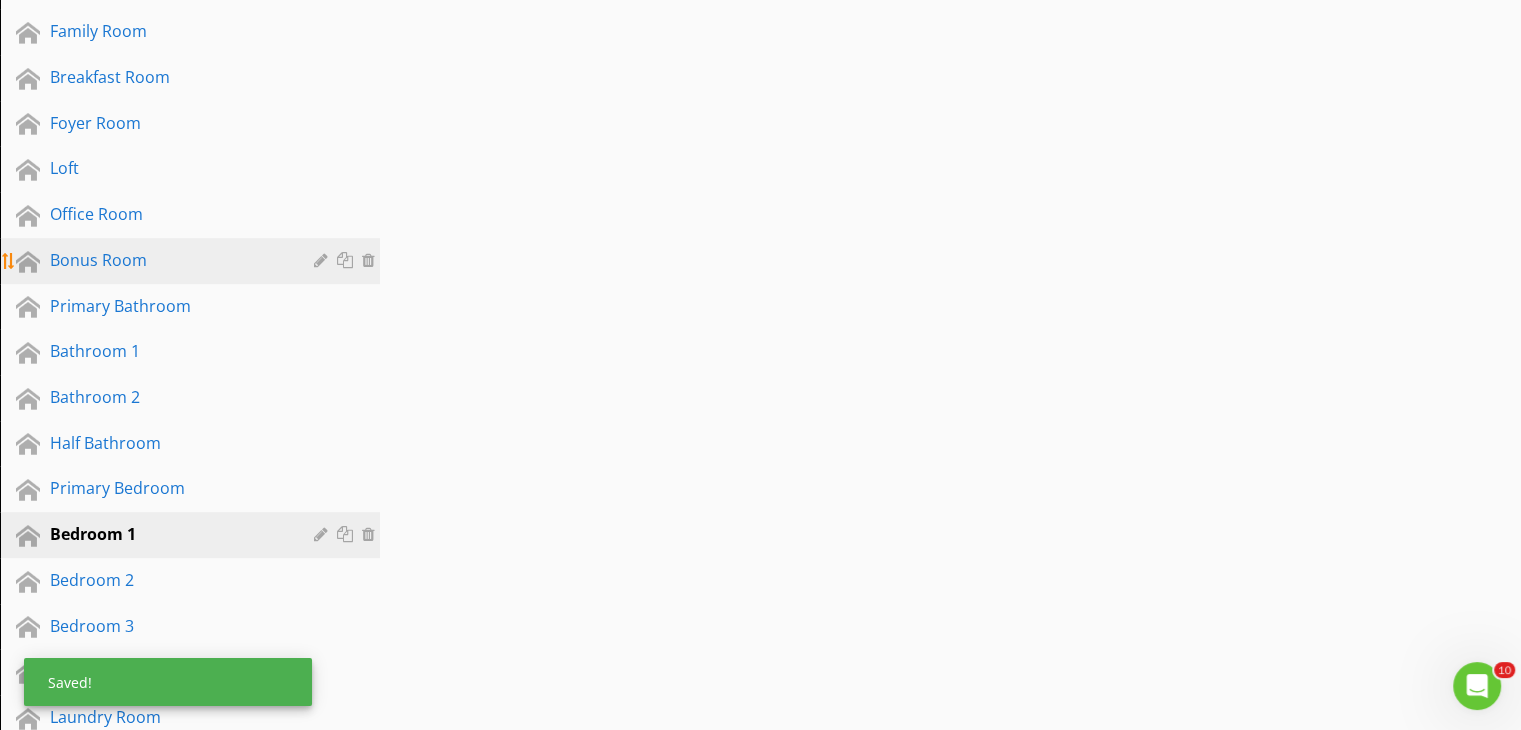 scroll, scrollTop: 1000, scrollLeft: 0, axis: vertical 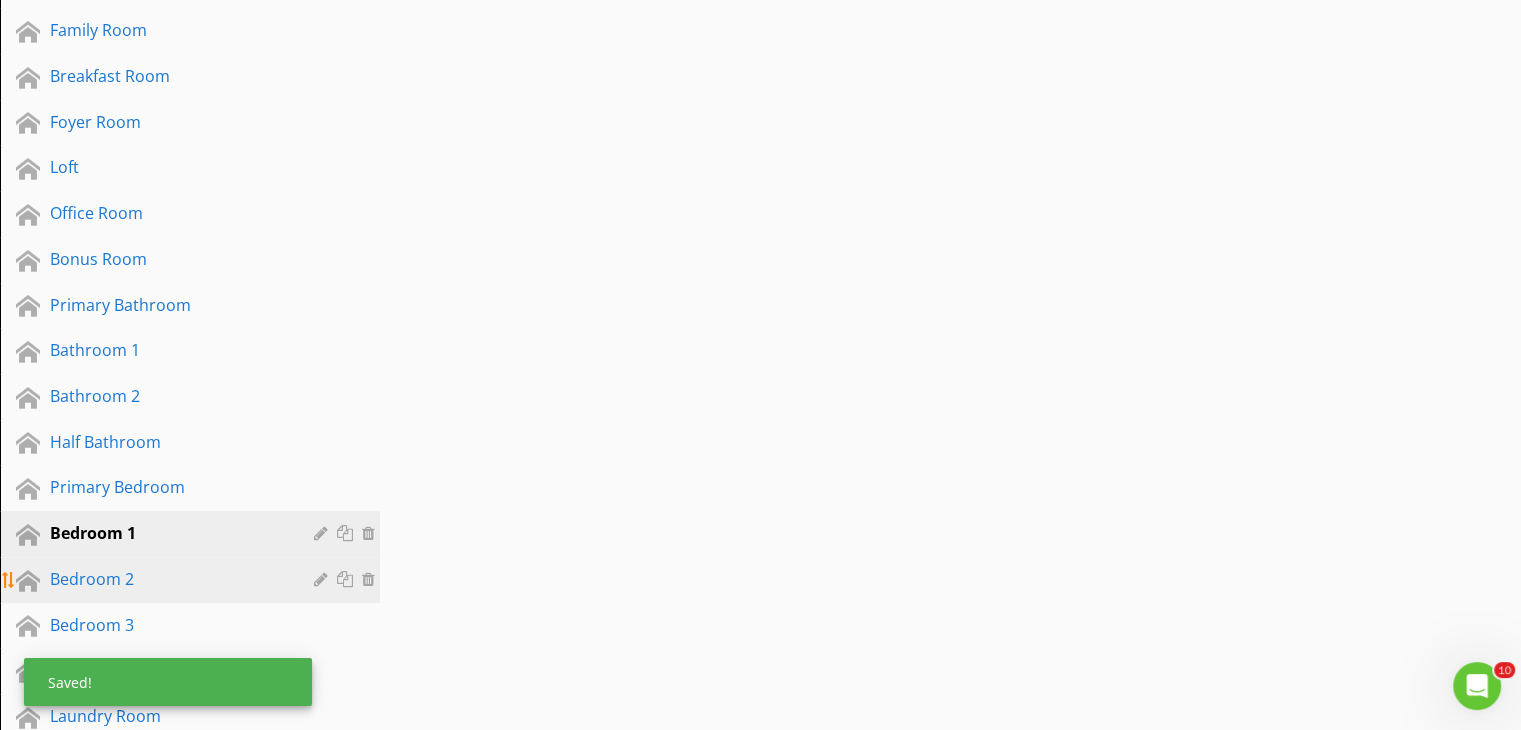 click on "Bedroom 2" at bounding box center (167, 579) 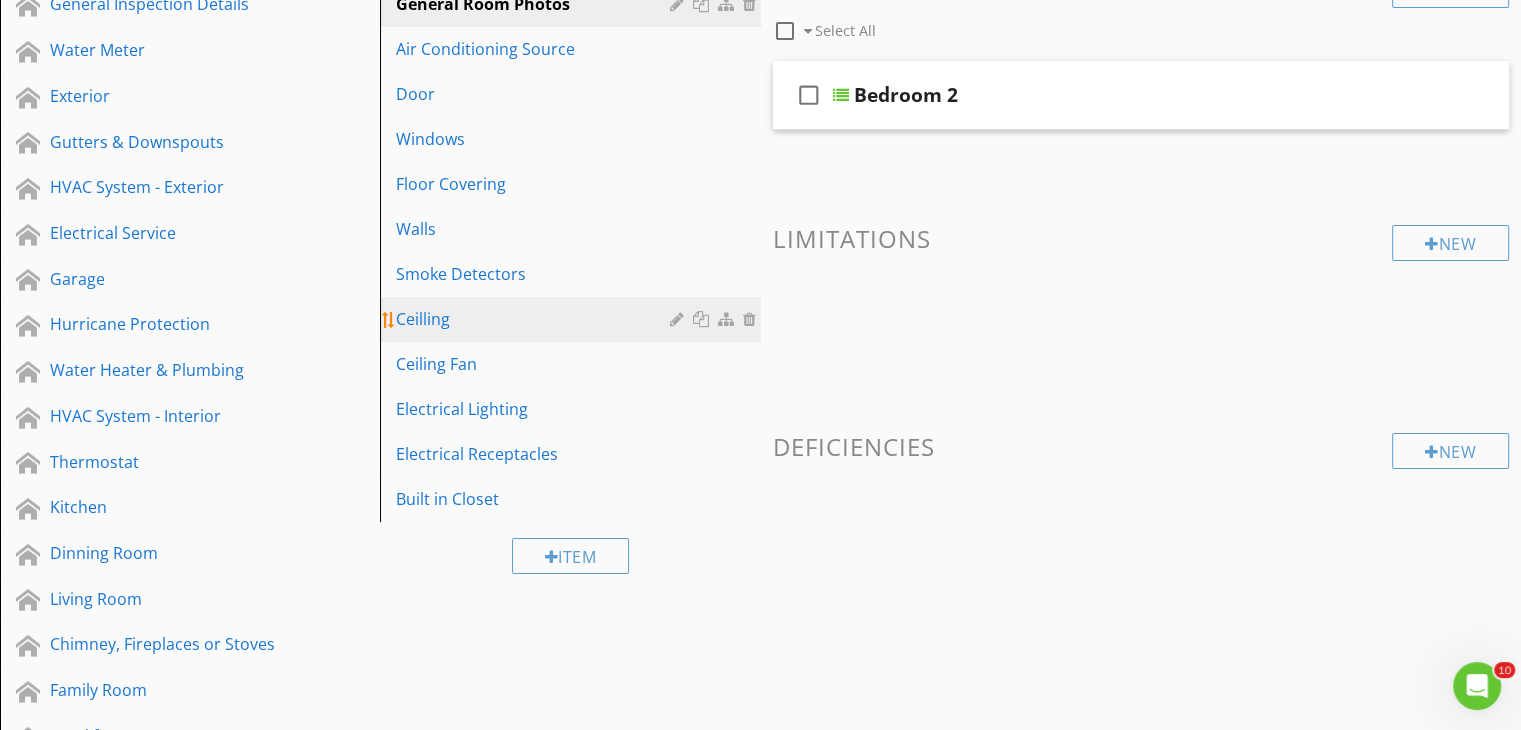 scroll, scrollTop: 300, scrollLeft: 0, axis: vertical 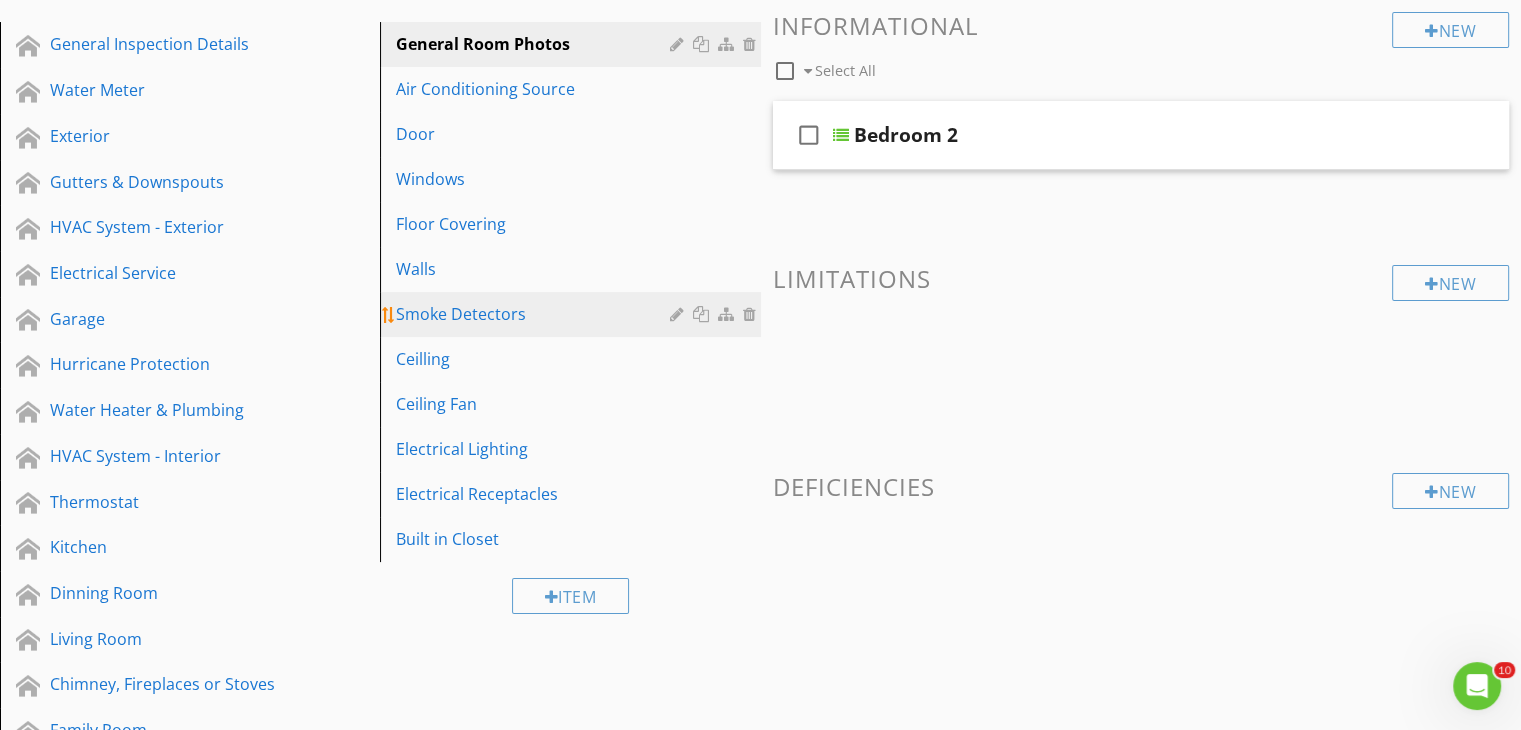 type 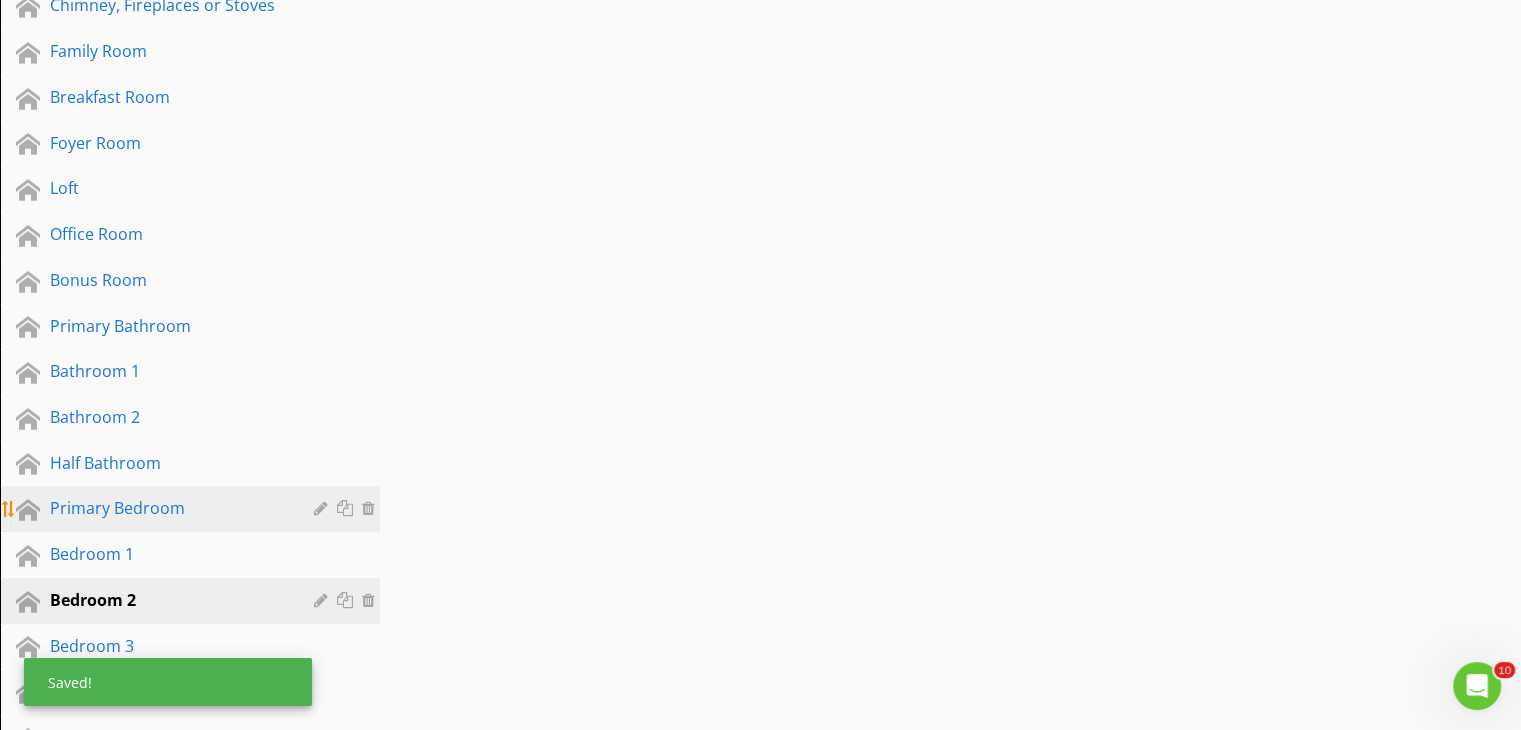 scroll, scrollTop: 1000, scrollLeft: 0, axis: vertical 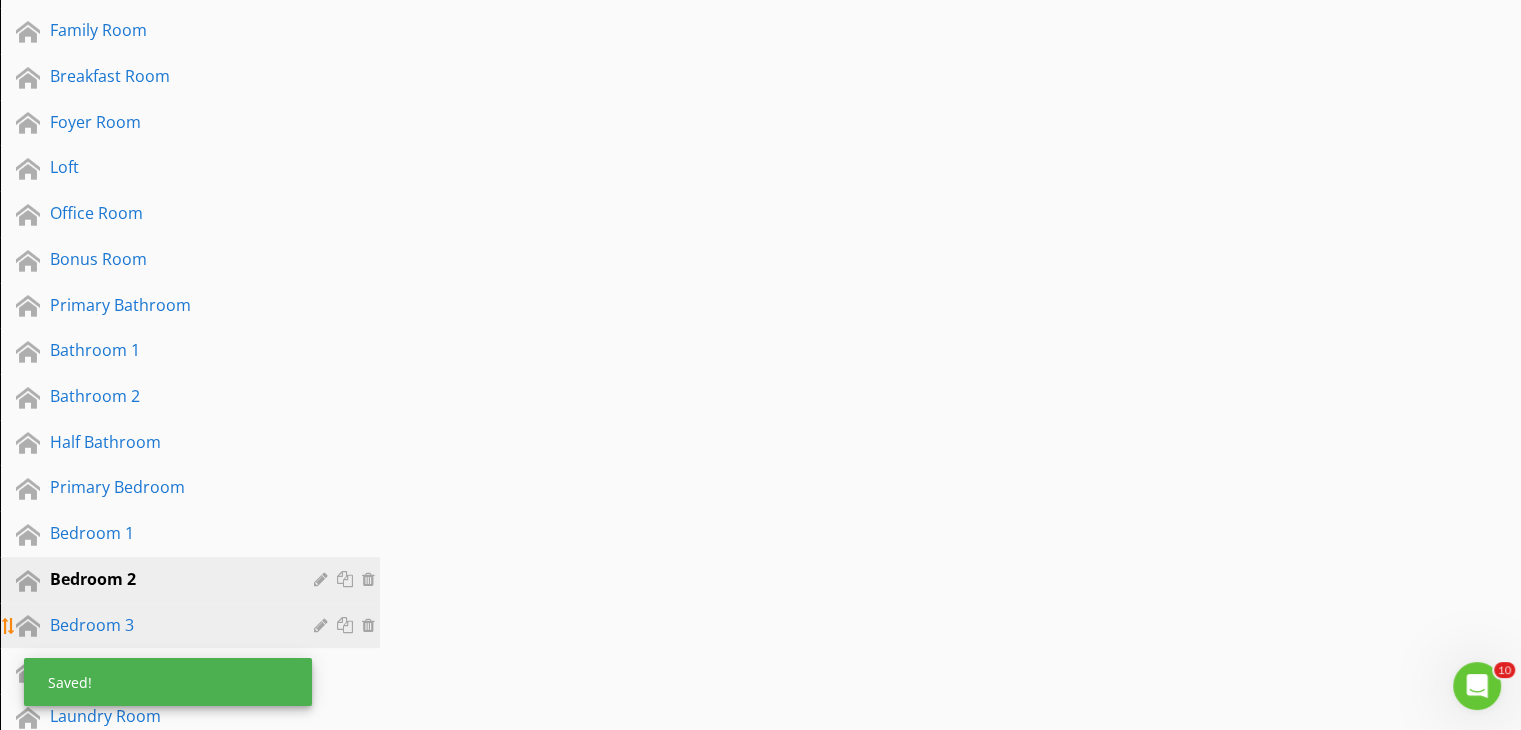click on "Bedroom 3" at bounding box center (167, 625) 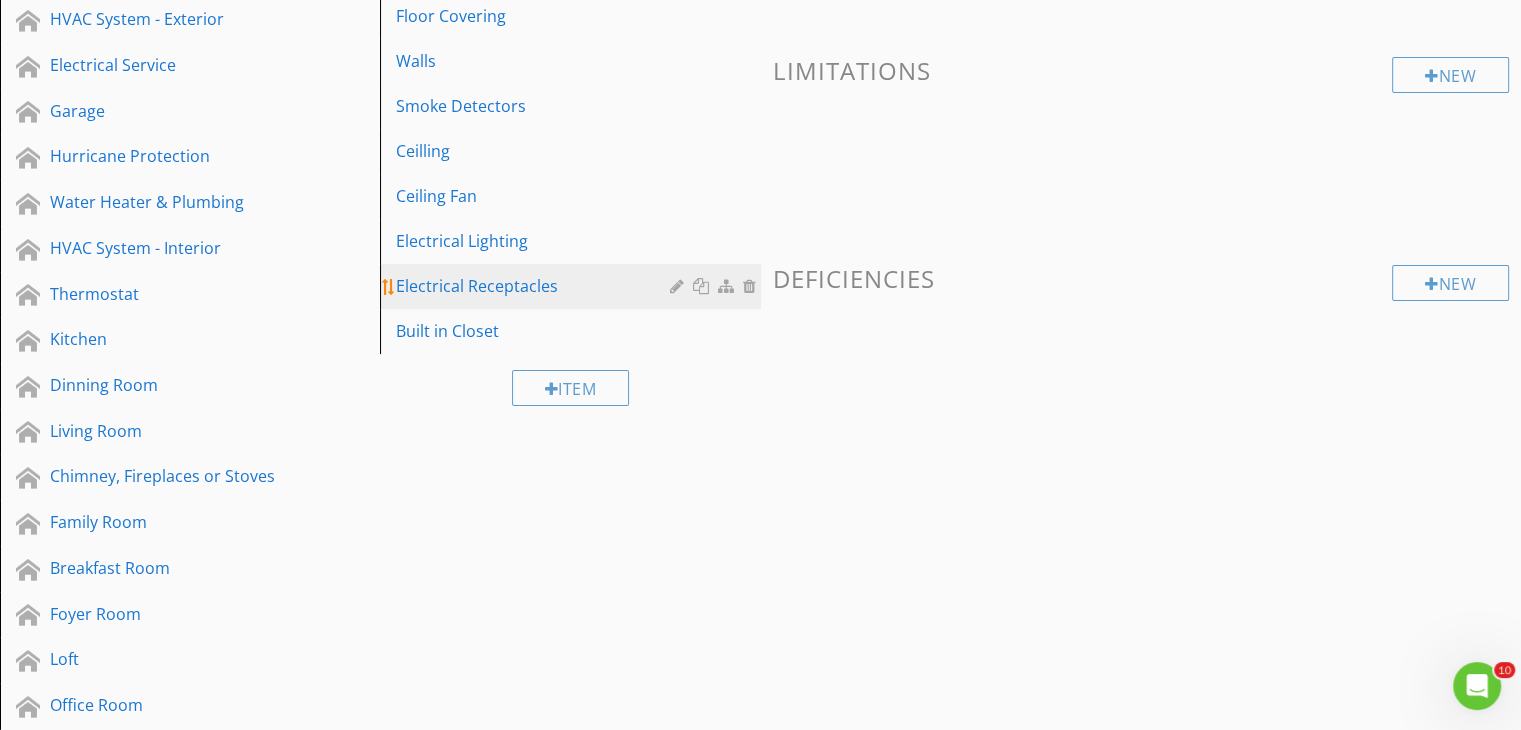scroll, scrollTop: 400, scrollLeft: 0, axis: vertical 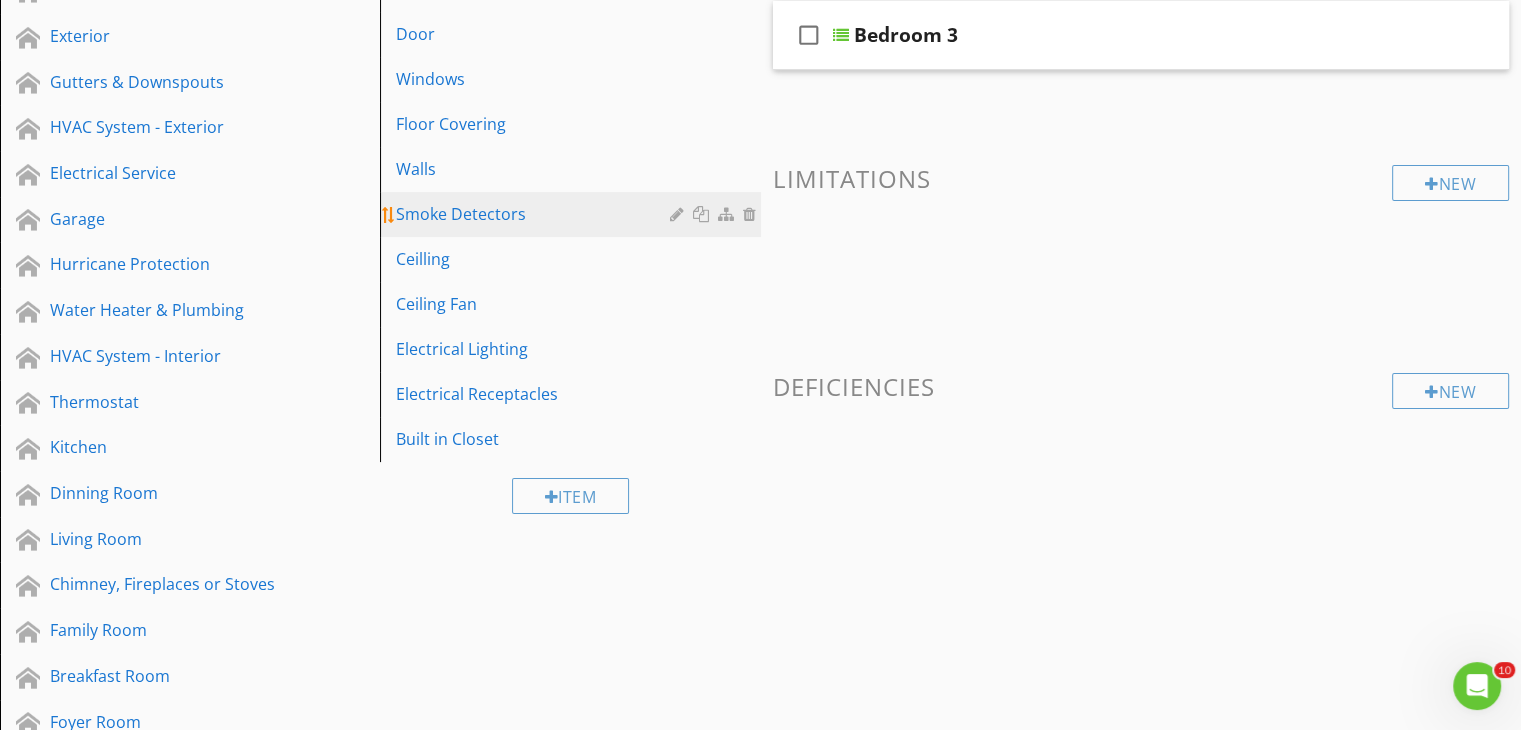 type 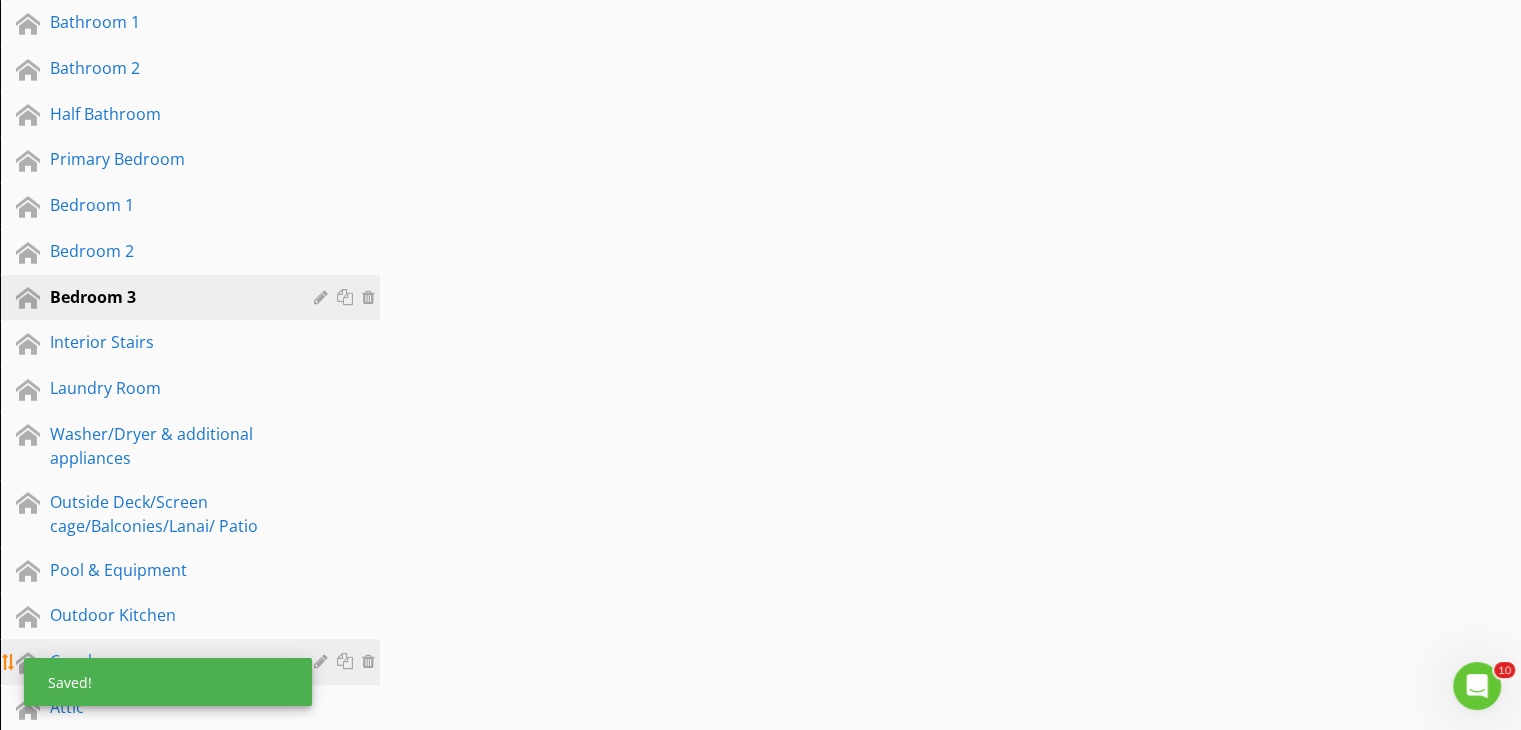 scroll, scrollTop: 1500, scrollLeft: 0, axis: vertical 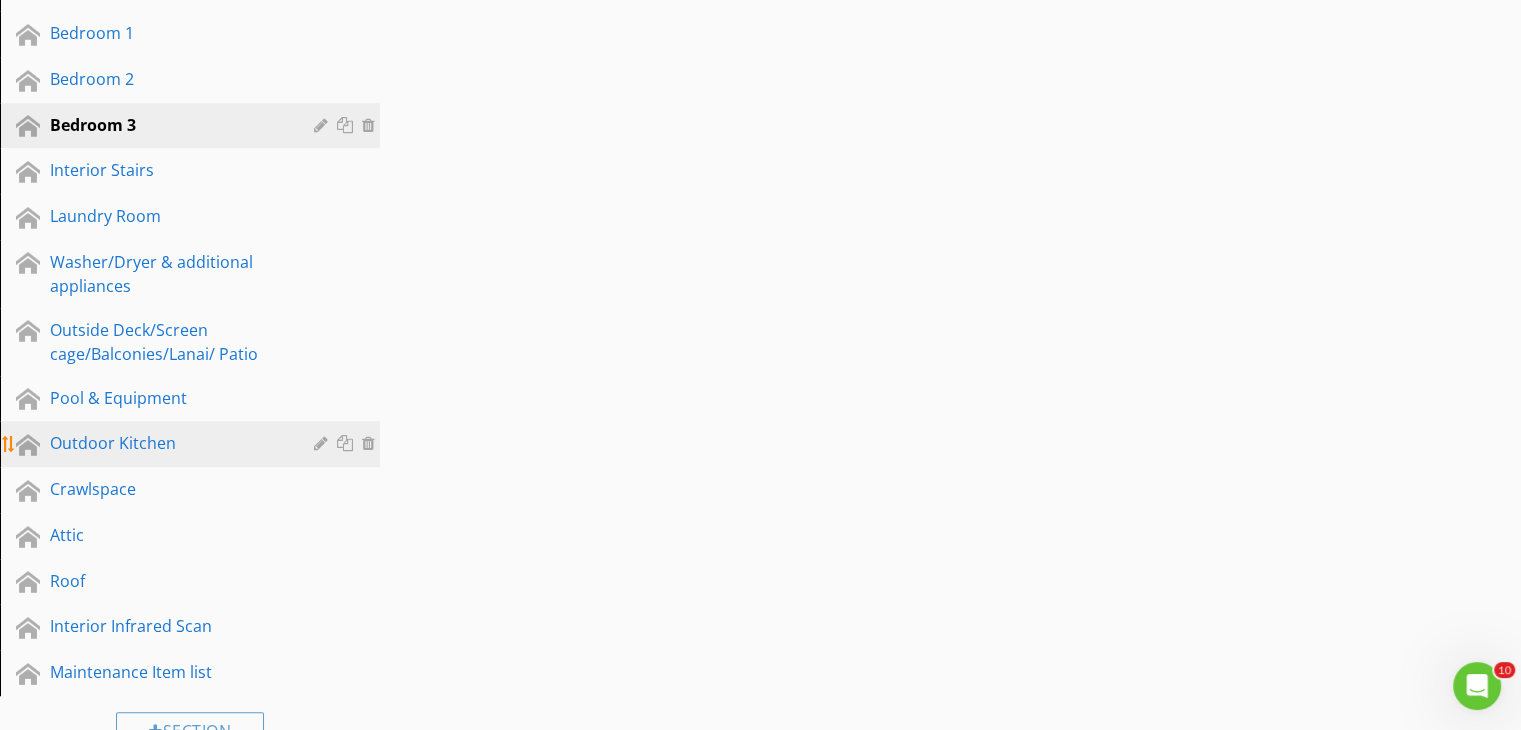 click on "Outdoor Kitchen" at bounding box center [167, 443] 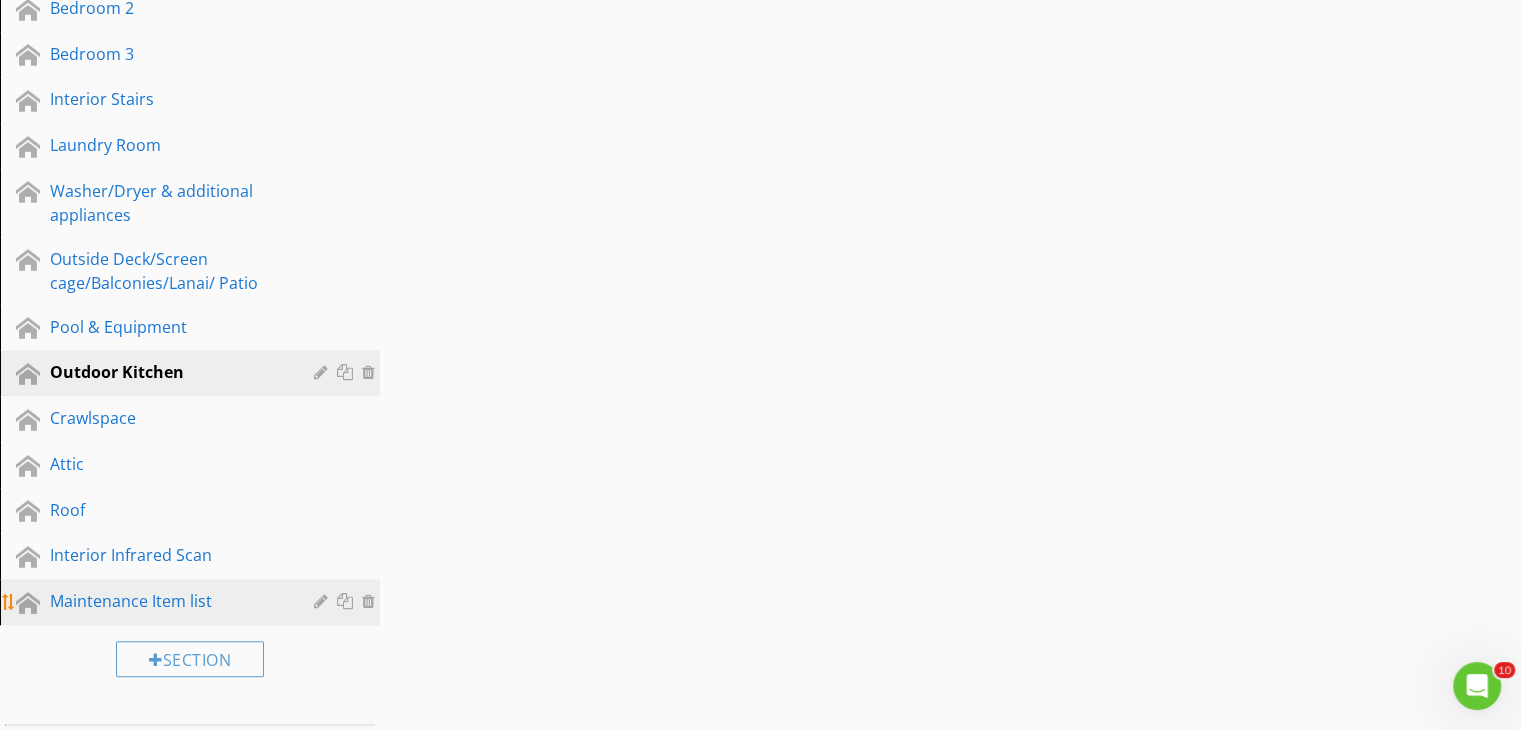 scroll, scrollTop: 1600, scrollLeft: 0, axis: vertical 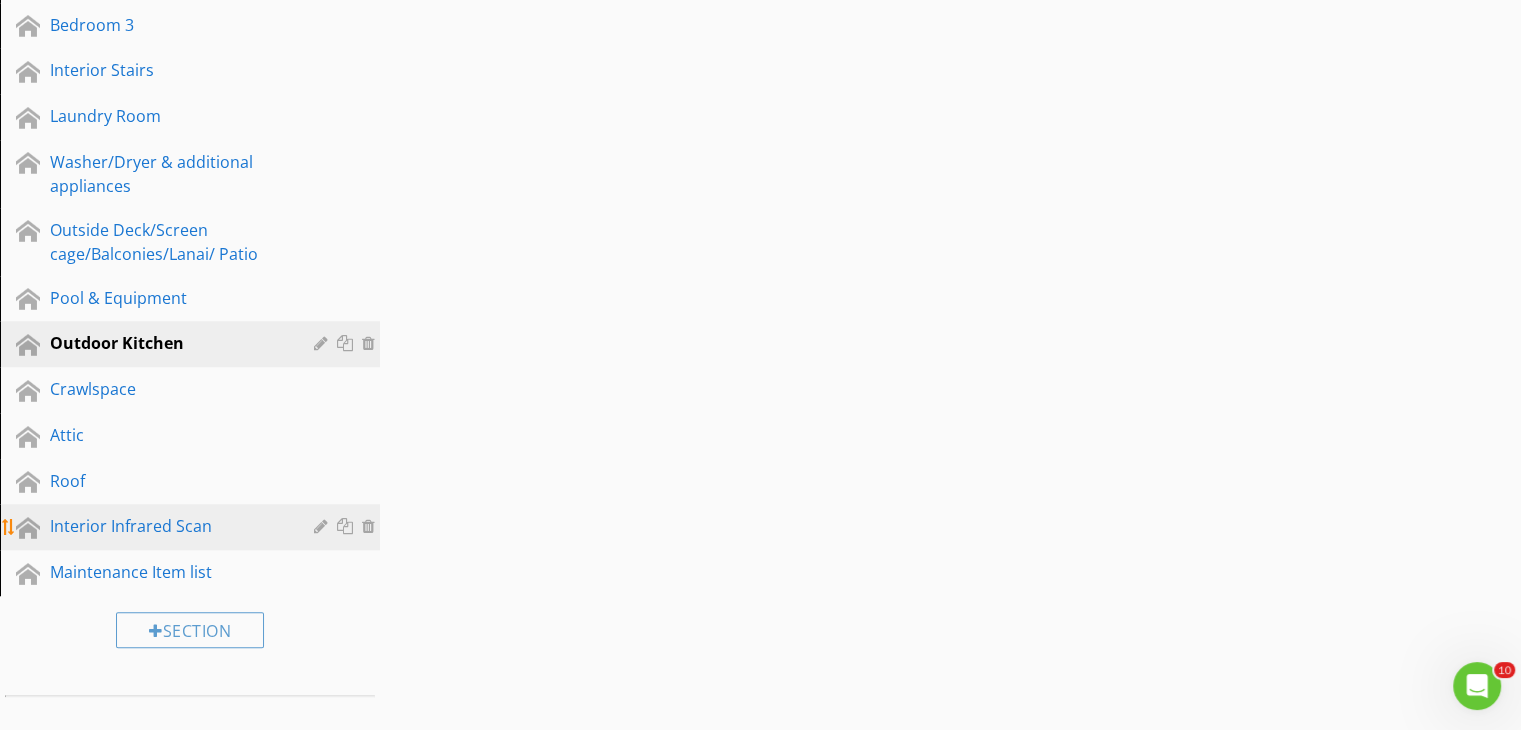 click on "Interior Infrared Scan" at bounding box center [193, 527] 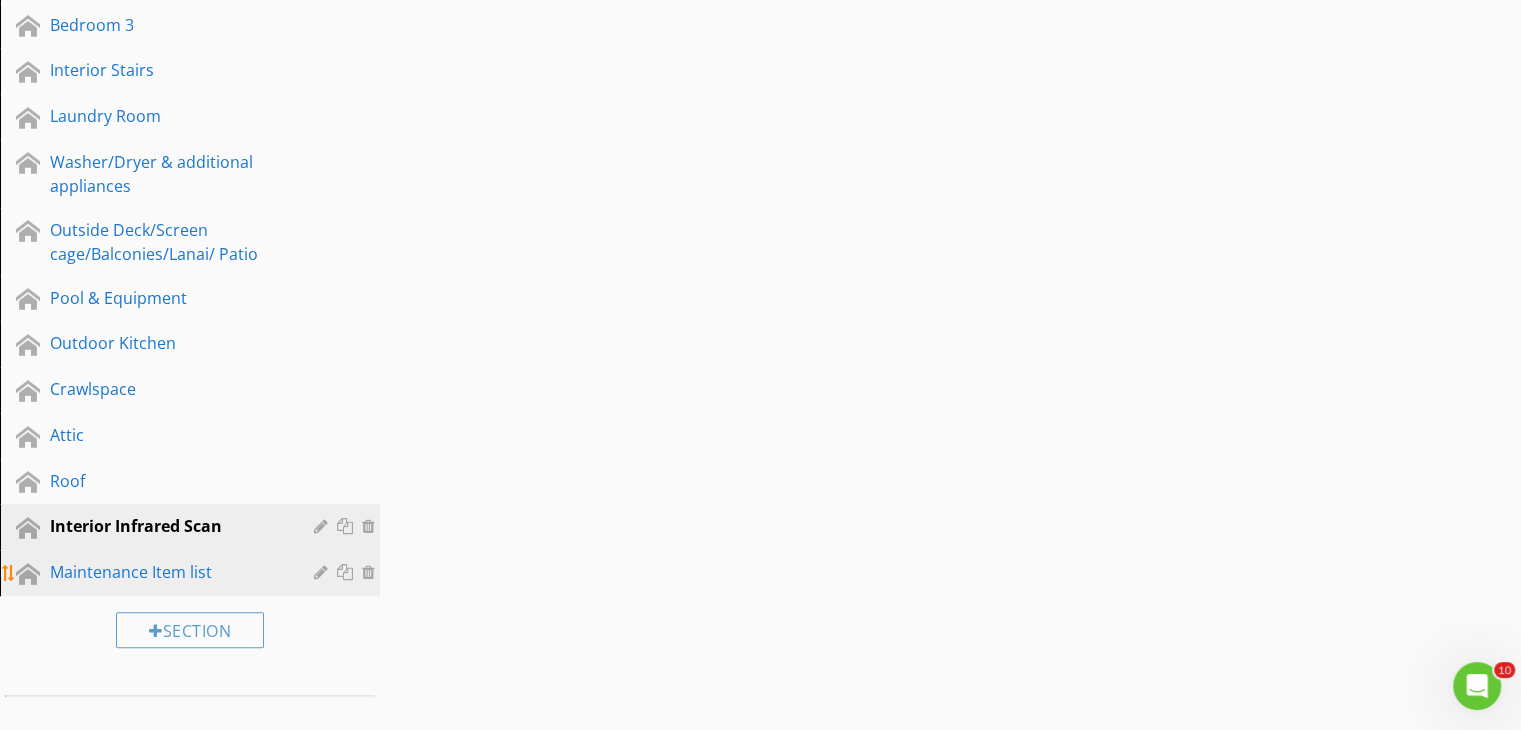 click on "Maintenance Item list" at bounding box center [167, 572] 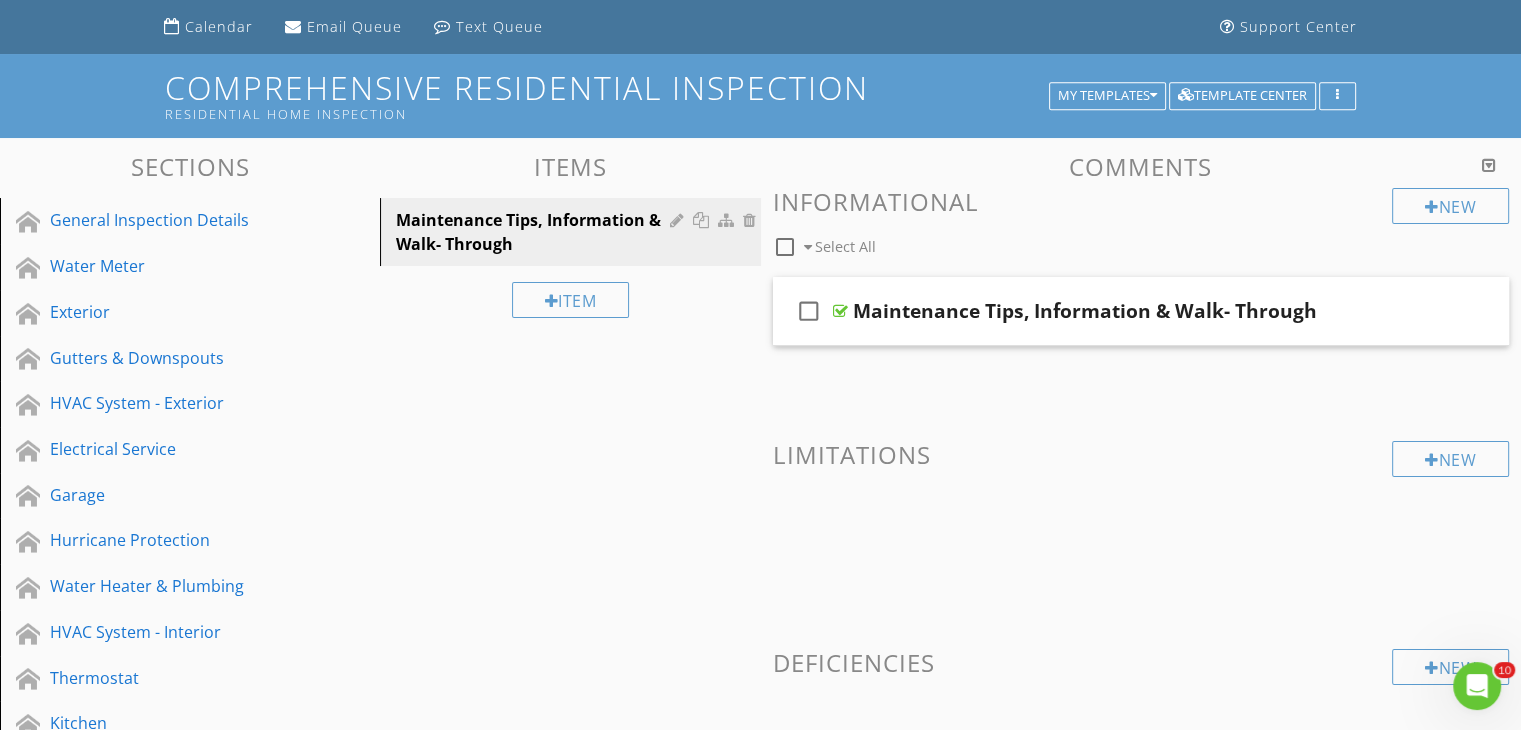 scroll, scrollTop: 0, scrollLeft: 0, axis: both 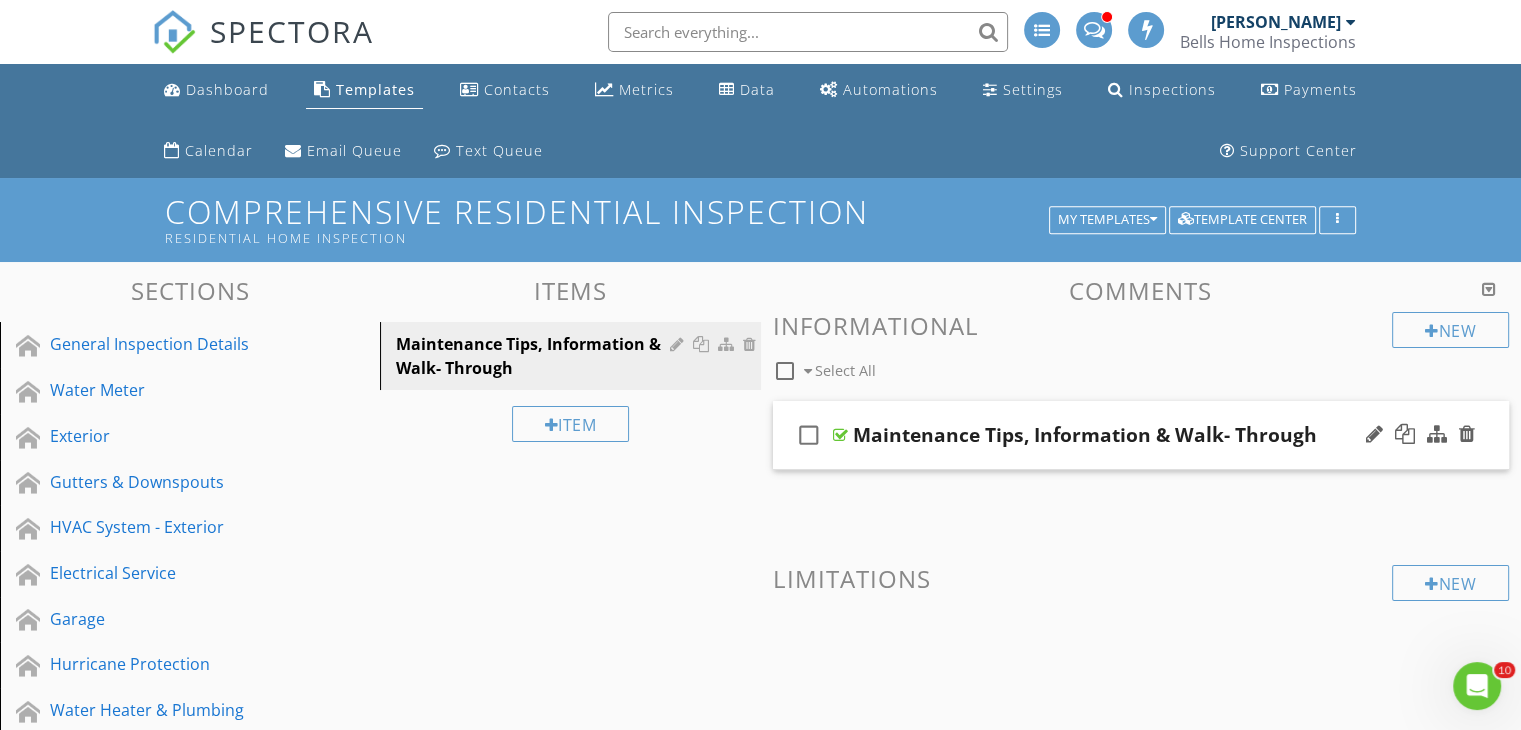 click on "check_box_outline_blank" at bounding box center (809, 435) 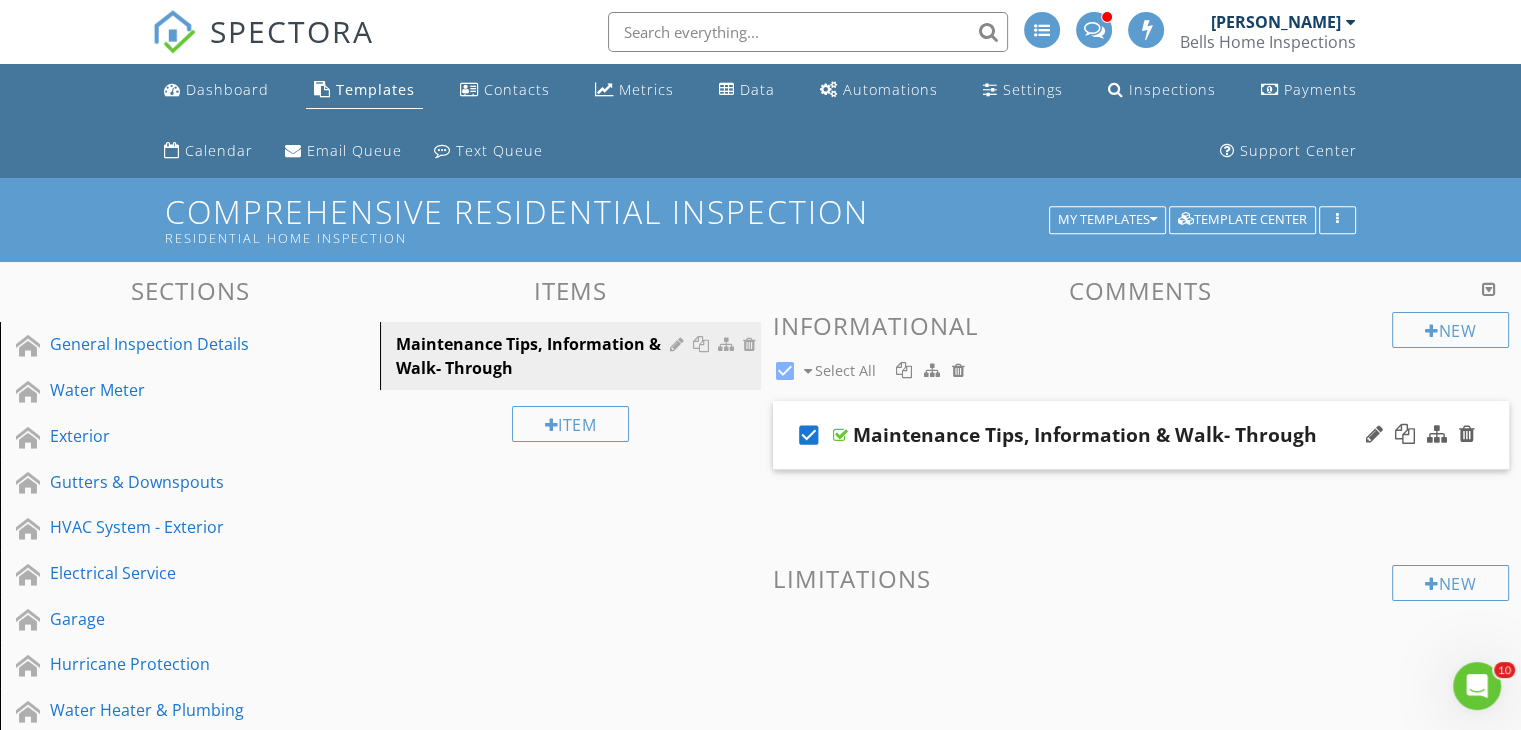 click on "check_box" at bounding box center [809, 435] 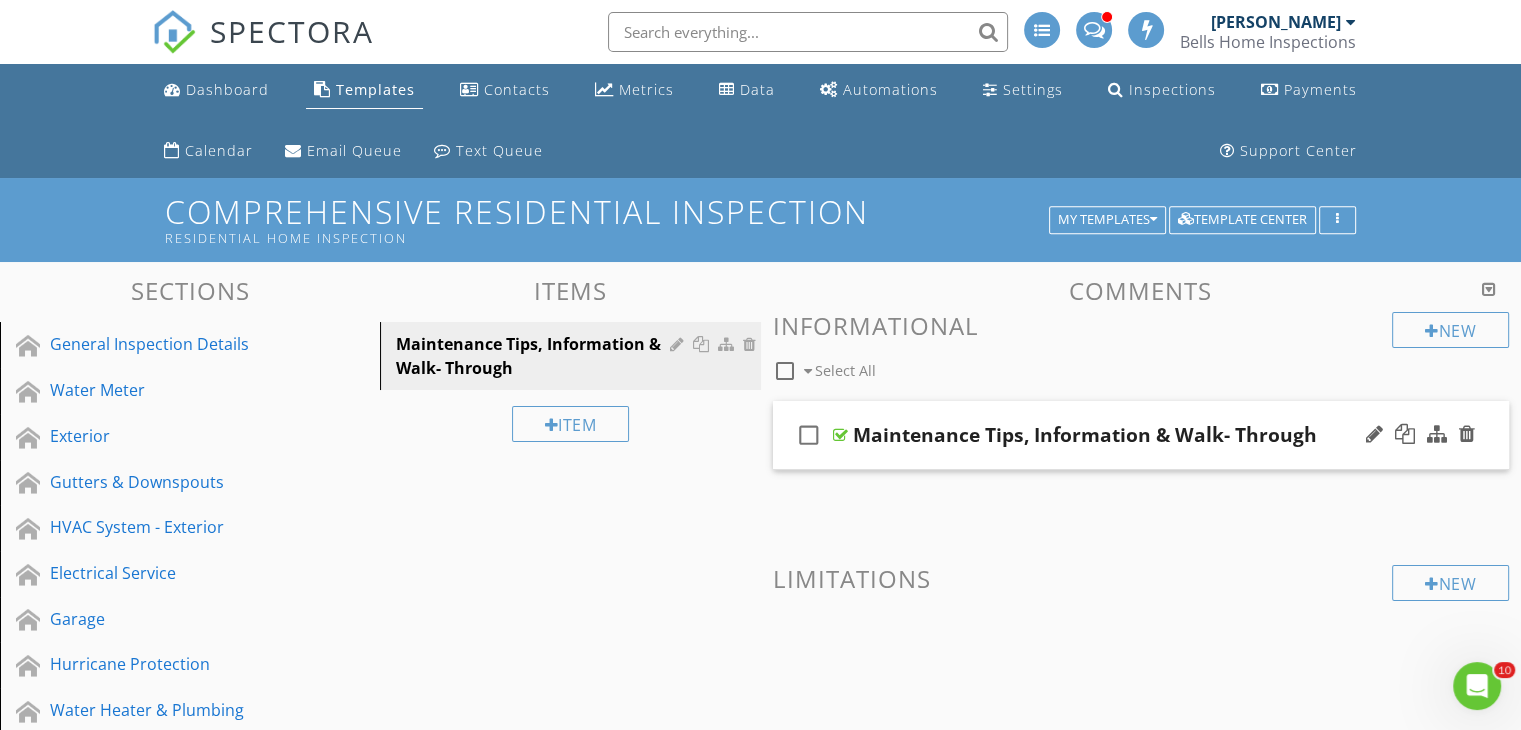 click at bounding box center (840, 435) 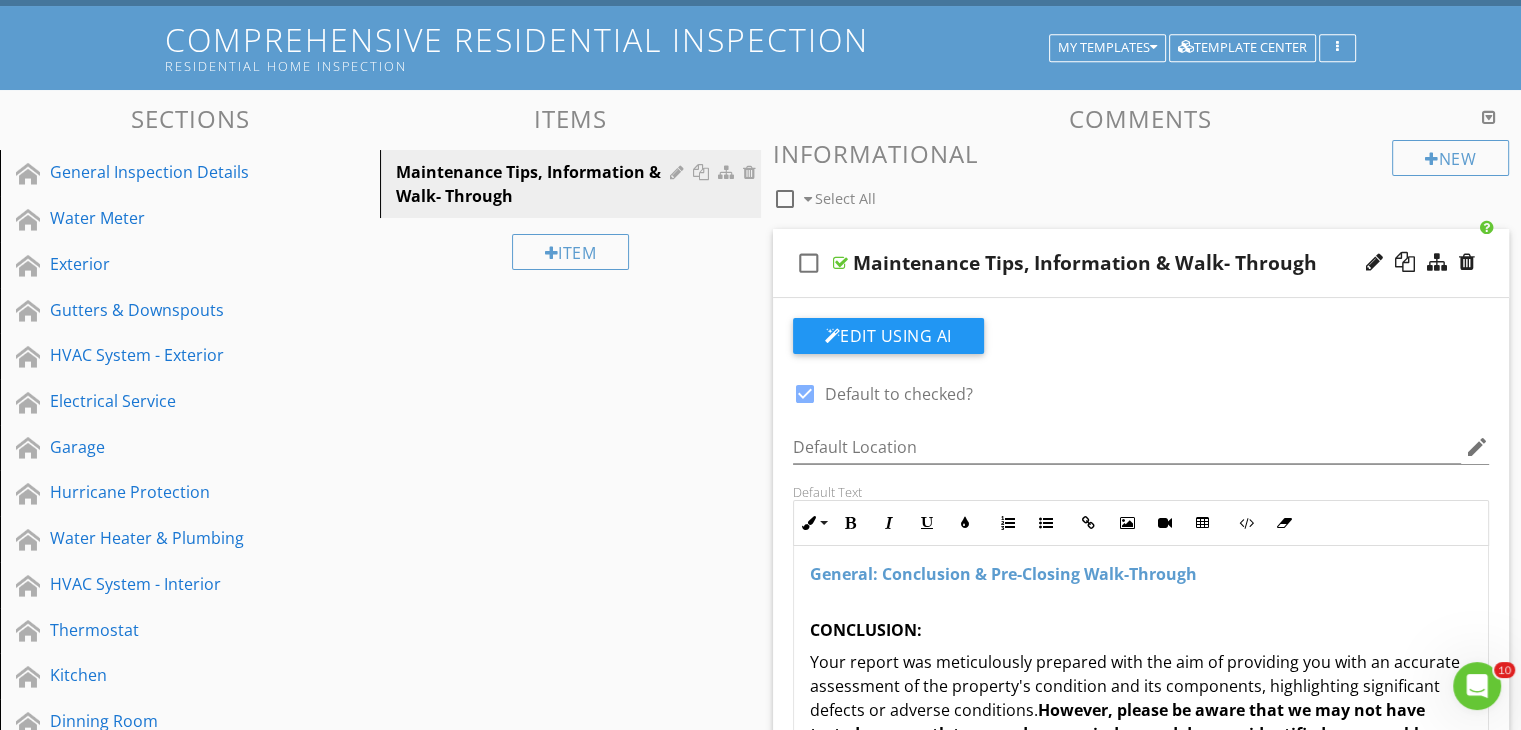 scroll, scrollTop: 400, scrollLeft: 0, axis: vertical 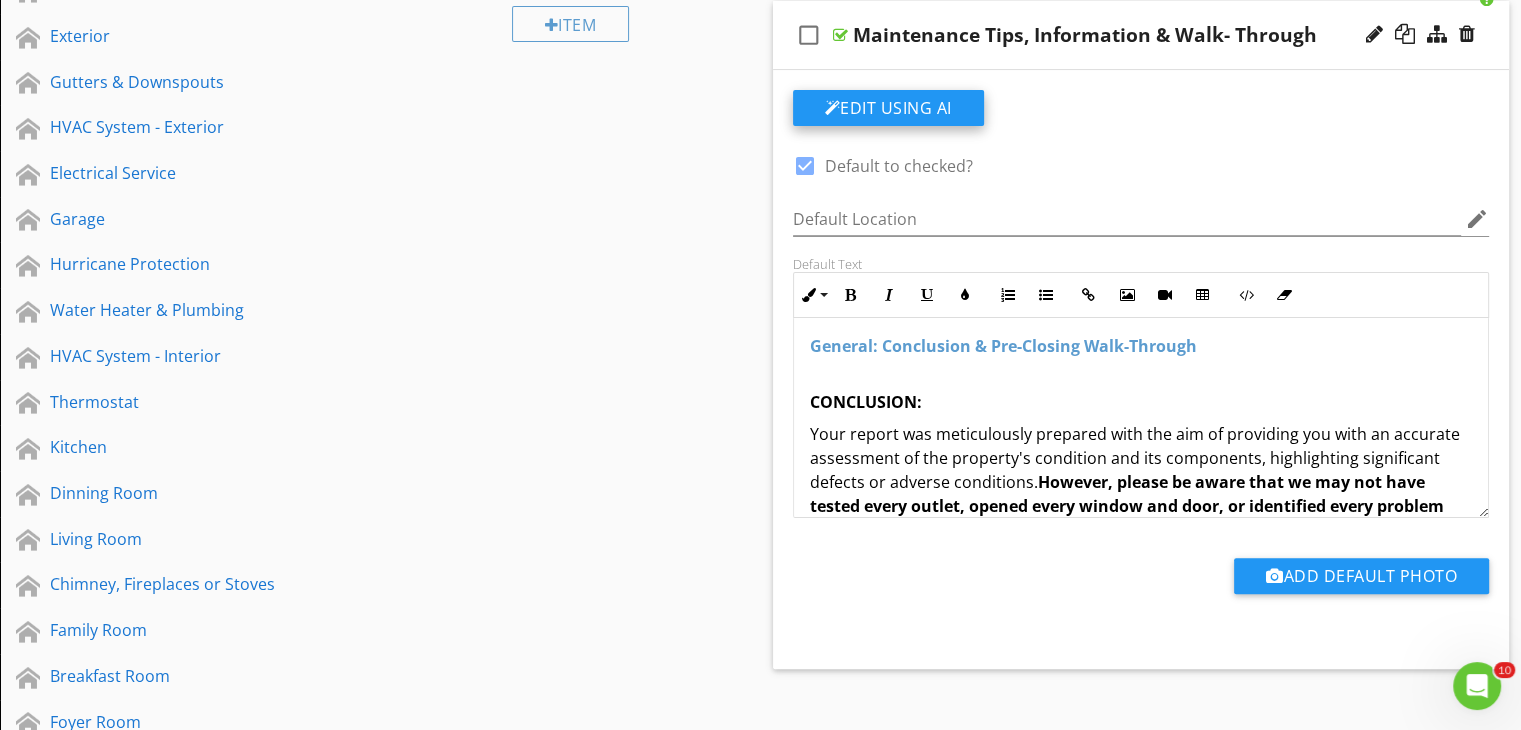 click on "Edit Using AI" at bounding box center [888, 108] 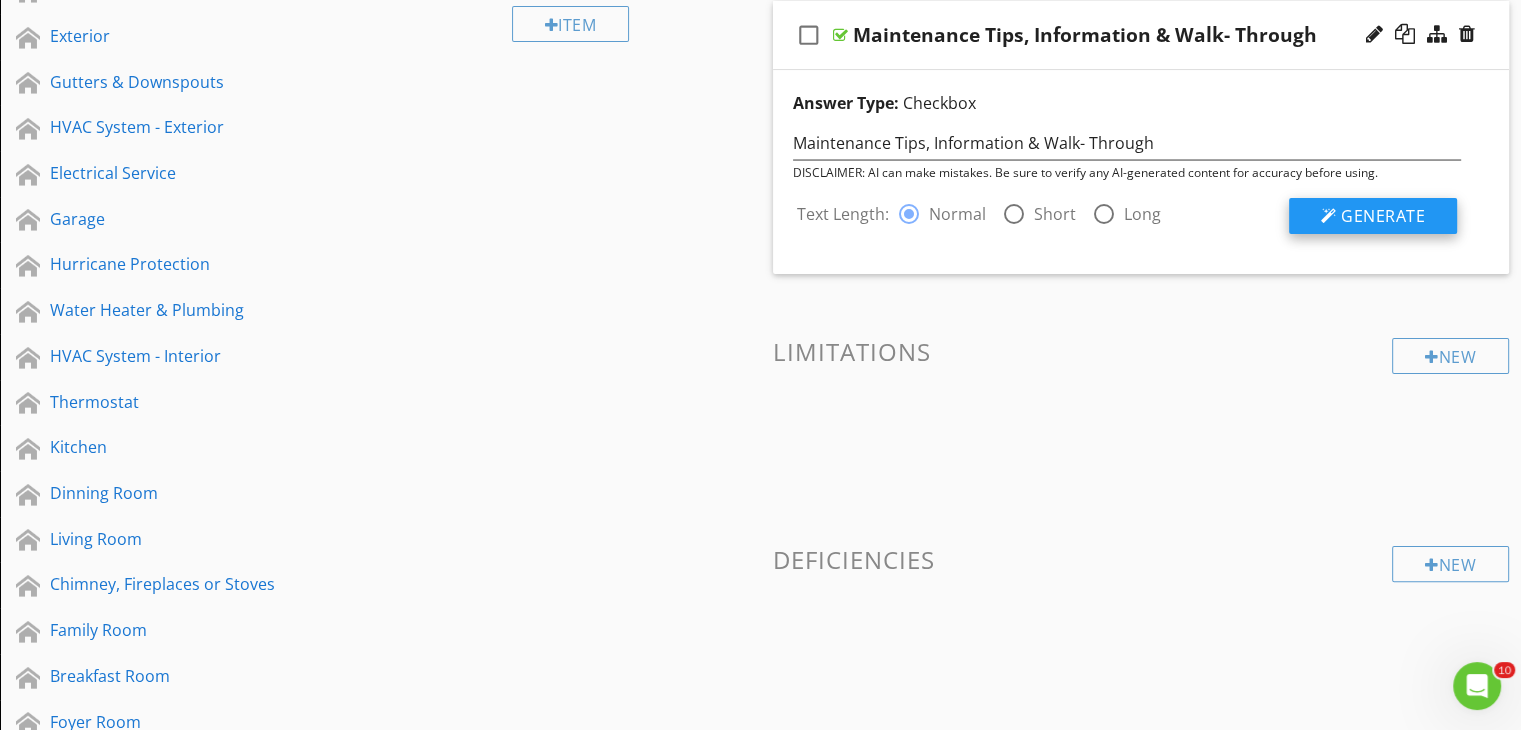 click on "Generate" at bounding box center [1383, 216] 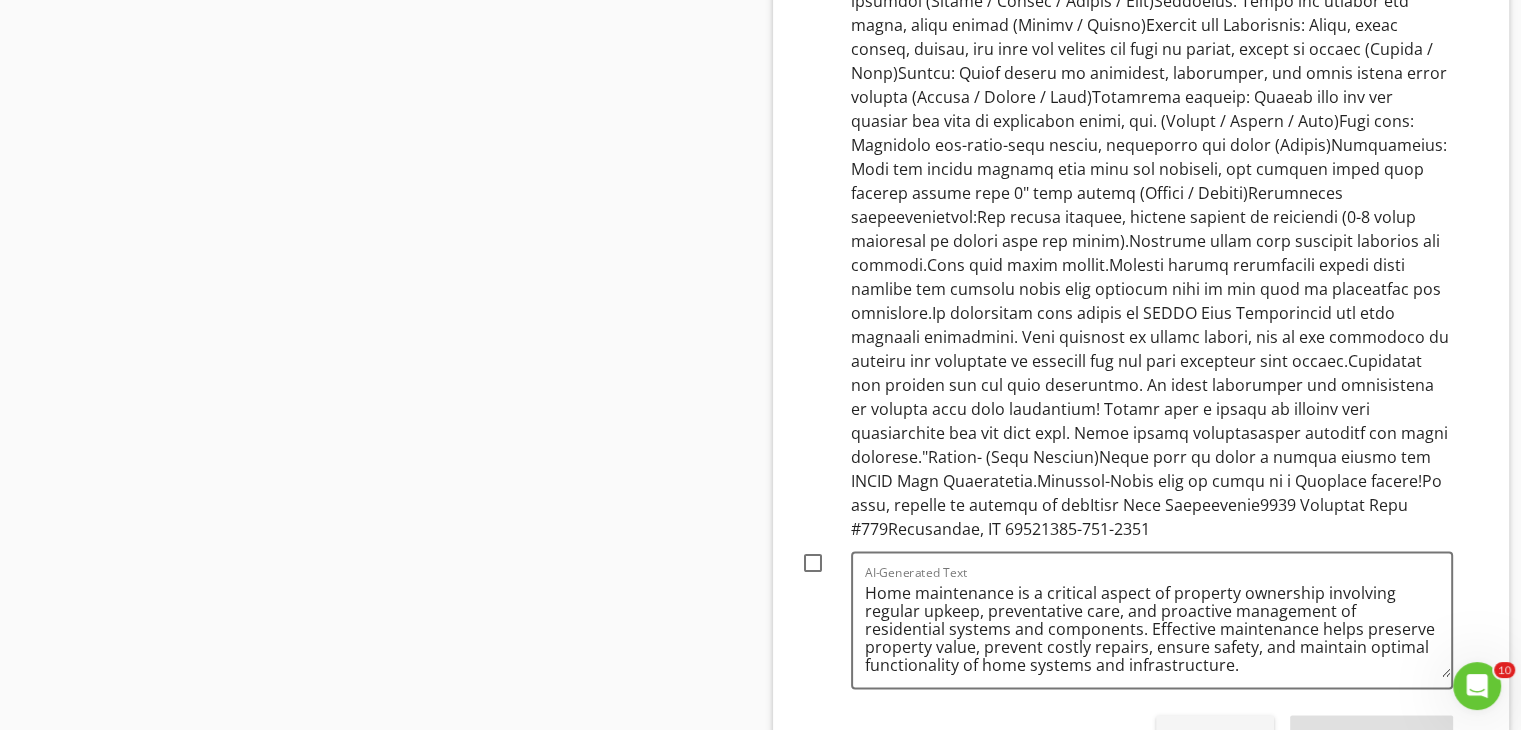 scroll, scrollTop: 2800, scrollLeft: 0, axis: vertical 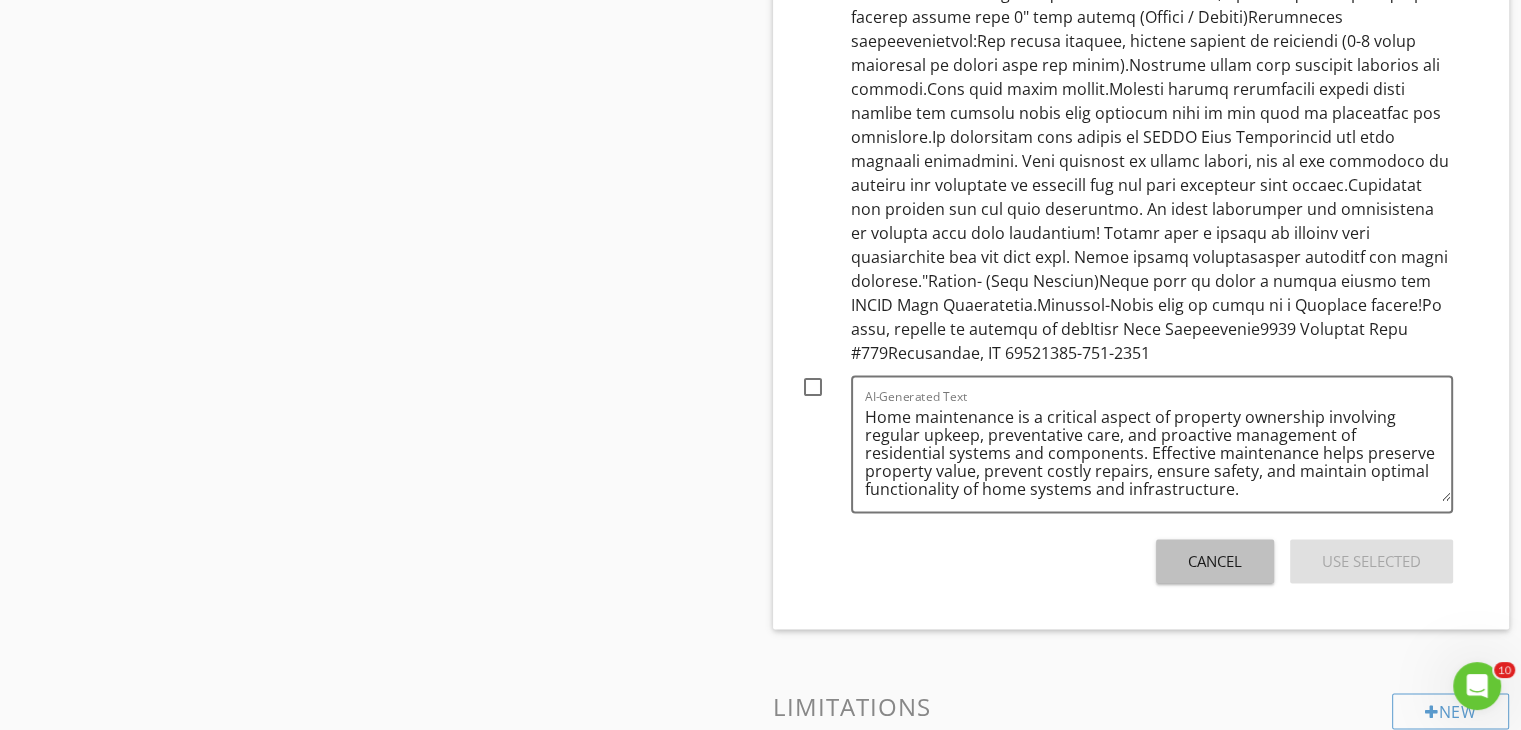click on "Cancel" at bounding box center (1215, 561) 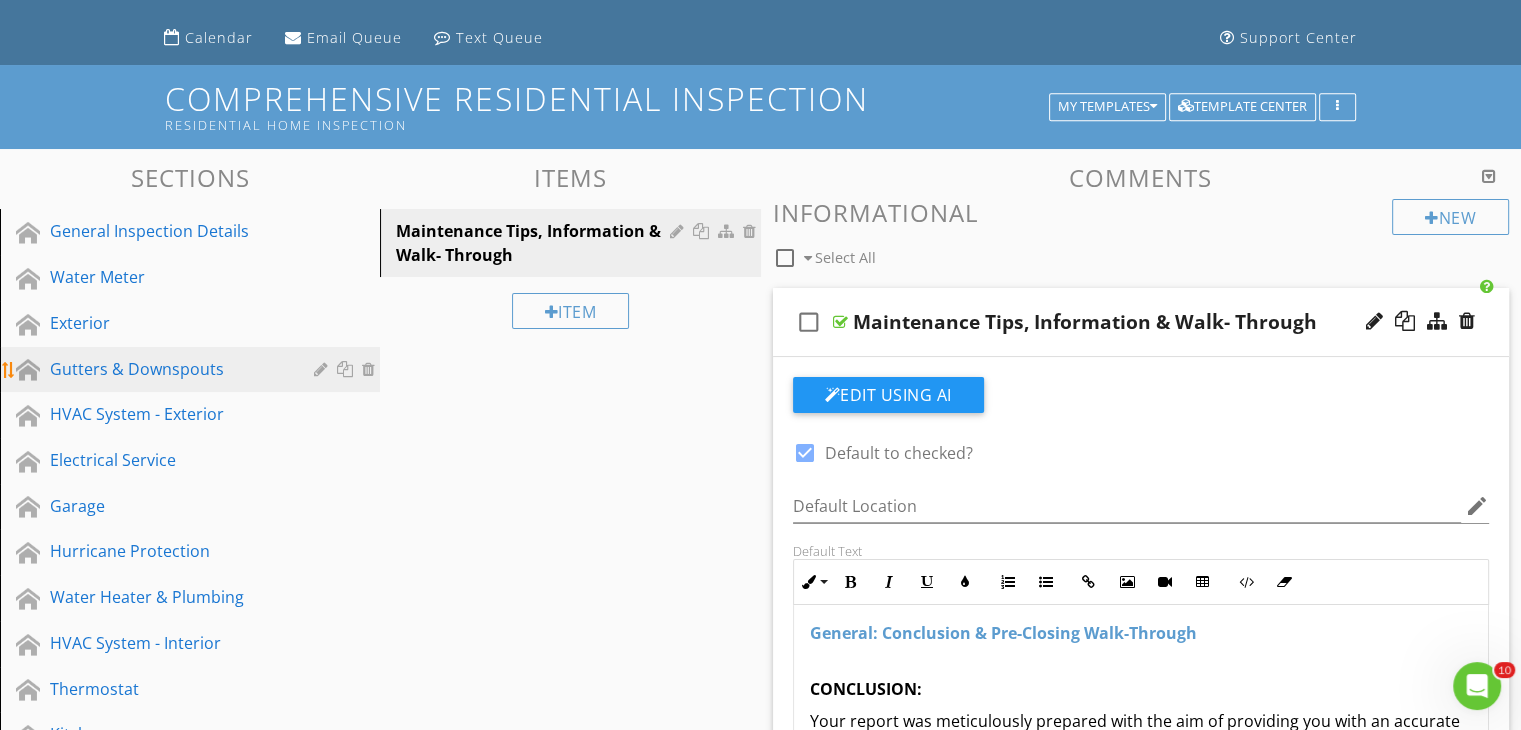 scroll, scrollTop: 16, scrollLeft: 0, axis: vertical 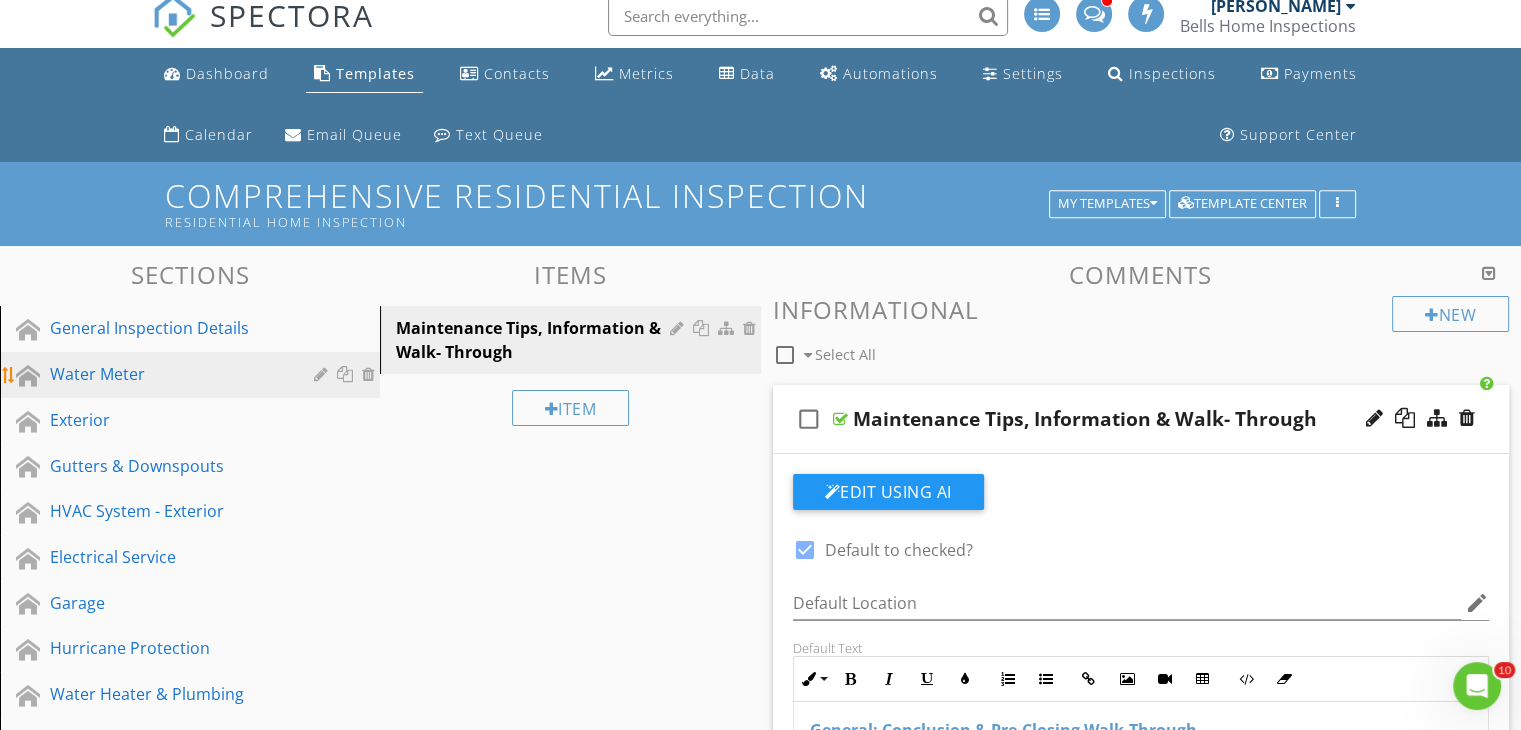 click on "Water Meter" at bounding box center [167, 374] 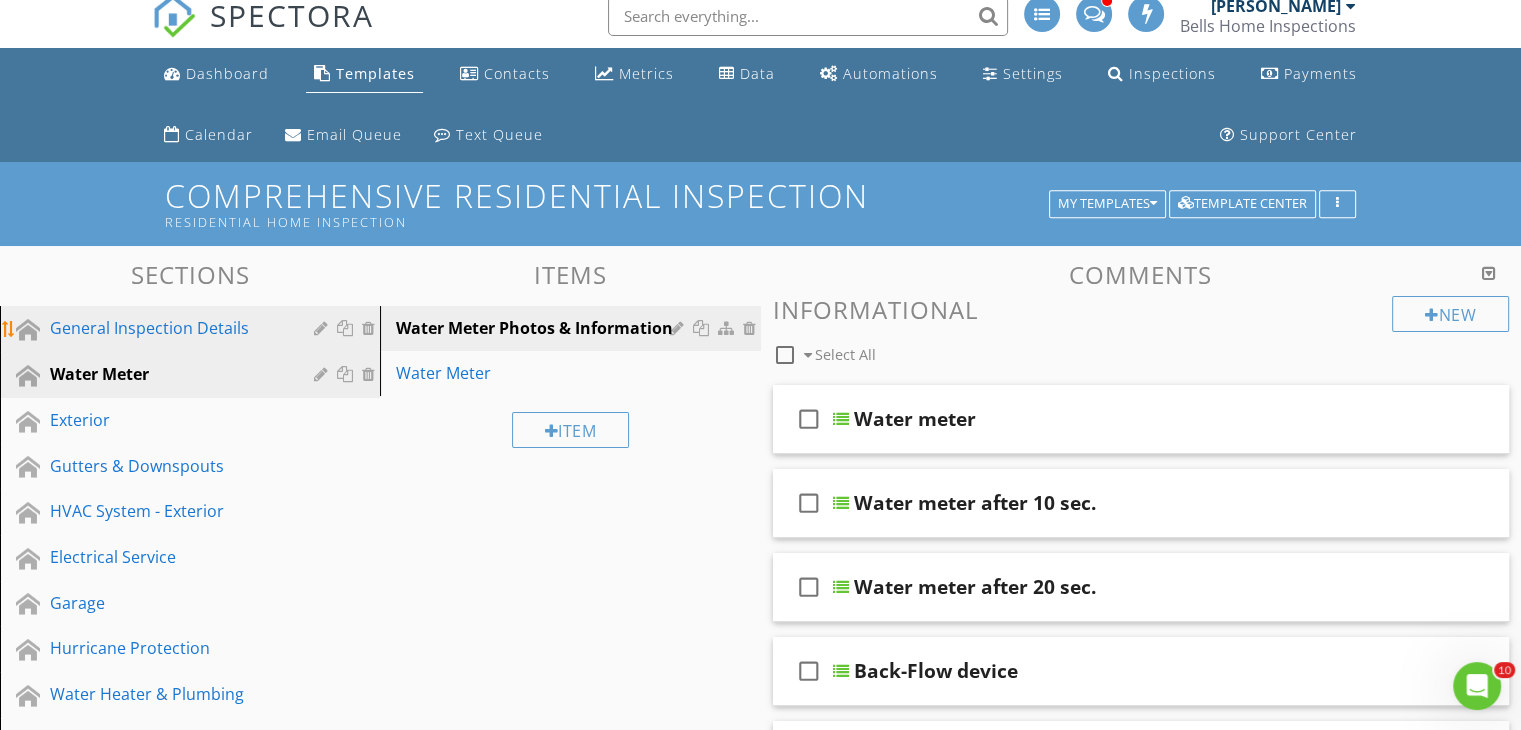 click on "General Inspection Details" at bounding box center (167, 328) 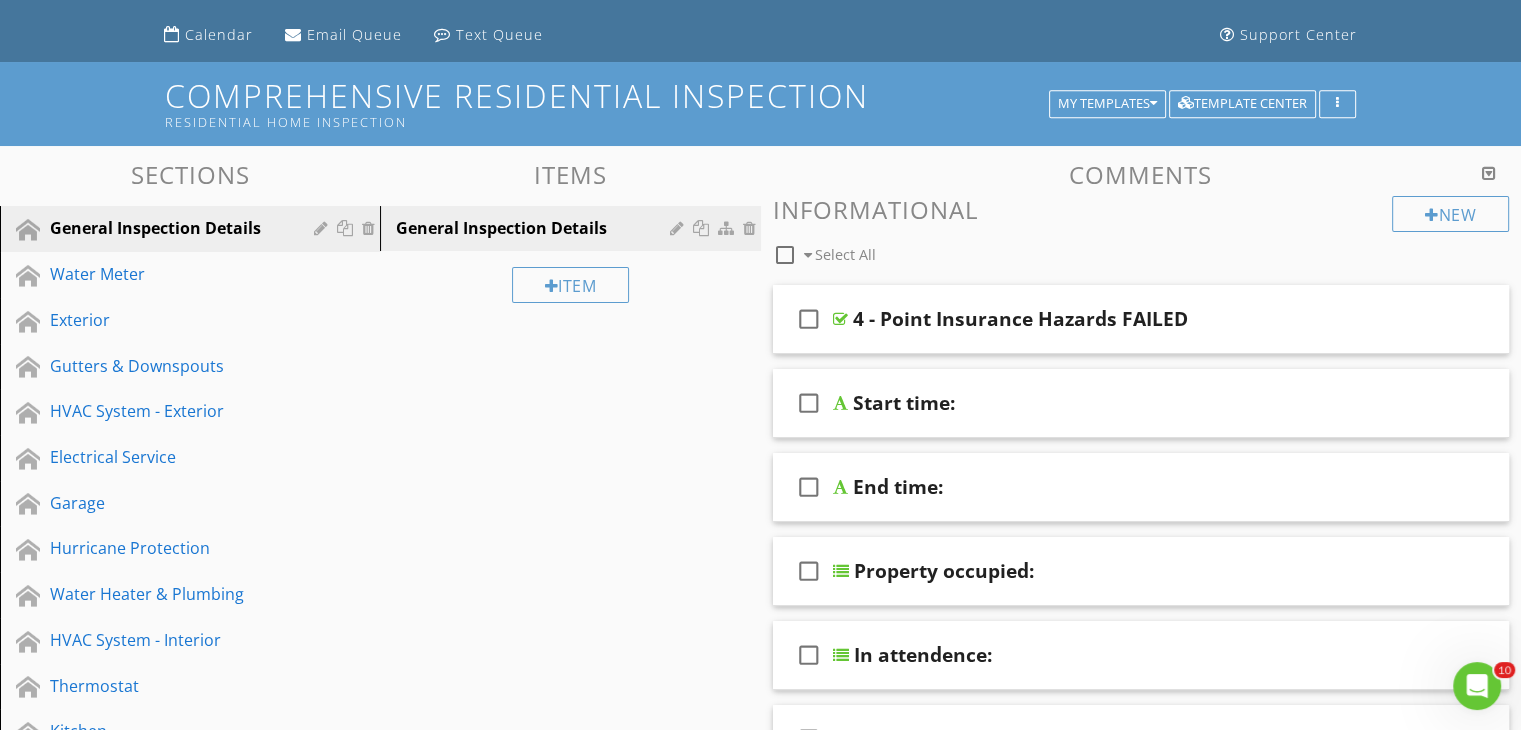 scroll, scrollTop: 0, scrollLeft: 0, axis: both 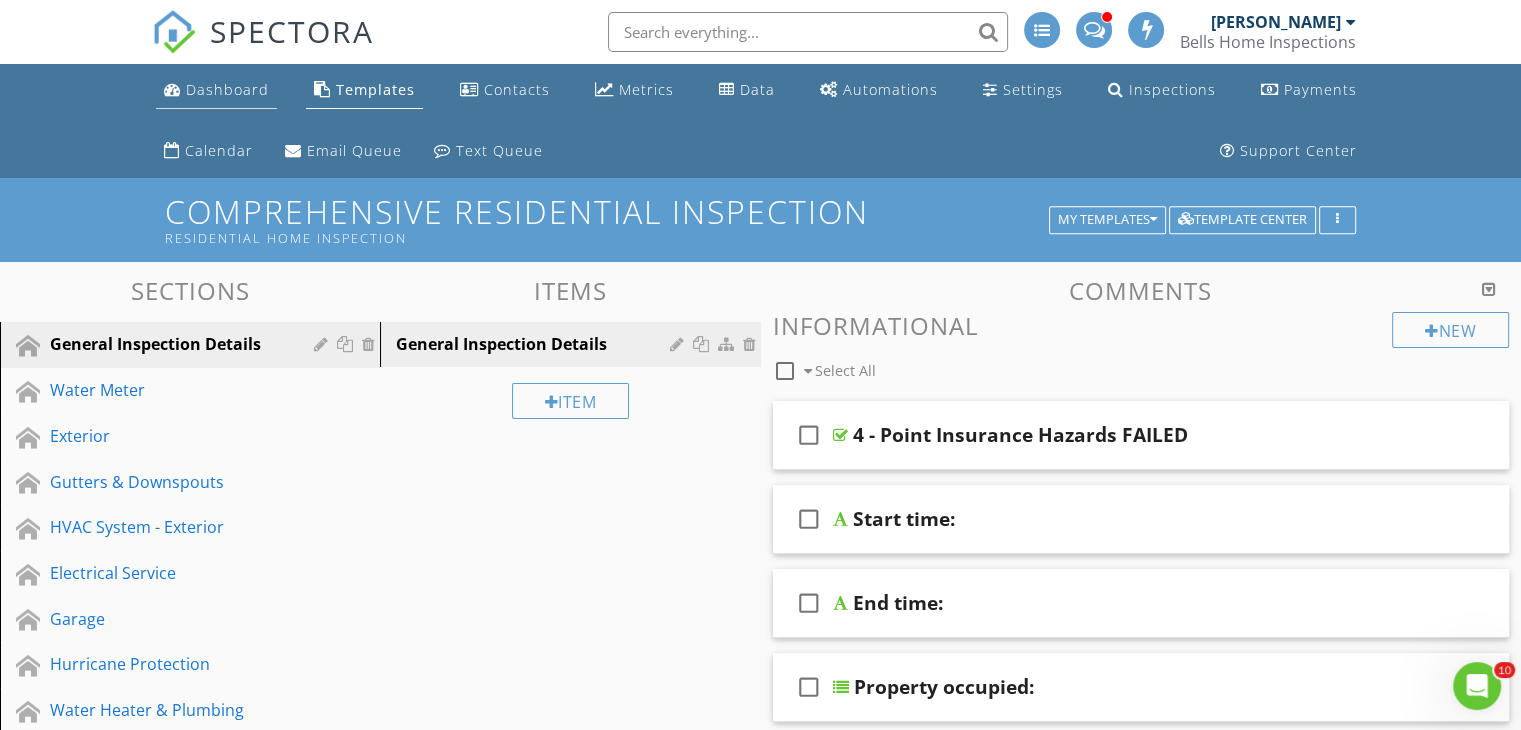 click on "Dashboard" at bounding box center (227, 89) 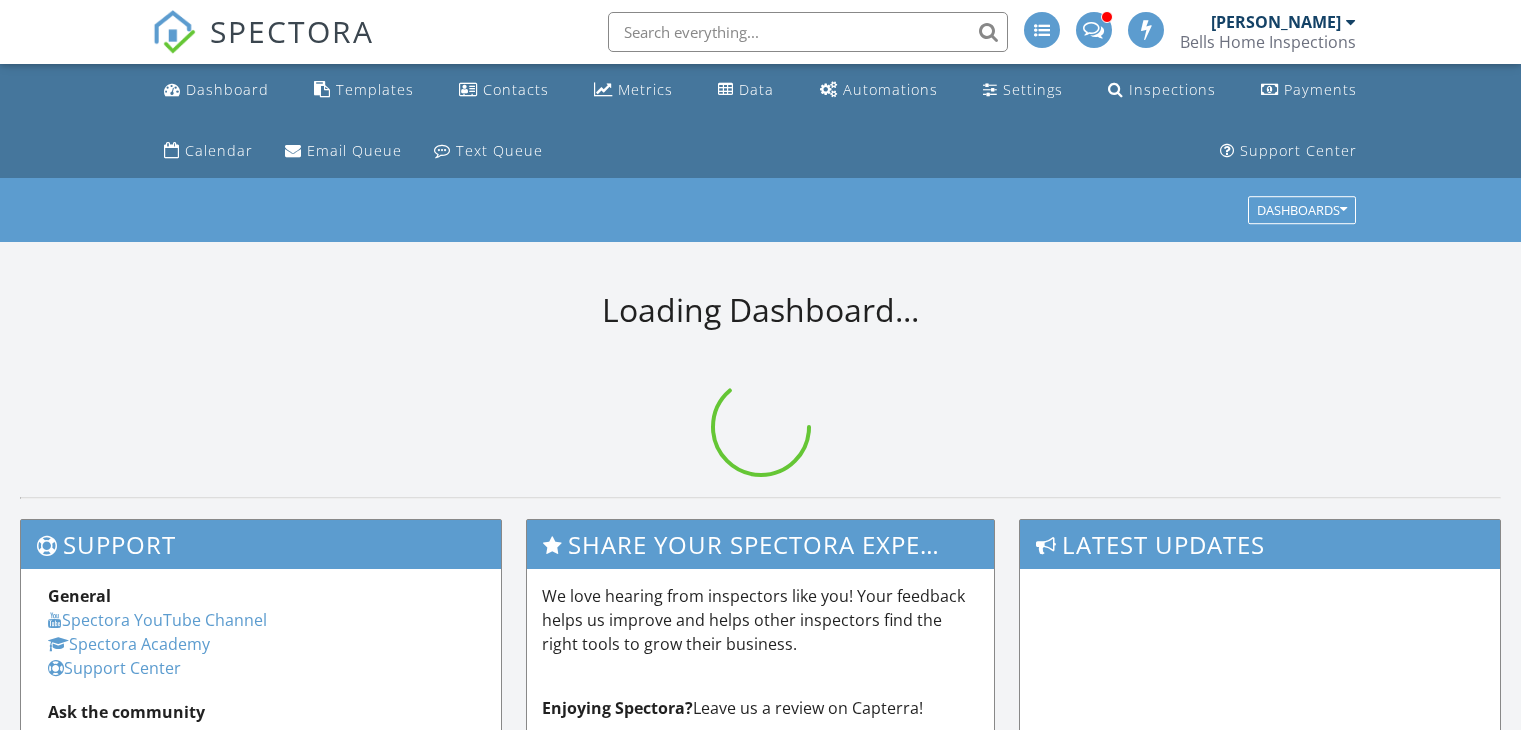 scroll, scrollTop: 0, scrollLeft: 0, axis: both 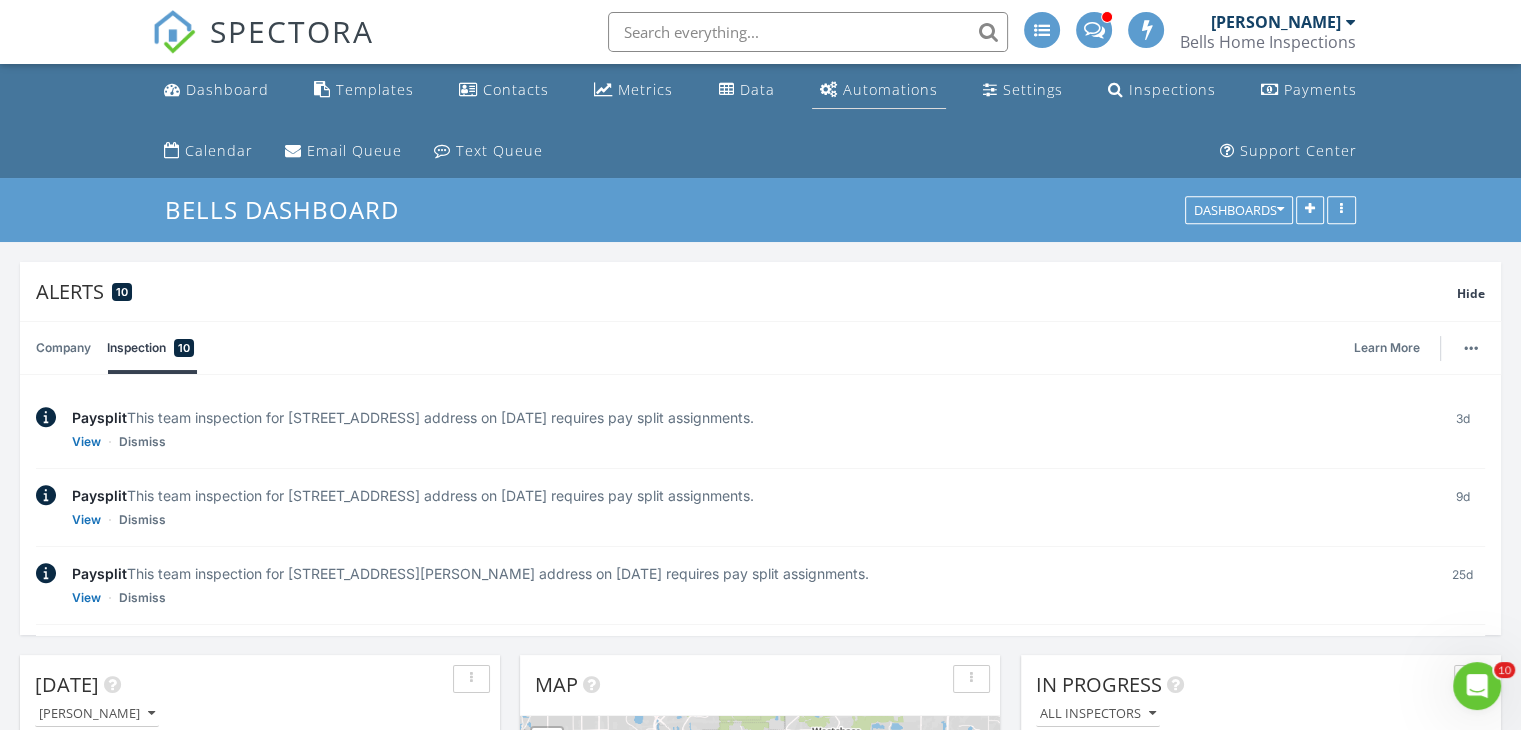click on "Automations" at bounding box center [890, 89] 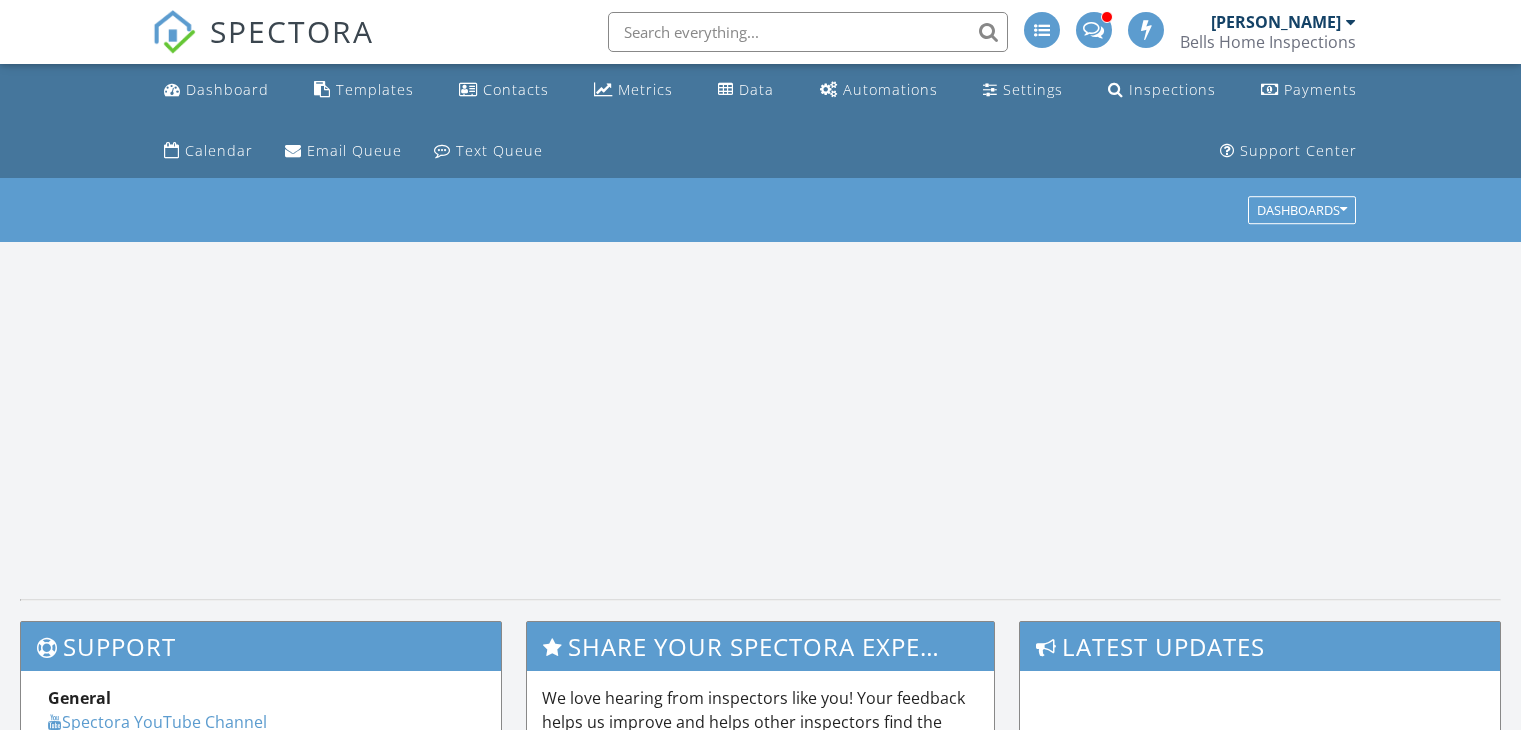 scroll, scrollTop: 0, scrollLeft: 0, axis: both 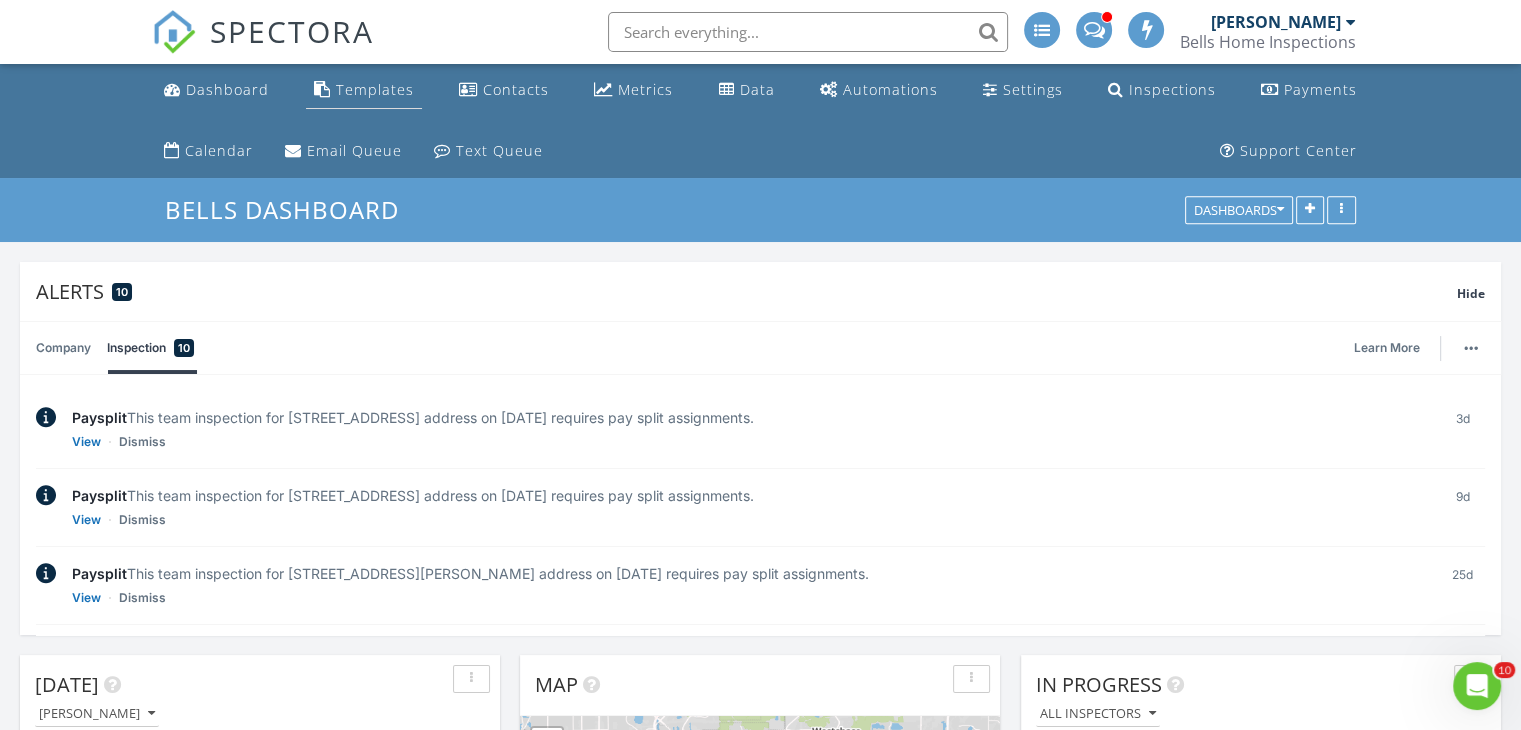 click on "Templates" at bounding box center [375, 89] 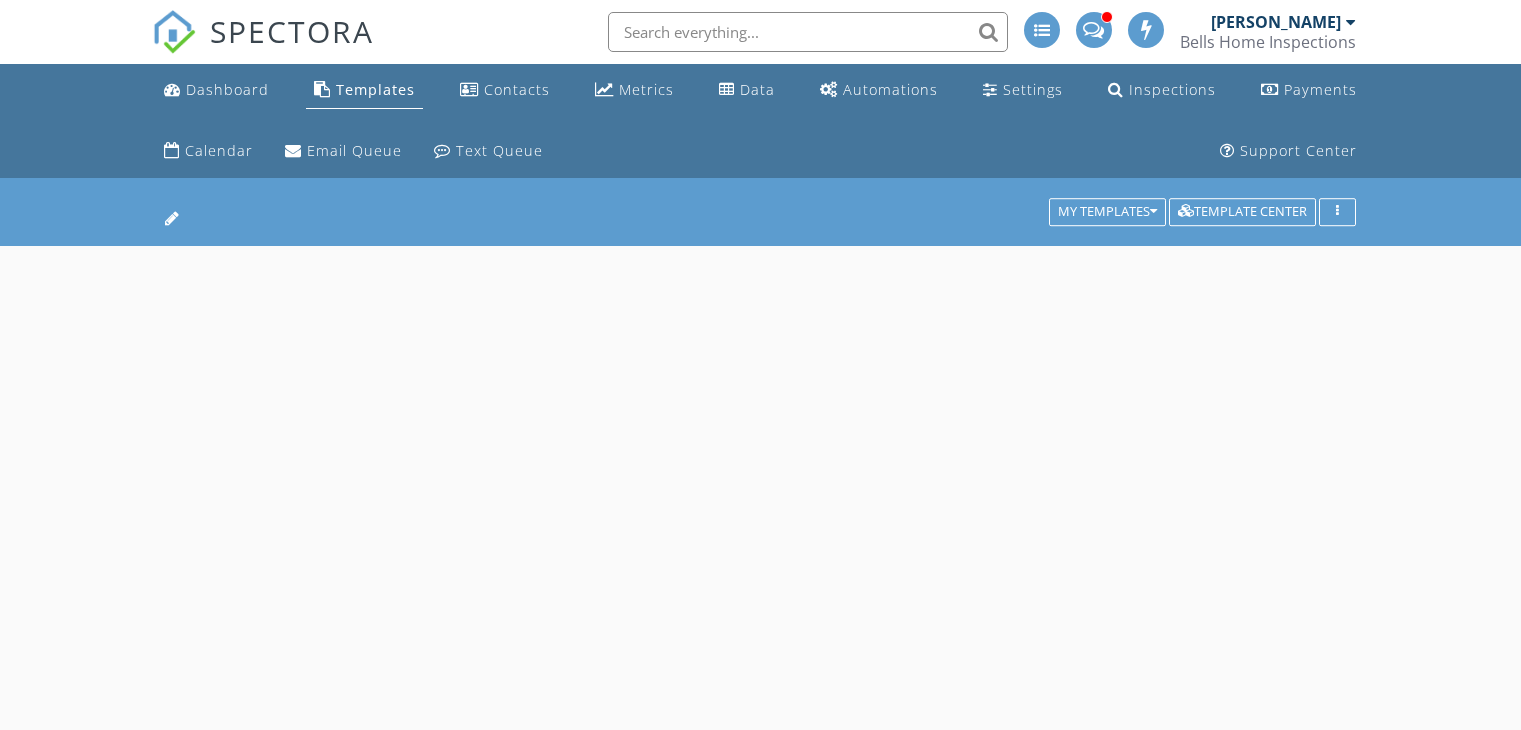 scroll, scrollTop: 0, scrollLeft: 0, axis: both 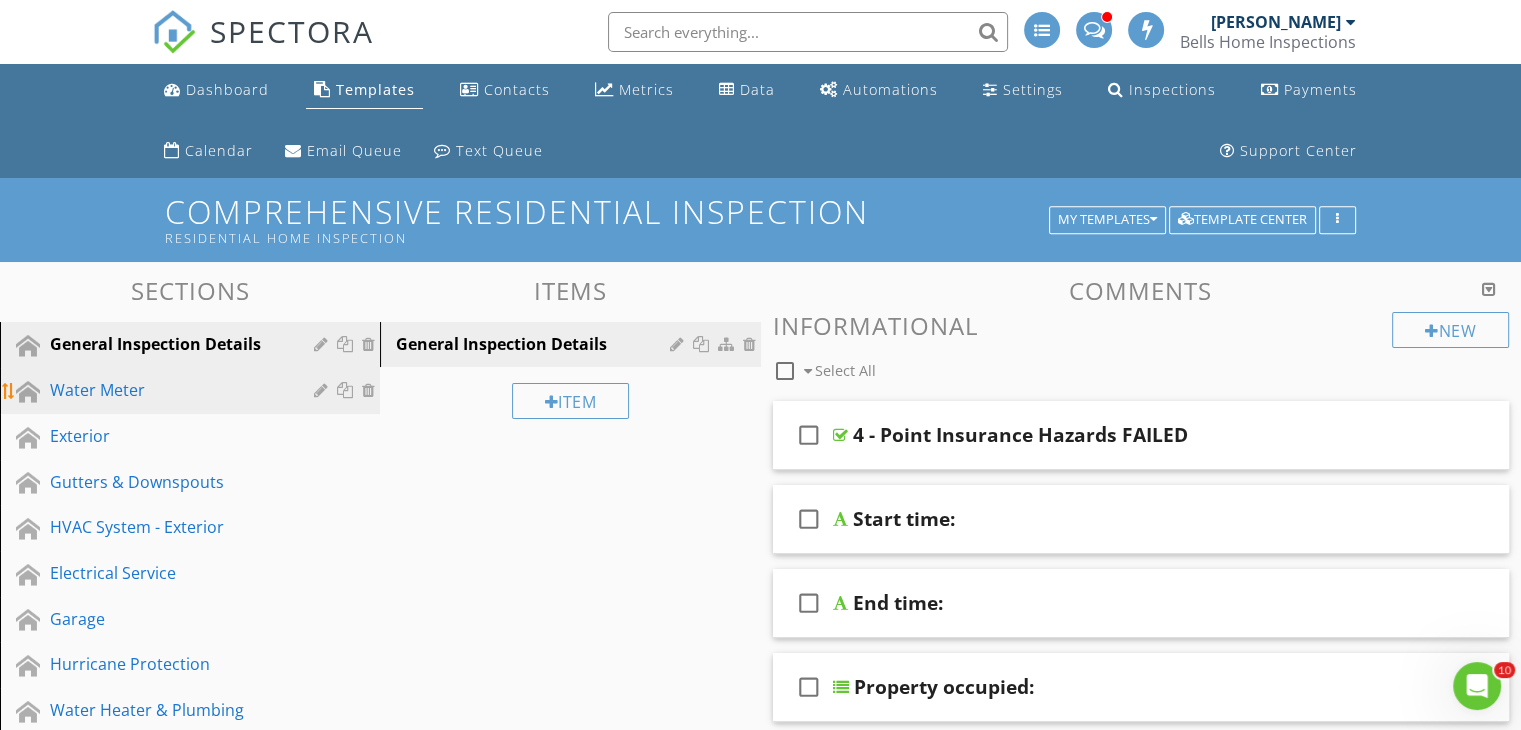 click on "Water Meter" at bounding box center (193, 391) 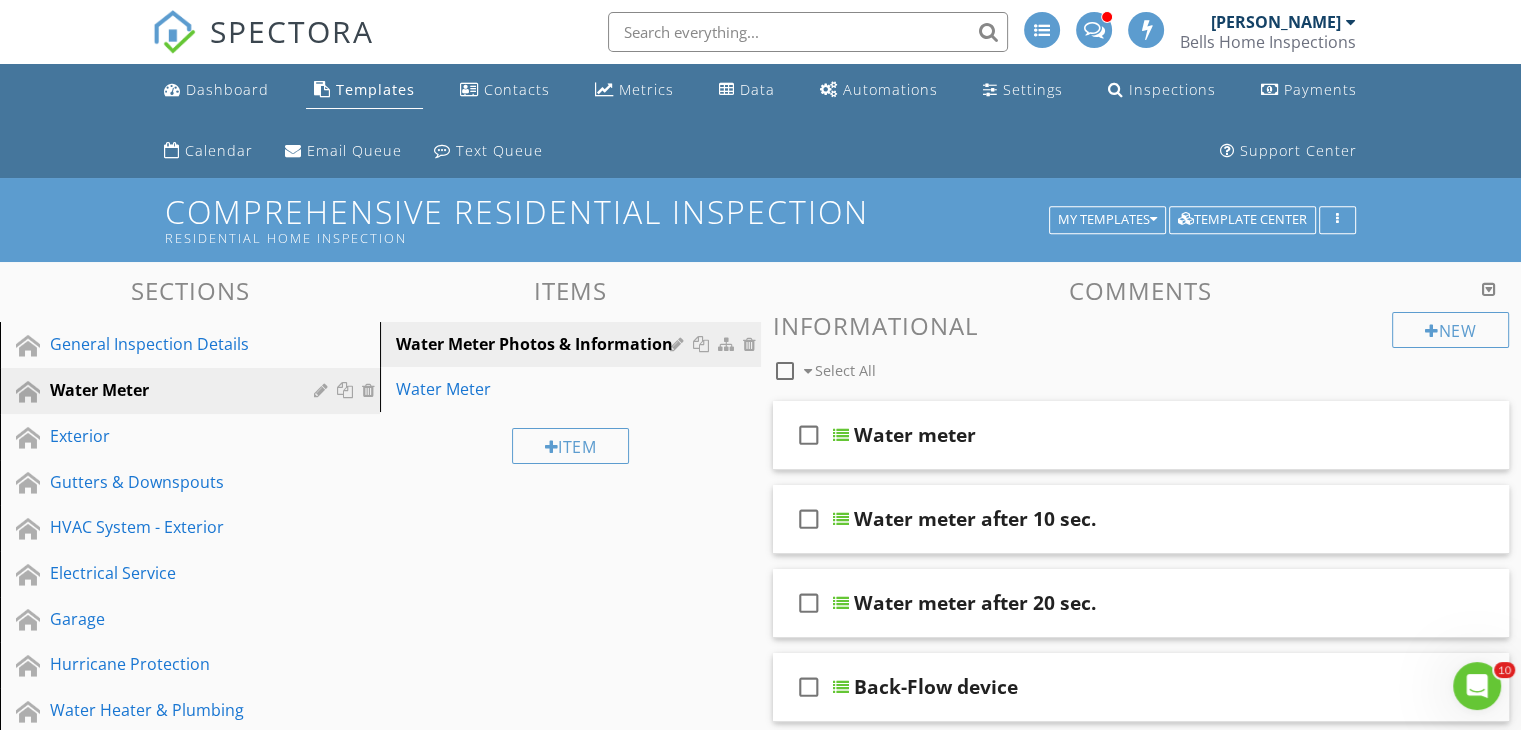 click on "Templates" at bounding box center [364, 90] 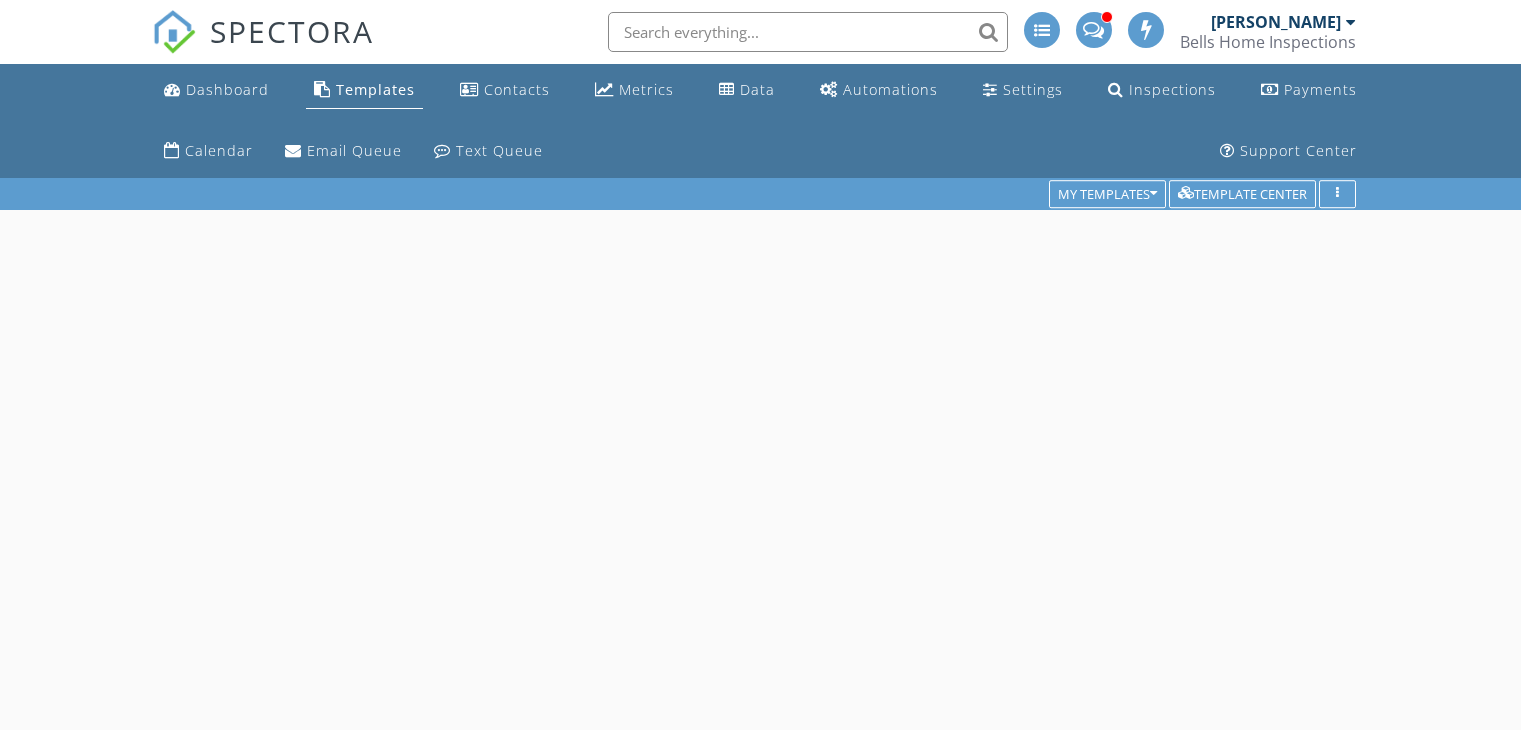 scroll, scrollTop: 0, scrollLeft: 0, axis: both 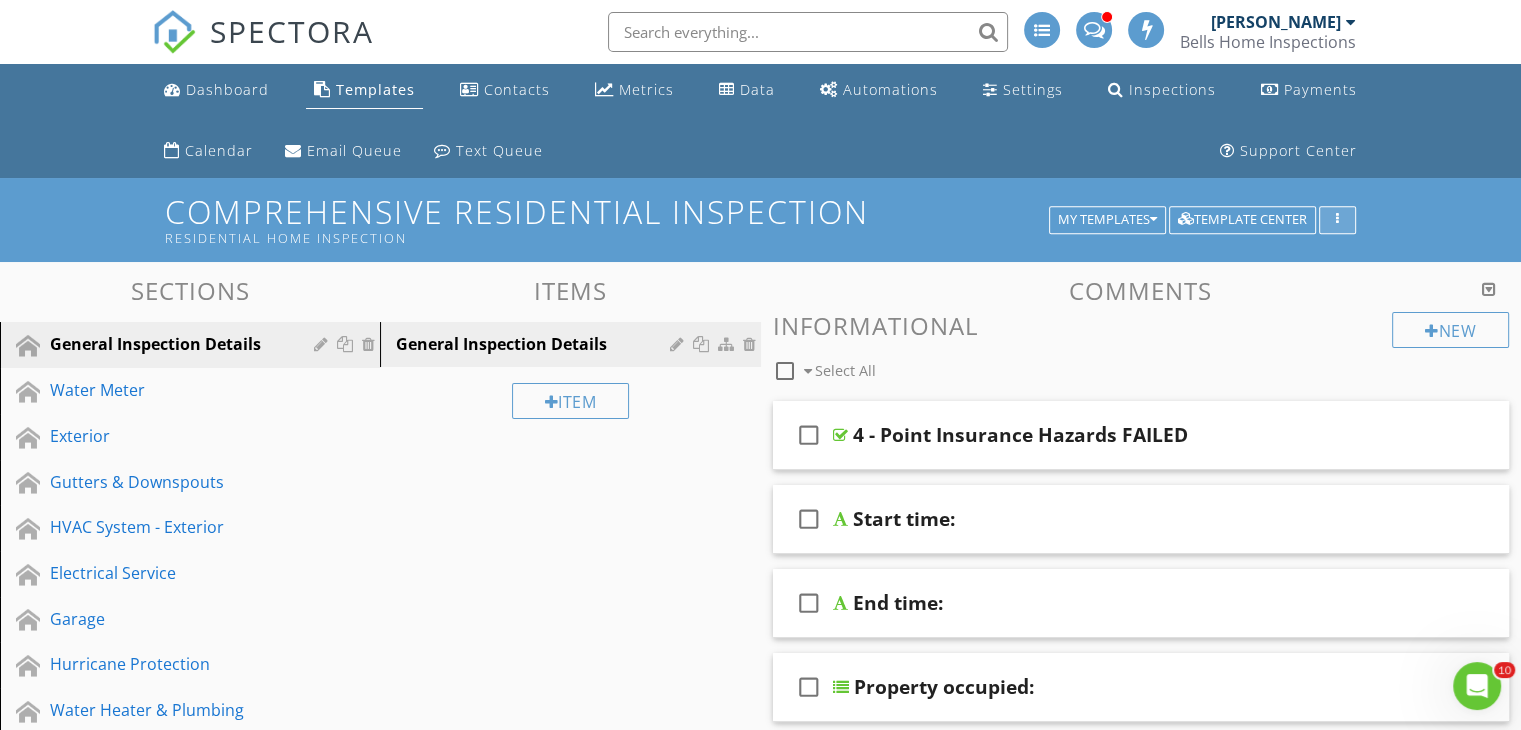 click at bounding box center [1337, 220] 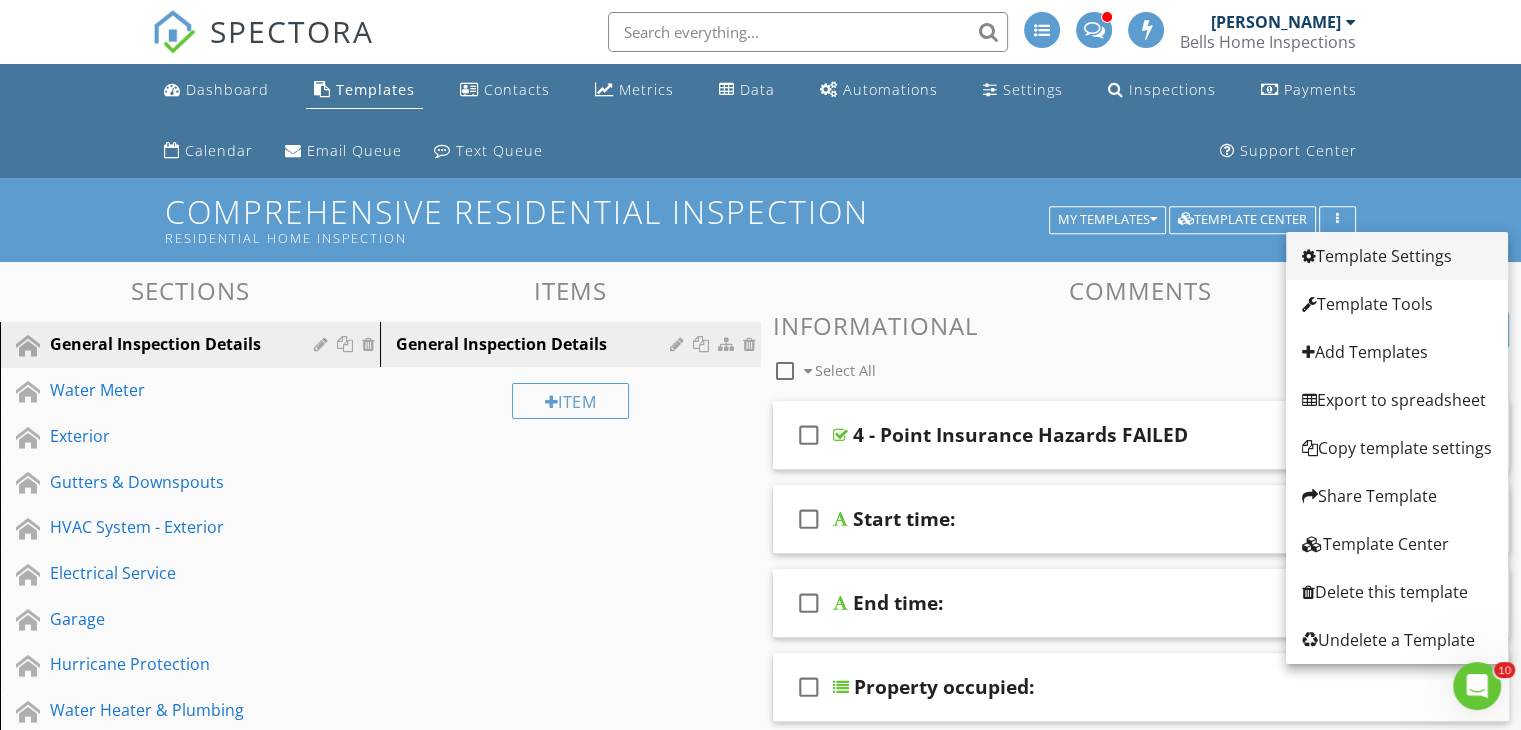 click on "Template Settings" at bounding box center [1397, 256] 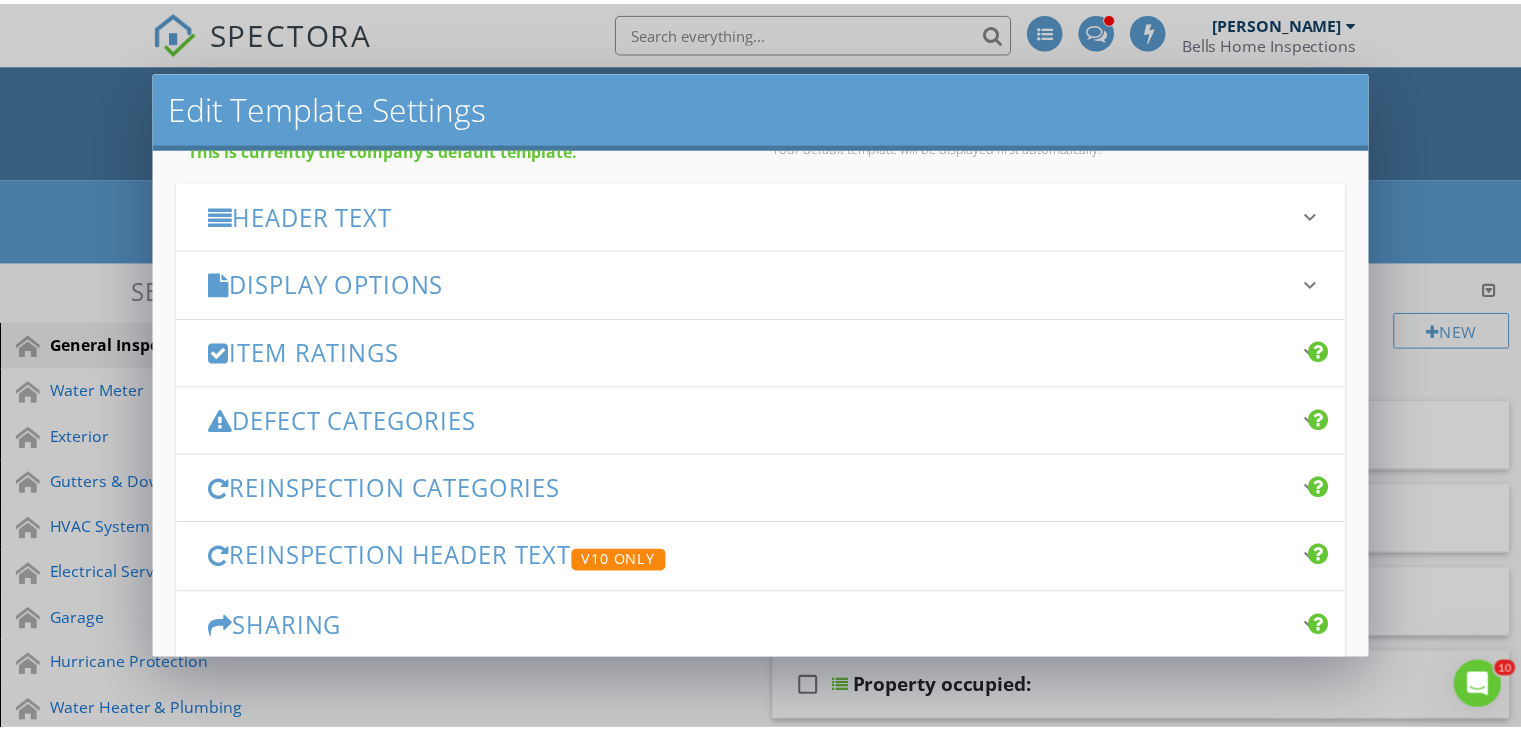 scroll, scrollTop: 331, scrollLeft: 0, axis: vertical 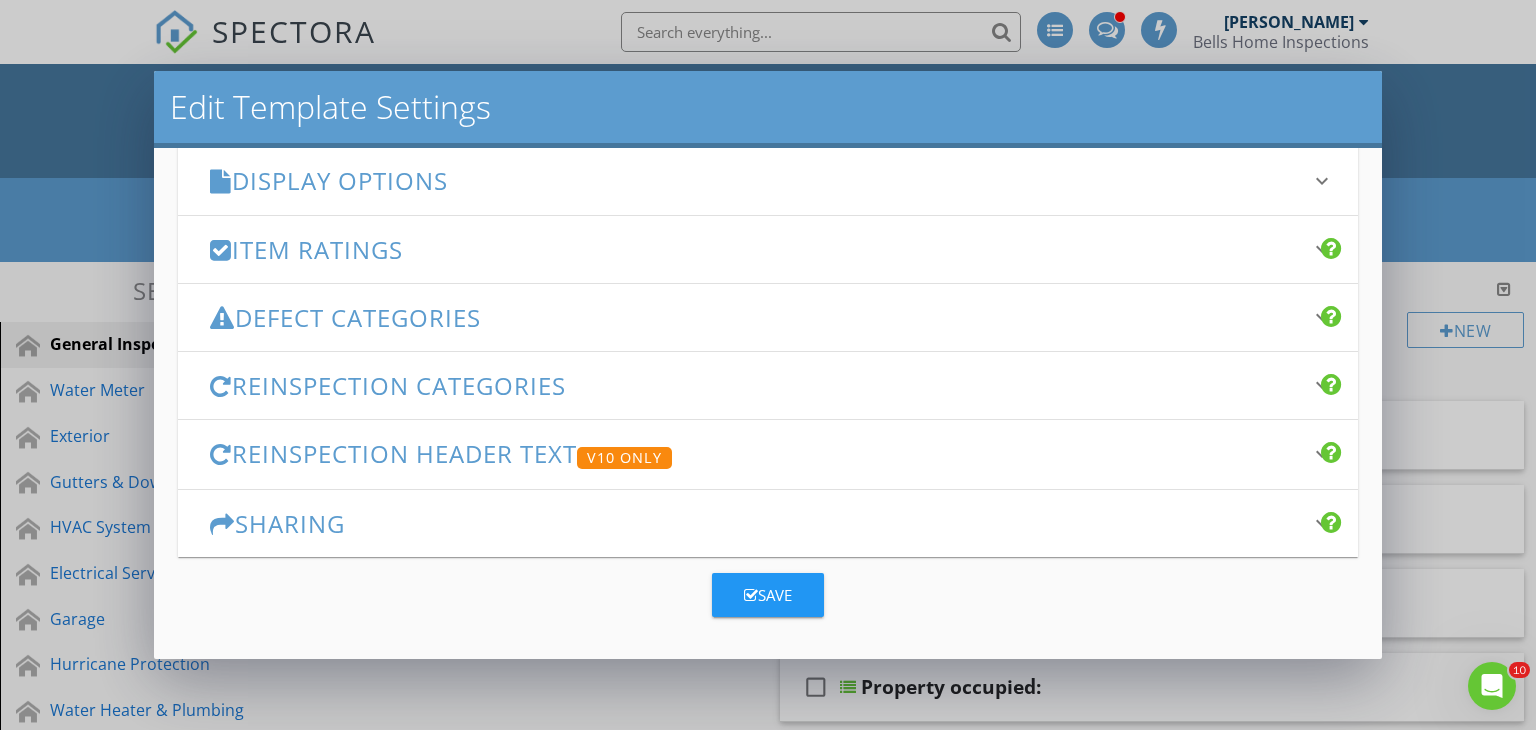 click on "Edit Template Settings   Changes to these settings only affect future reports.     Name Comprehensive Residential Inspection     Friendly Display Name Residential Home Inspection
This is currently the company's default template.
Your default template will be displayed first
automatically.
Header Text
keyboard_arrow_down   Full Report Header Text     Summary Header Text
Display Options
keyboard_arrow_down     check_box Display Category Counts Summary
What does this look like?
check_box_outline_blank Display 'Items Inspected' Count
With
vs
without
check_box Display Inspector Signature   Configure Signature
Where does this display?
check_box Display Standards of Practice
Set per-section by clicking the 'pencil' icon next to each
section.
What does this look like?" at bounding box center [768, 365] 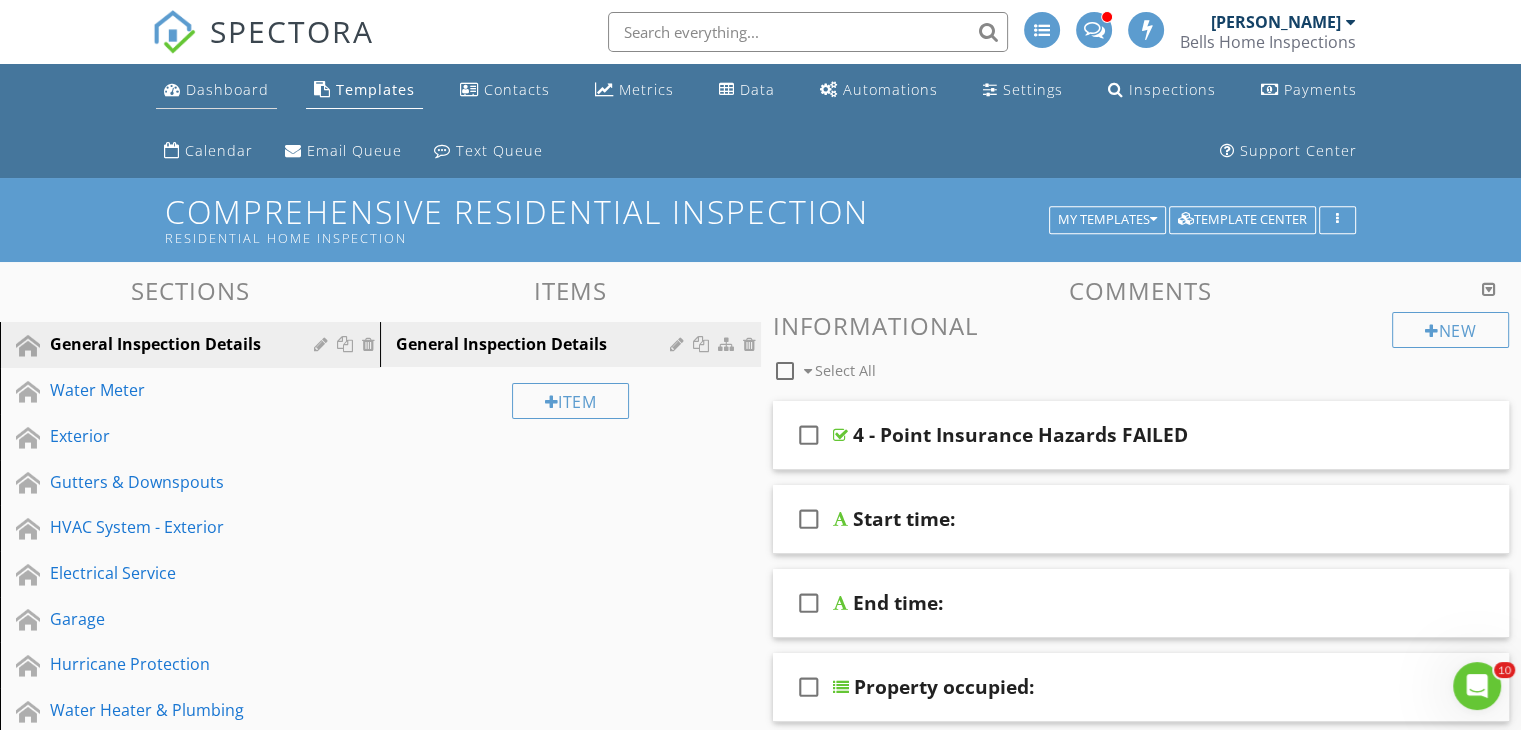 click on "Dashboard" at bounding box center (227, 89) 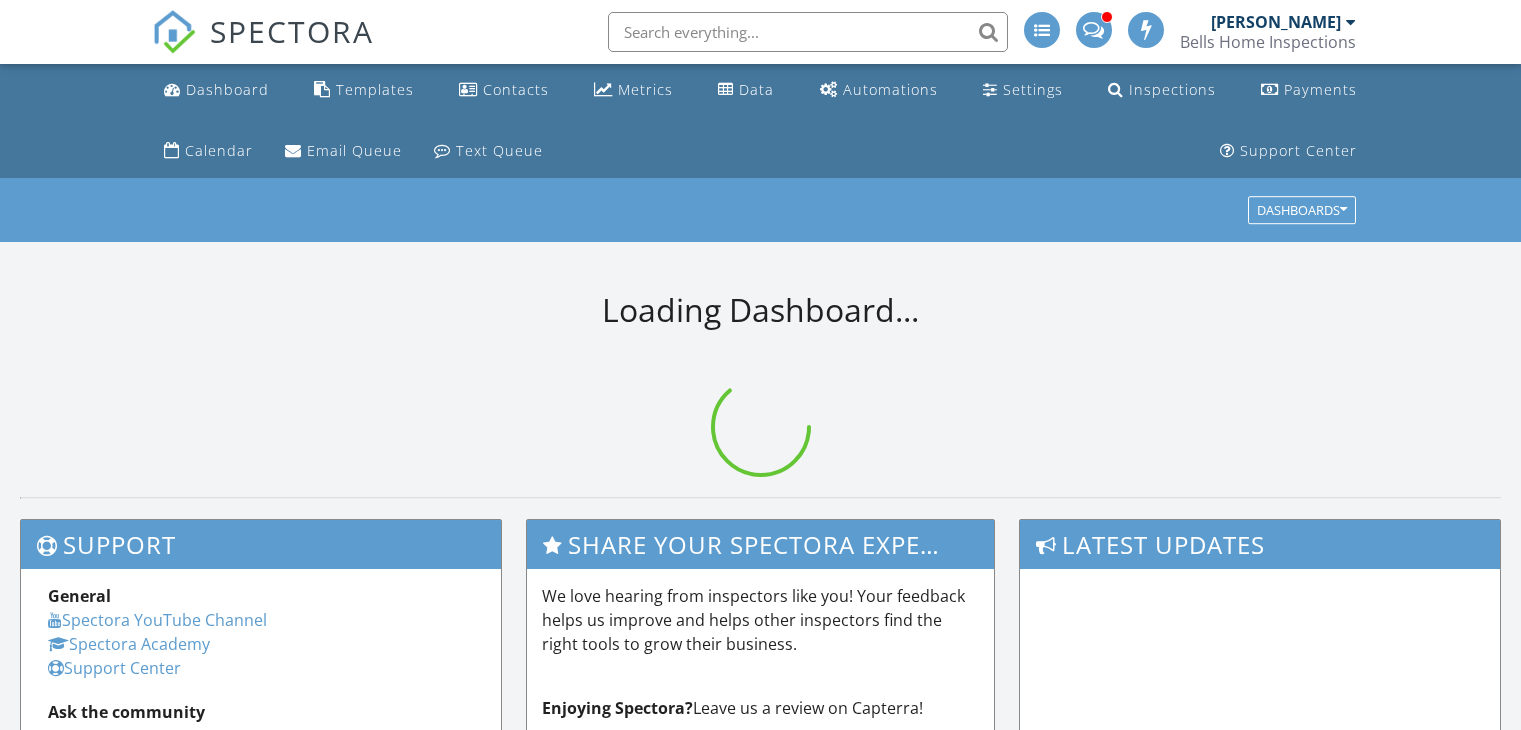 scroll, scrollTop: 0, scrollLeft: 0, axis: both 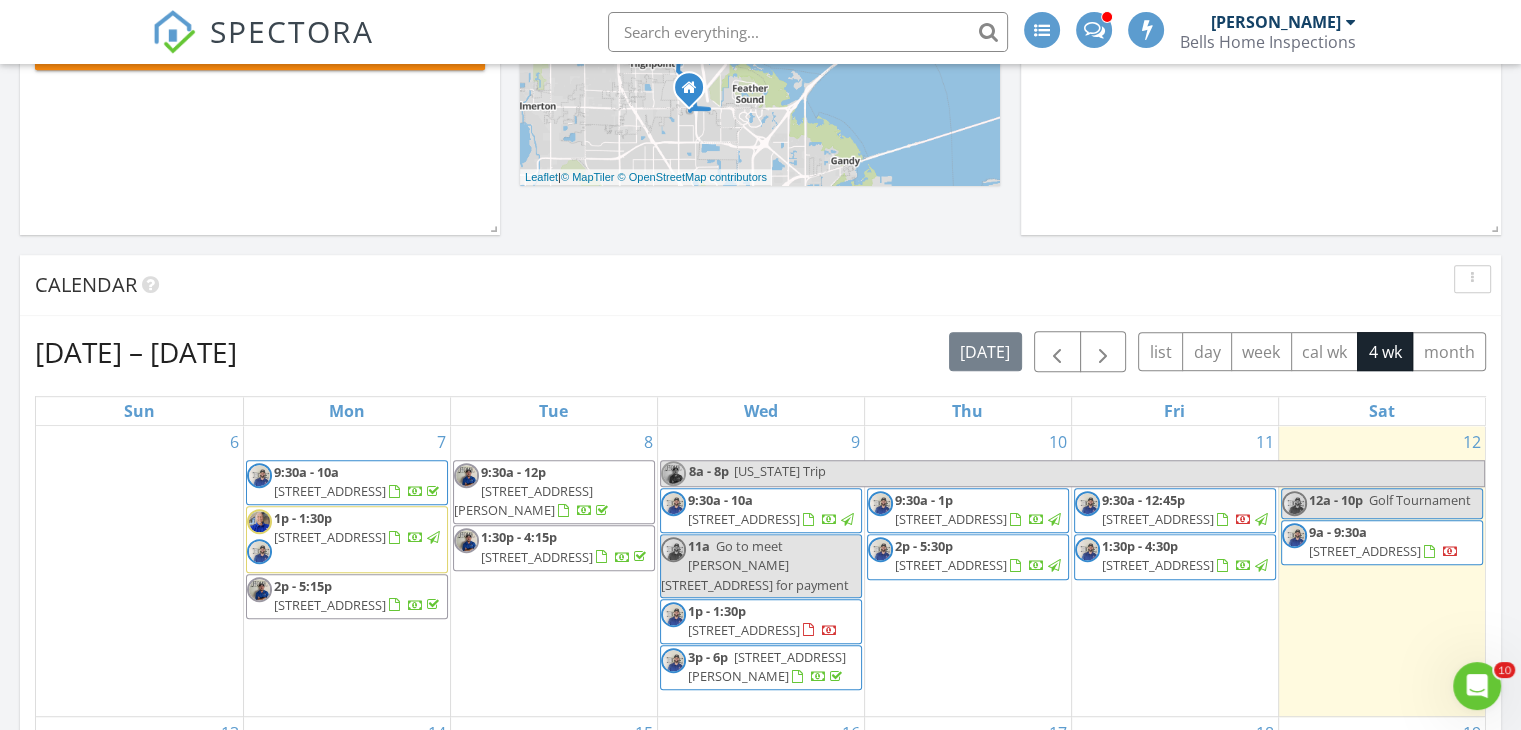 click on "[STREET_ADDRESS]" at bounding box center [1158, 519] 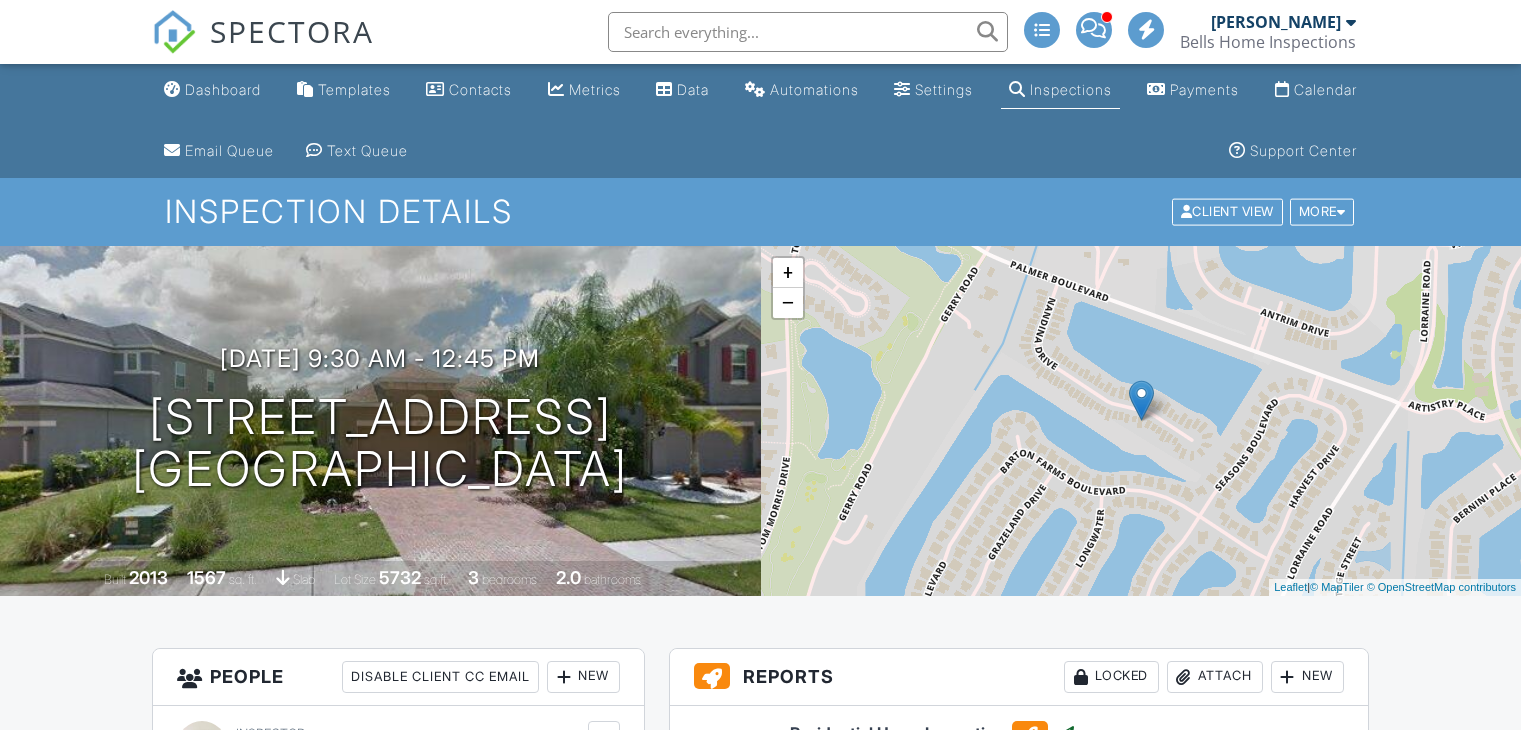 scroll, scrollTop: 0, scrollLeft: 0, axis: both 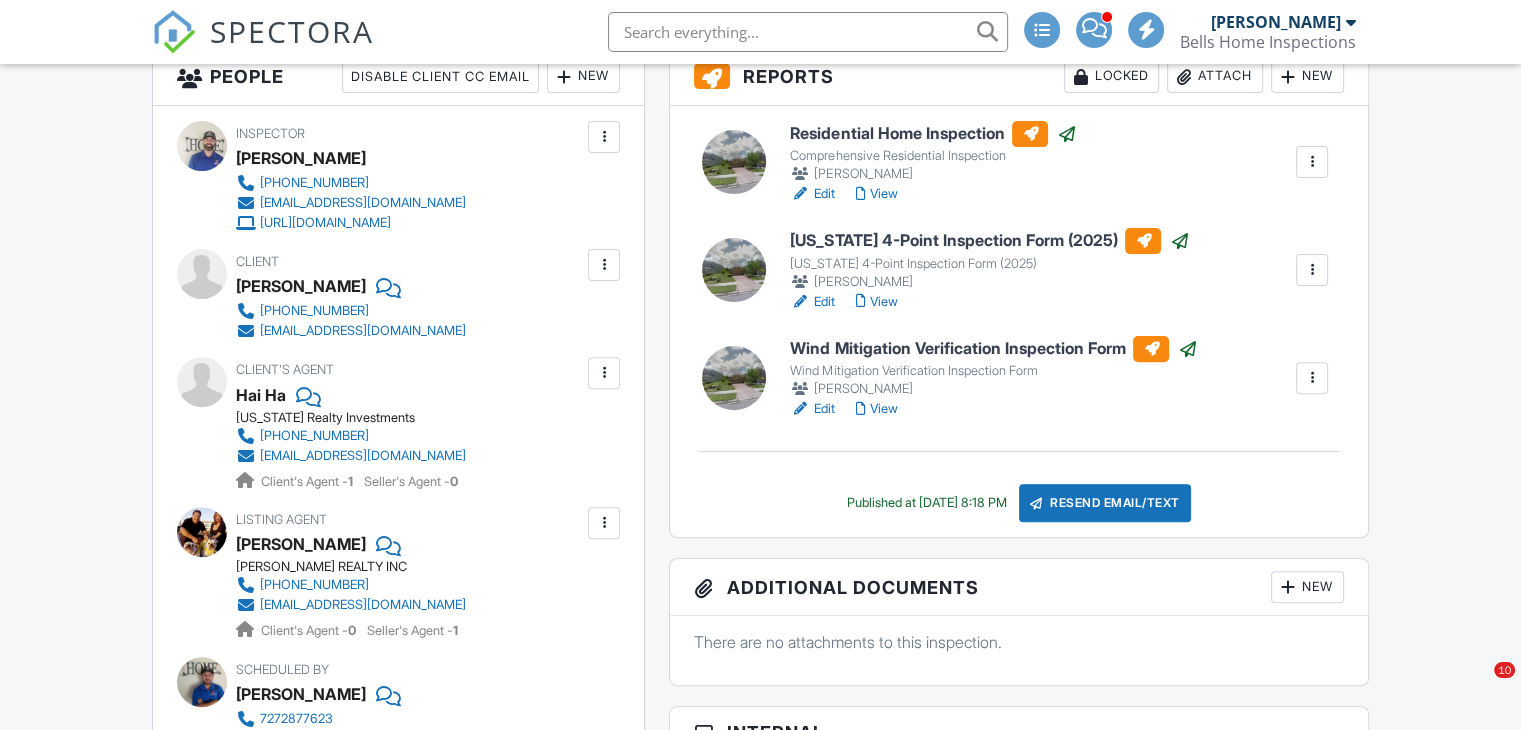 click on "View" at bounding box center [876, 194] 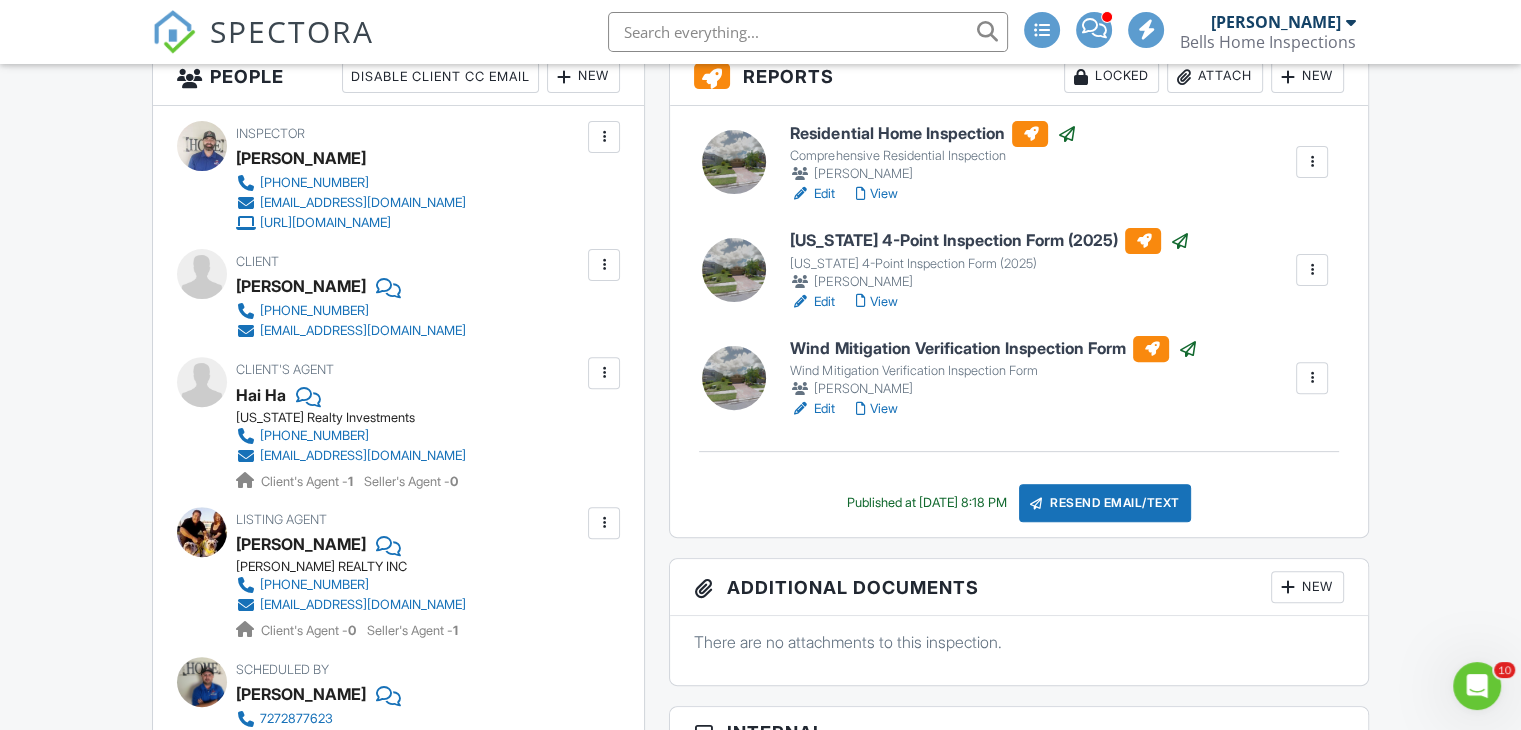 scroll, scrollTop: 0, scrollLeft: 0, axis: both 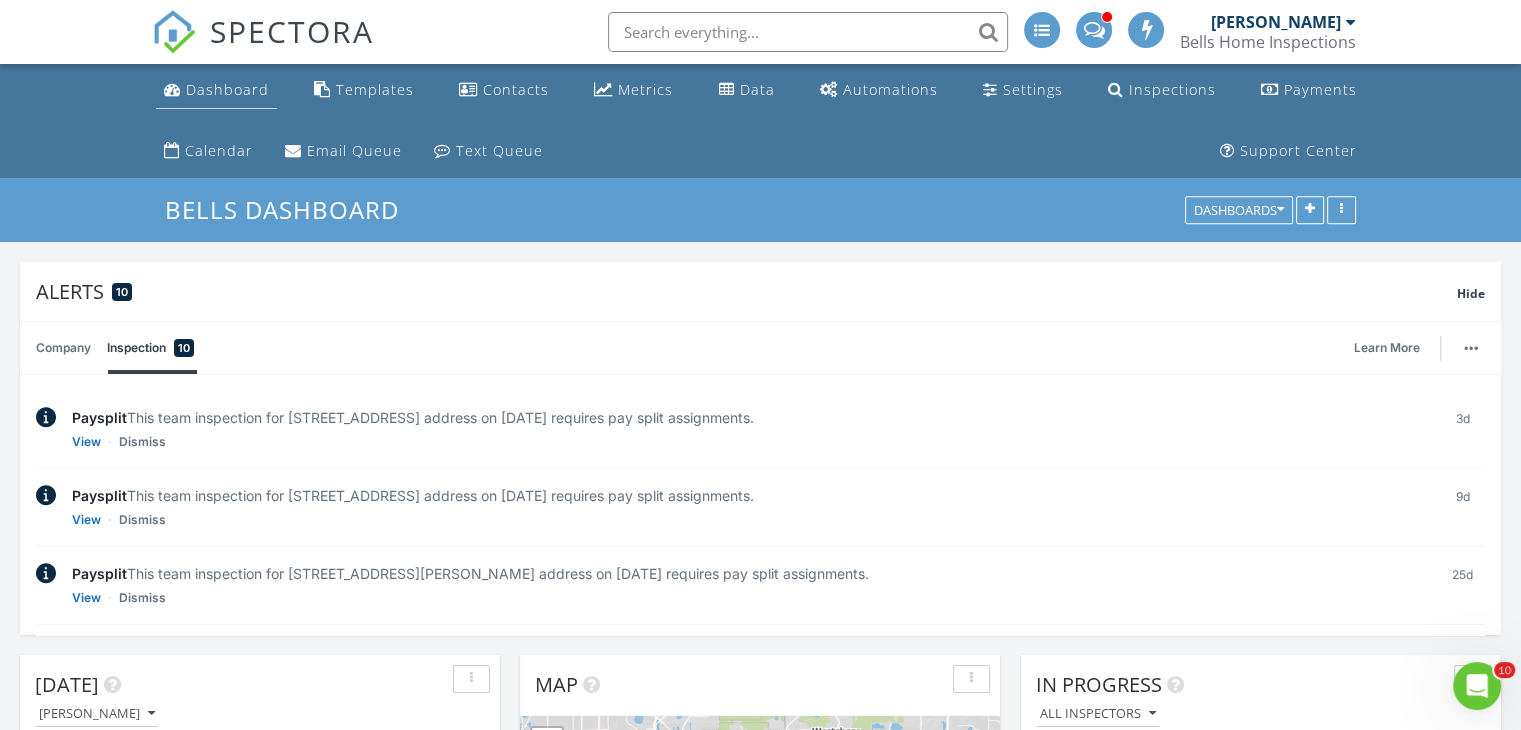 click on "Dashboard" at bounding box center [227, 89] 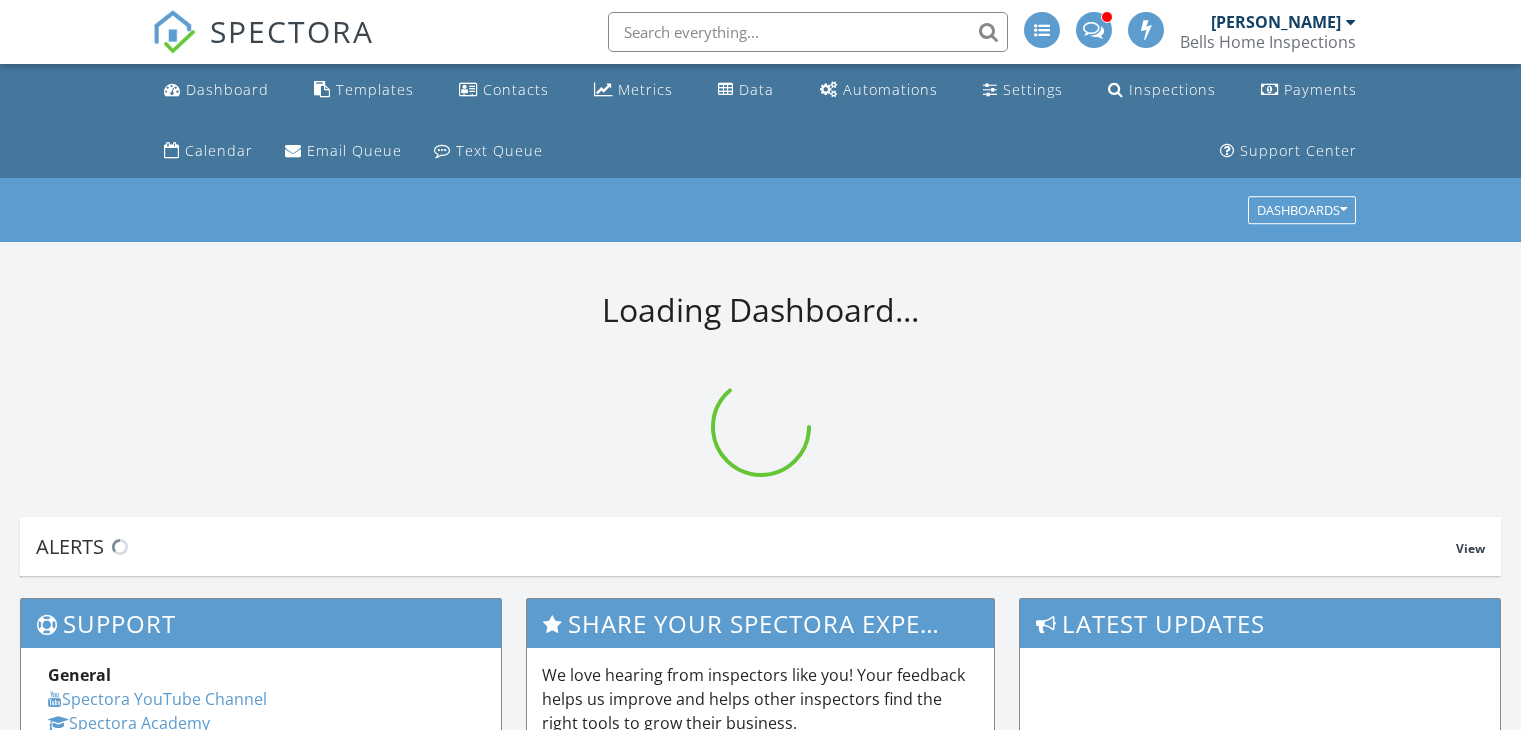 scroll, scrollTop: 0, scrollLeft: 0, axis: both 